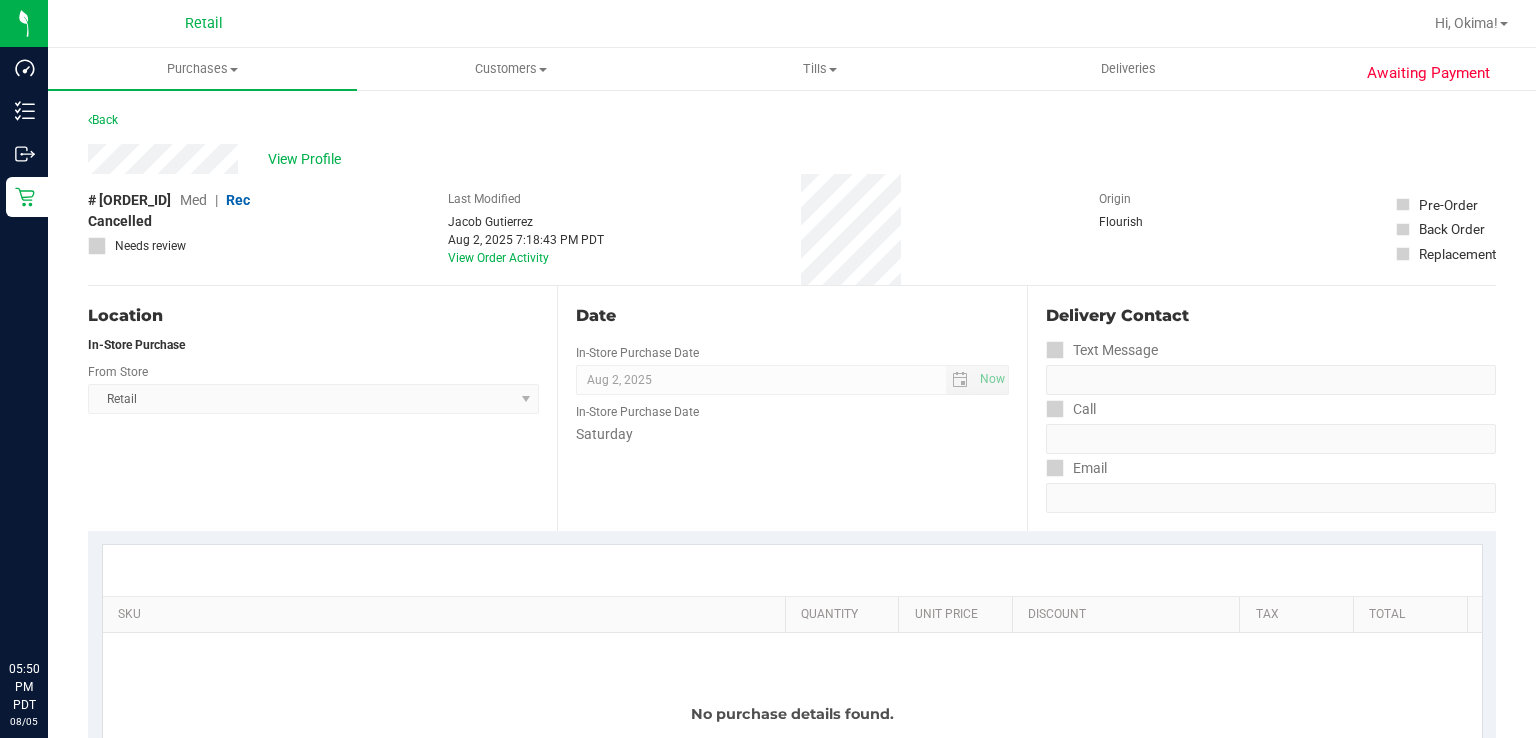 scroll, scrollTop: 0, scrollLeft: 0, axis: both 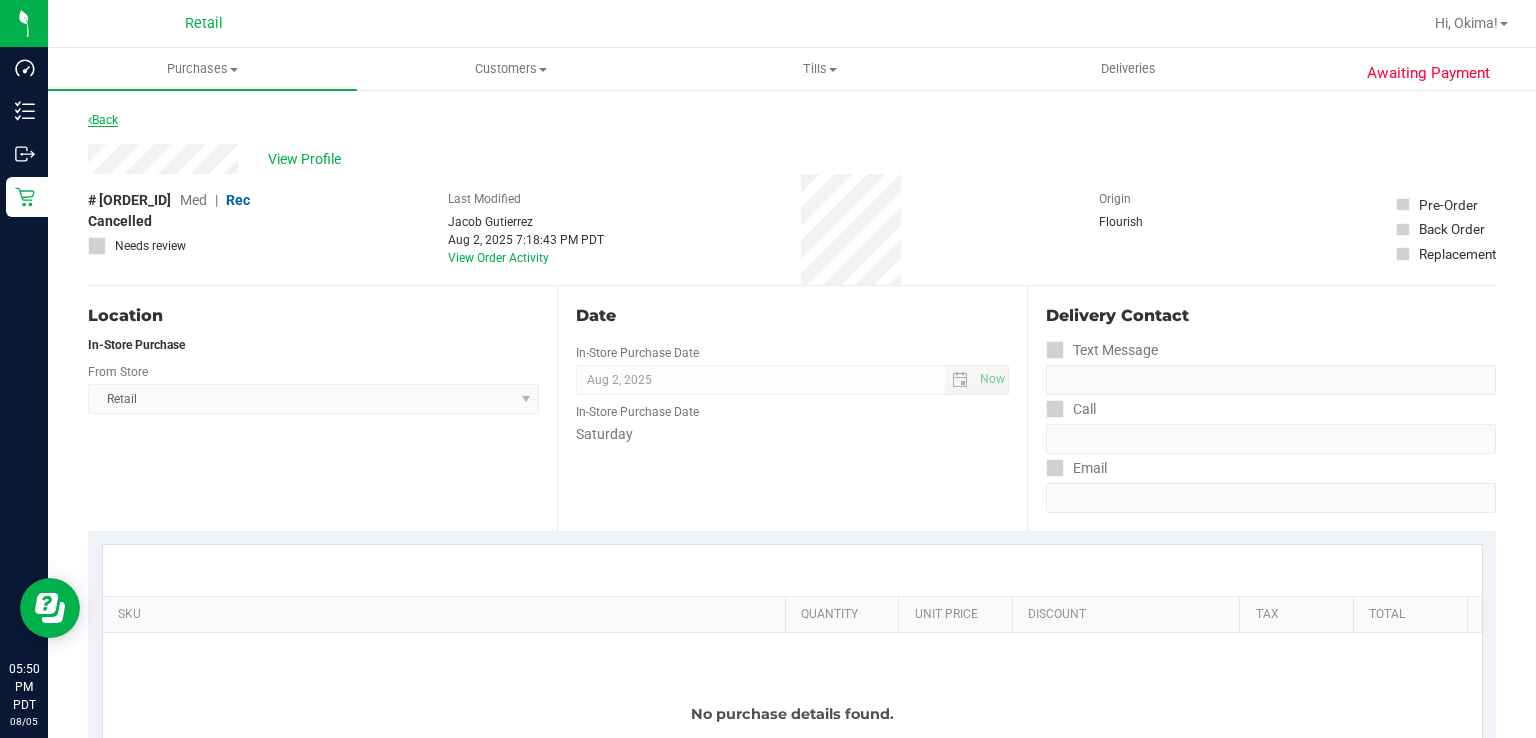 click on "Back" at bounding box center (103, 120) 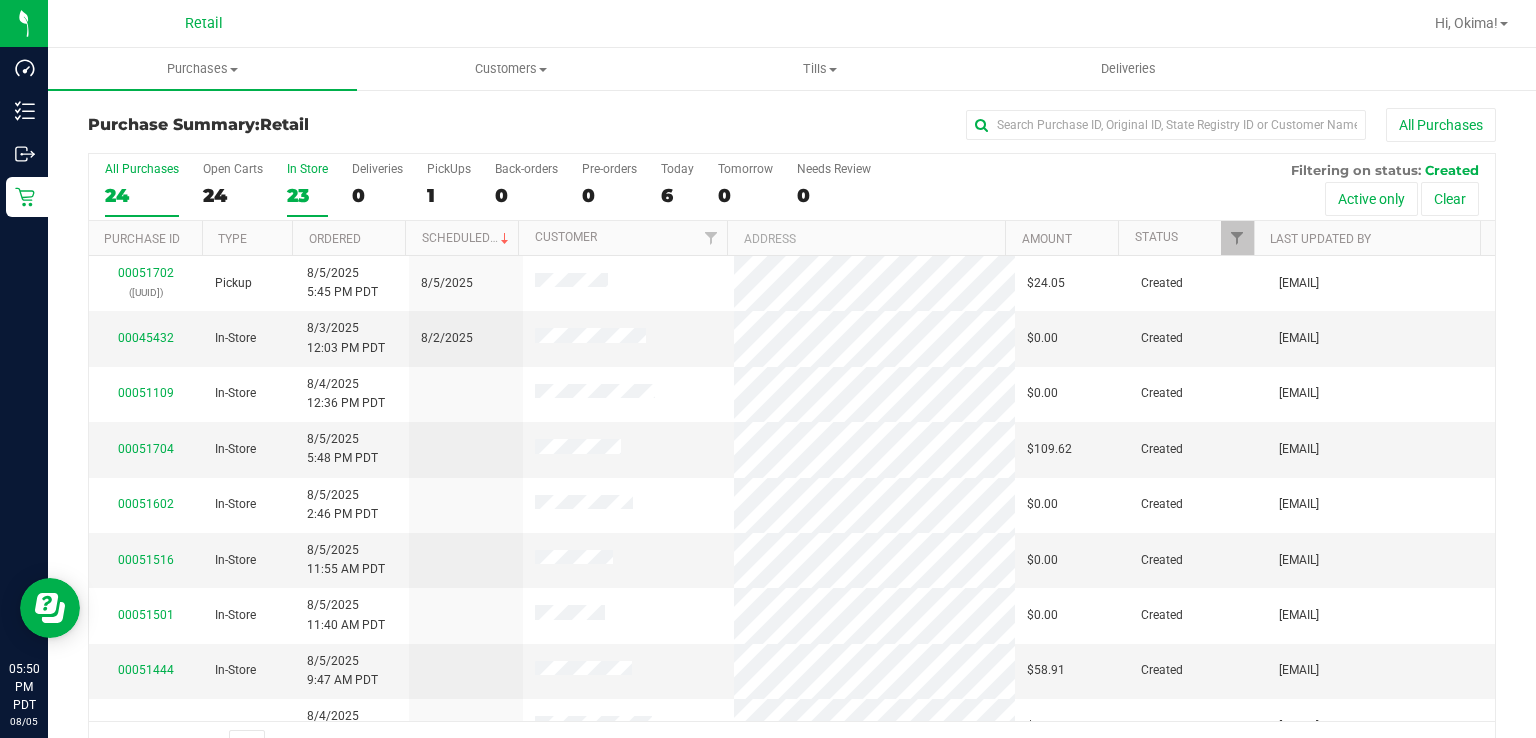 click on "In Store
23" at bounding box center [307, 189] 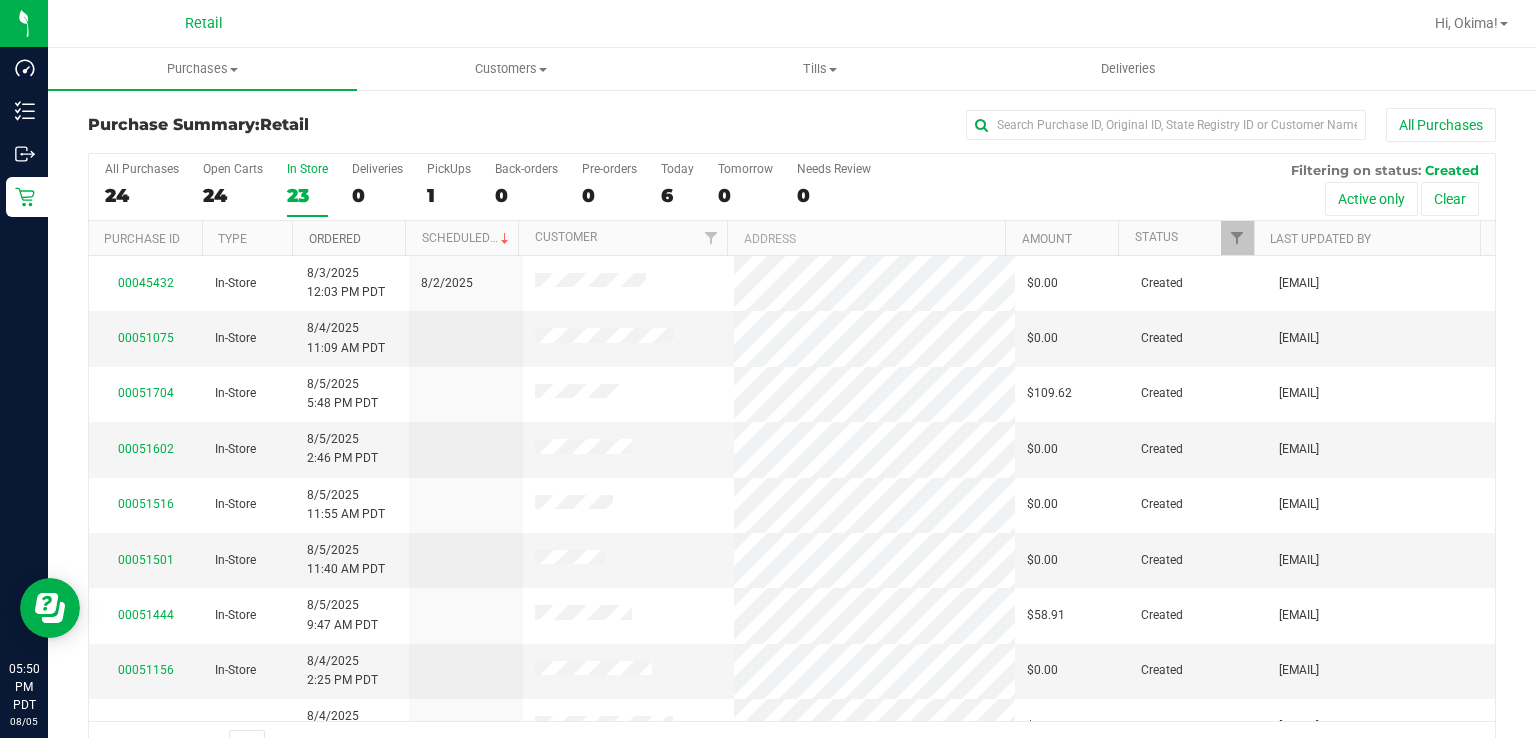 click on "Ordered" at bounding box center (335, 239) 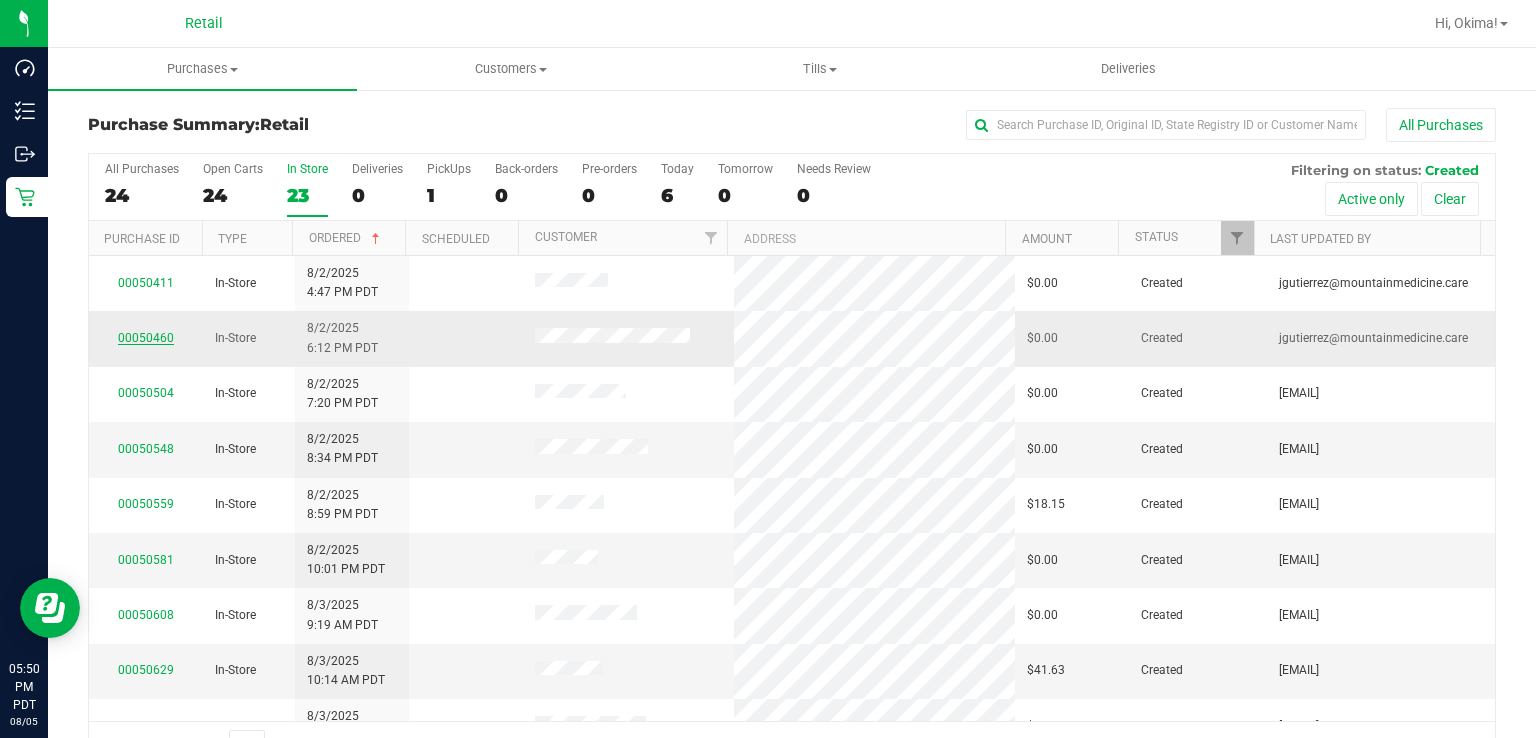 click on "00050460" at bounding box center [146, 338] 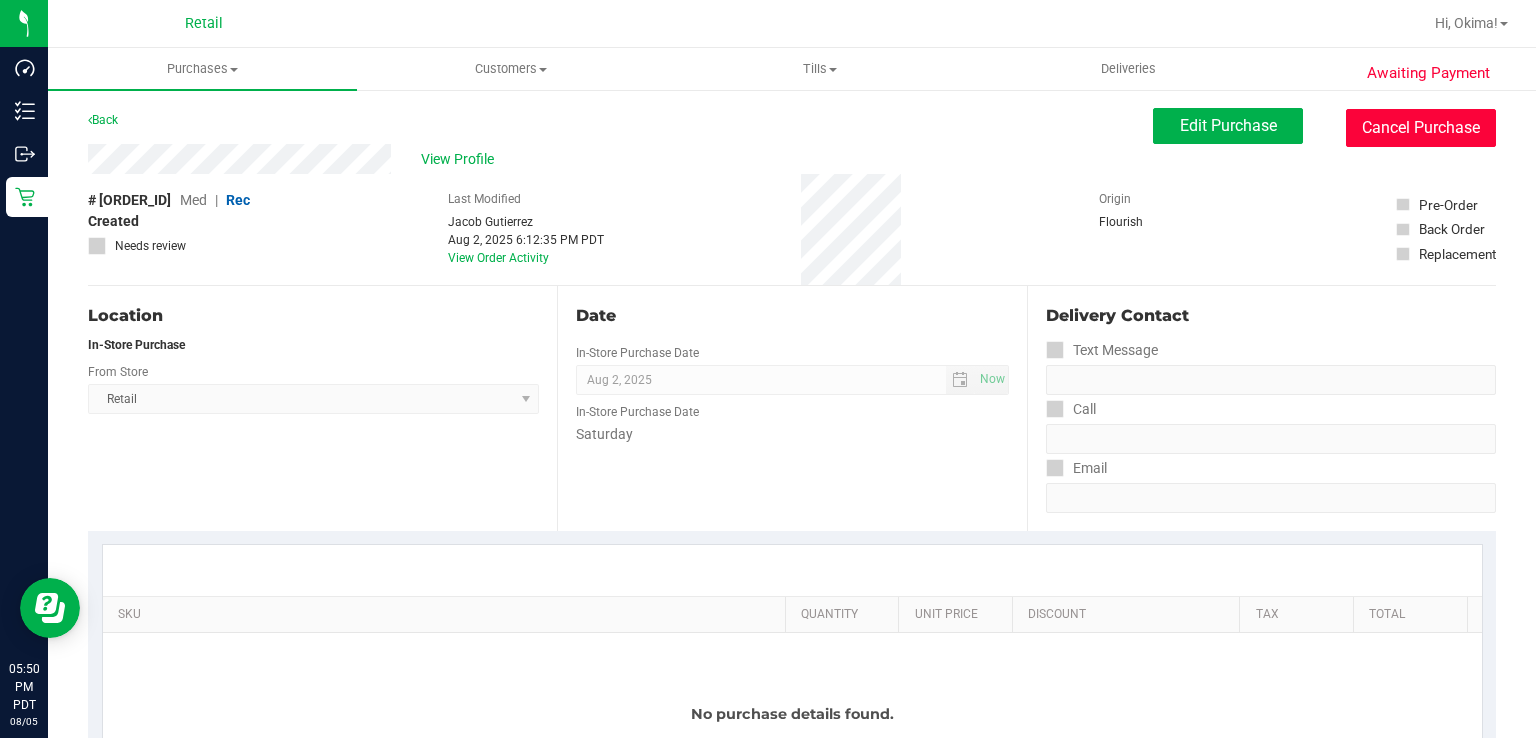 click on "Cancel Purchase" at bounding box center (1421, 128) 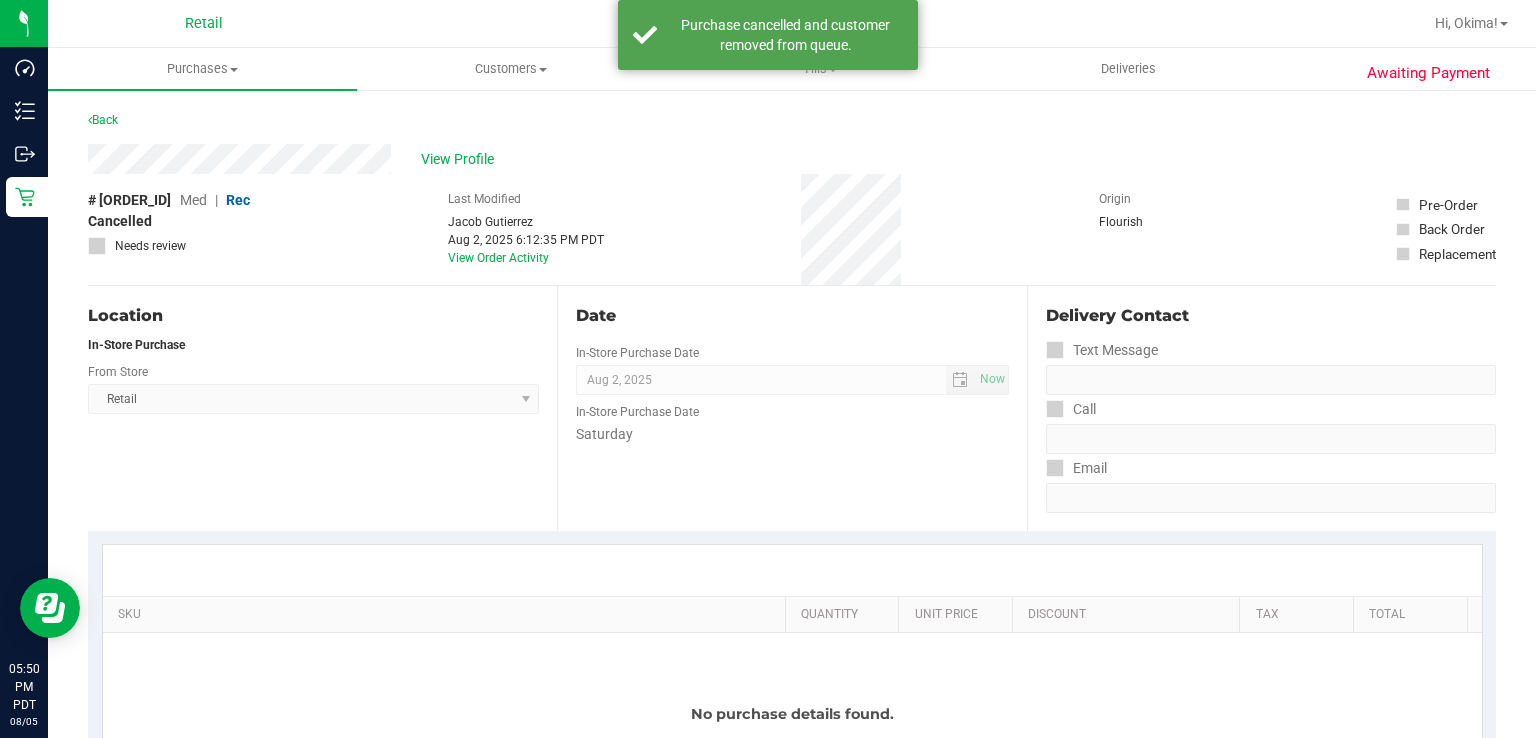 click on "Last Modified
[FIRST] [LAST]" at bounding box center (792, 888) 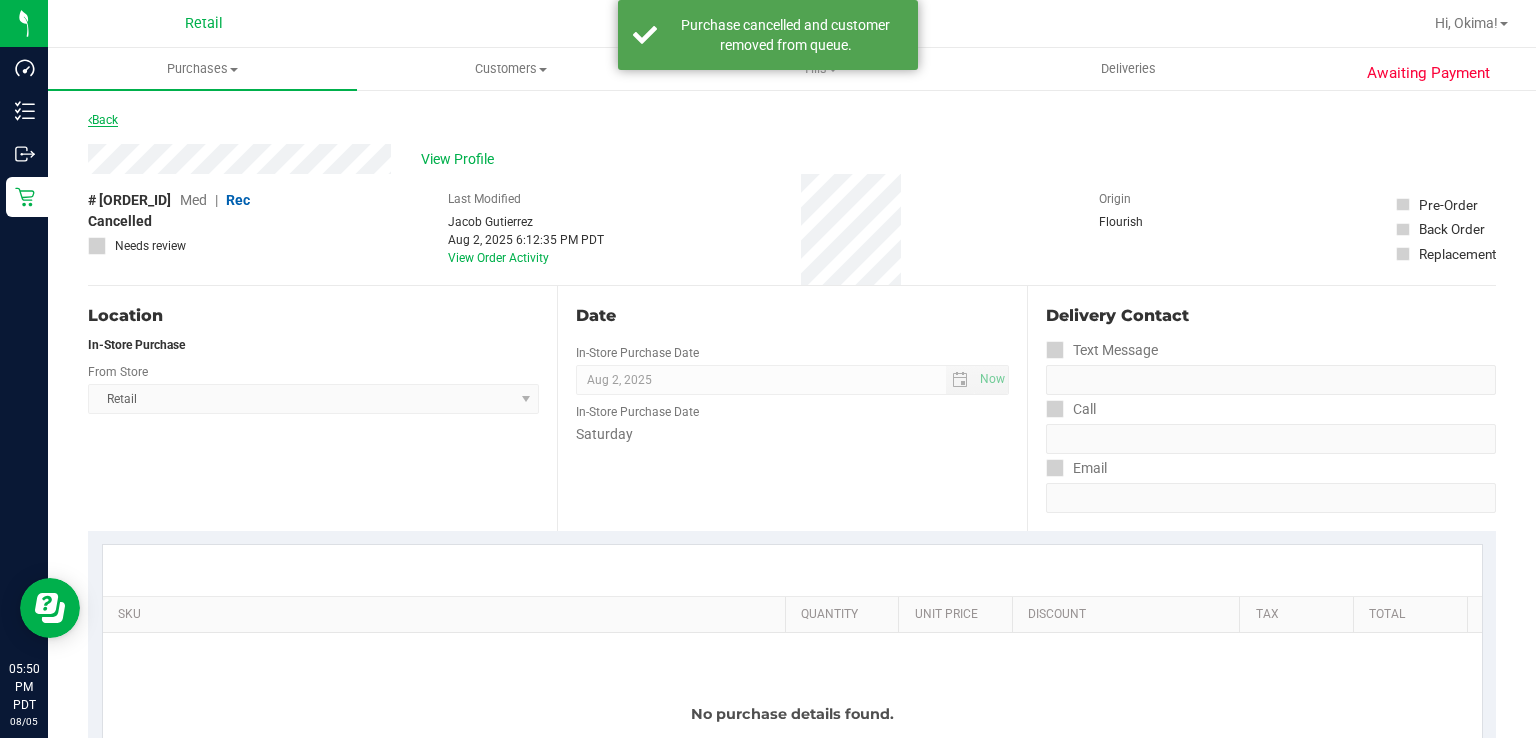 click on "Back" at bounding box center [103, 120] 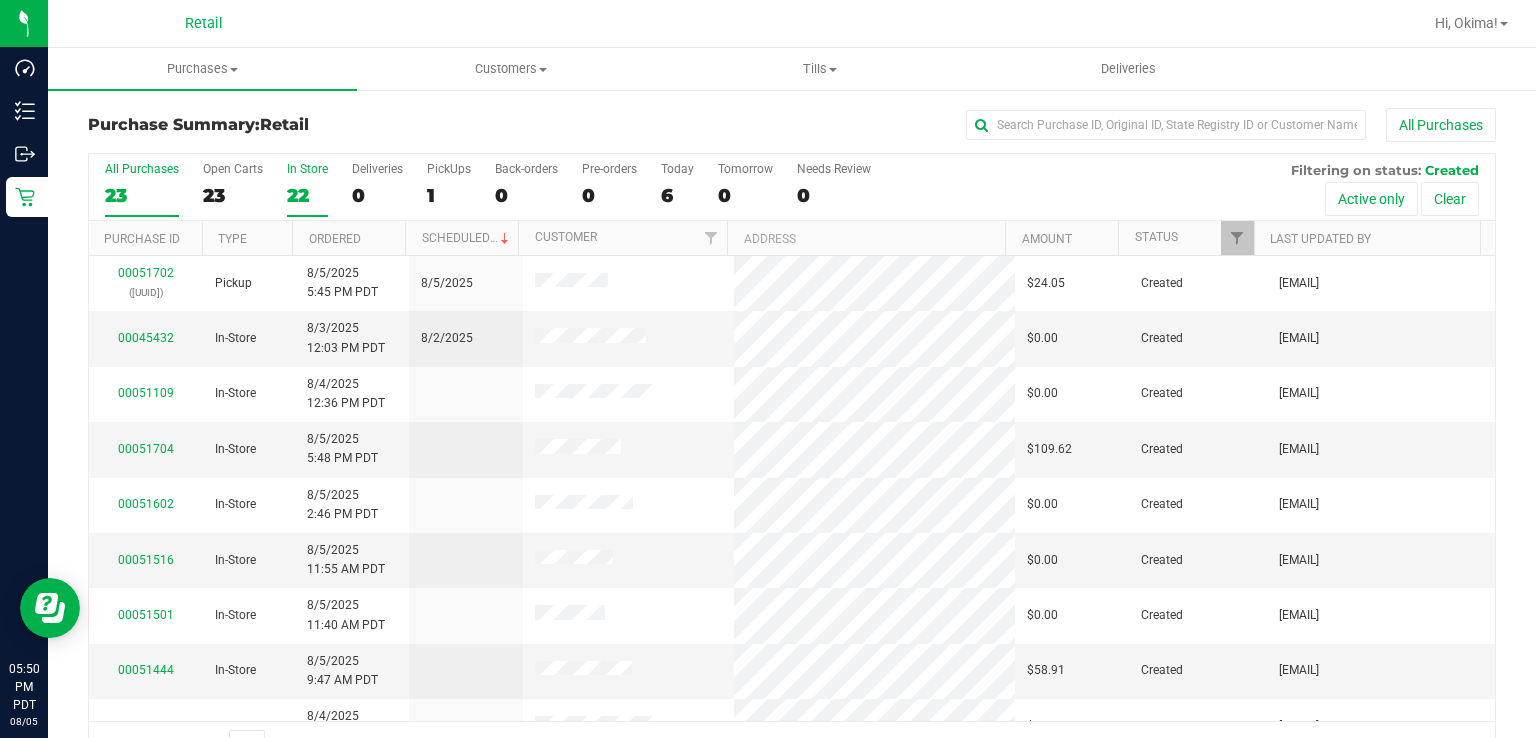 click on "22" at bounding box center [307, 195] 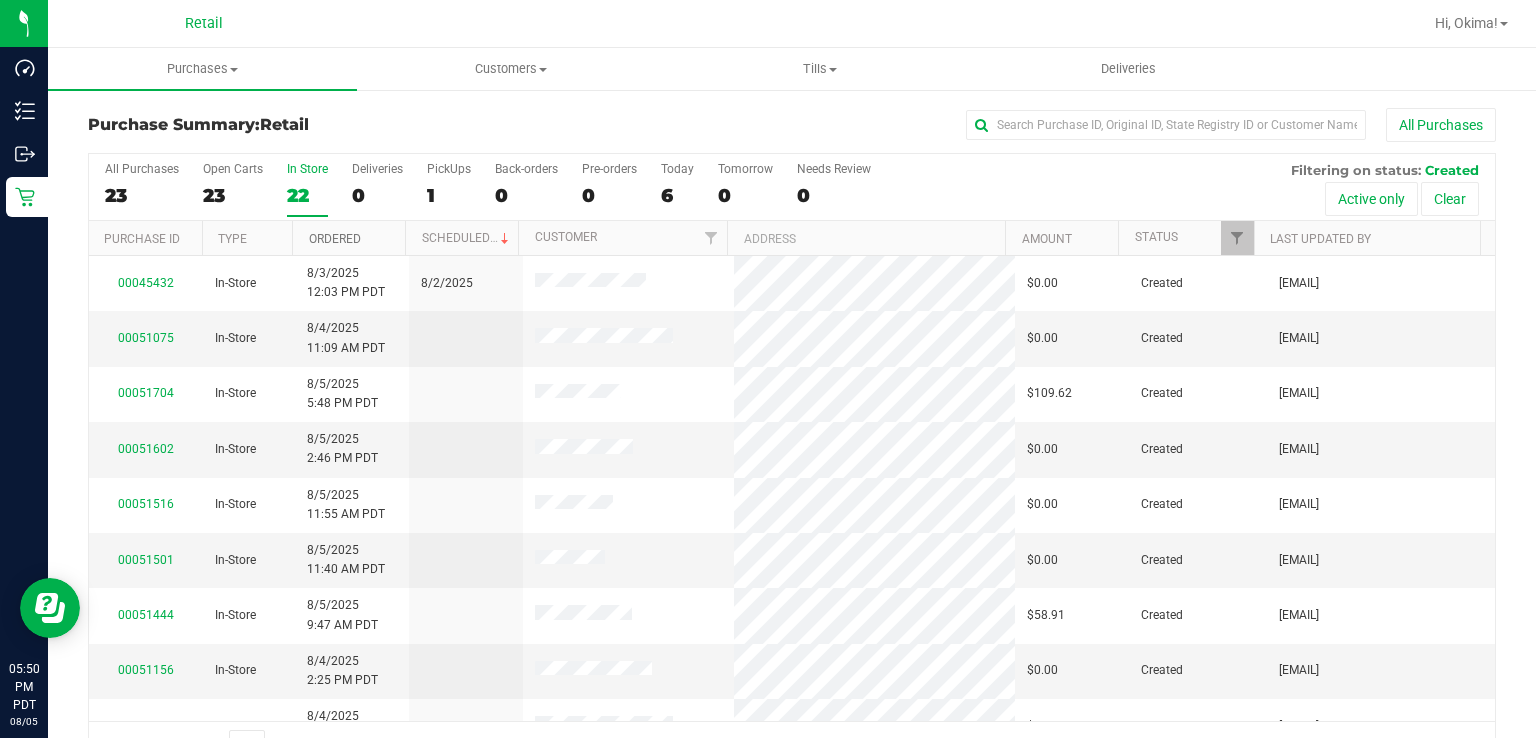 click on "Ordered" at bounding box center [335, 239] 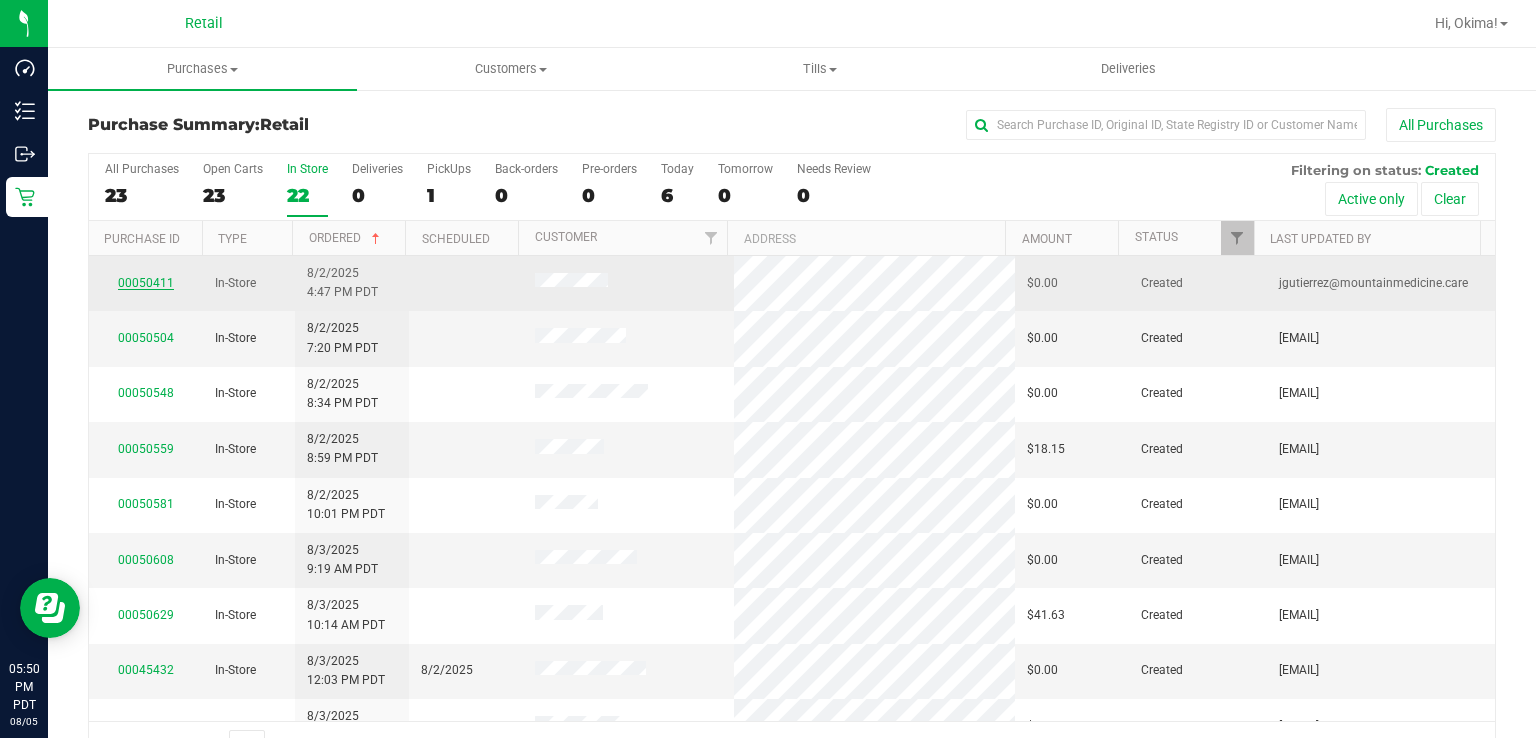 click on "00050411" at bounding box center [146, 283] 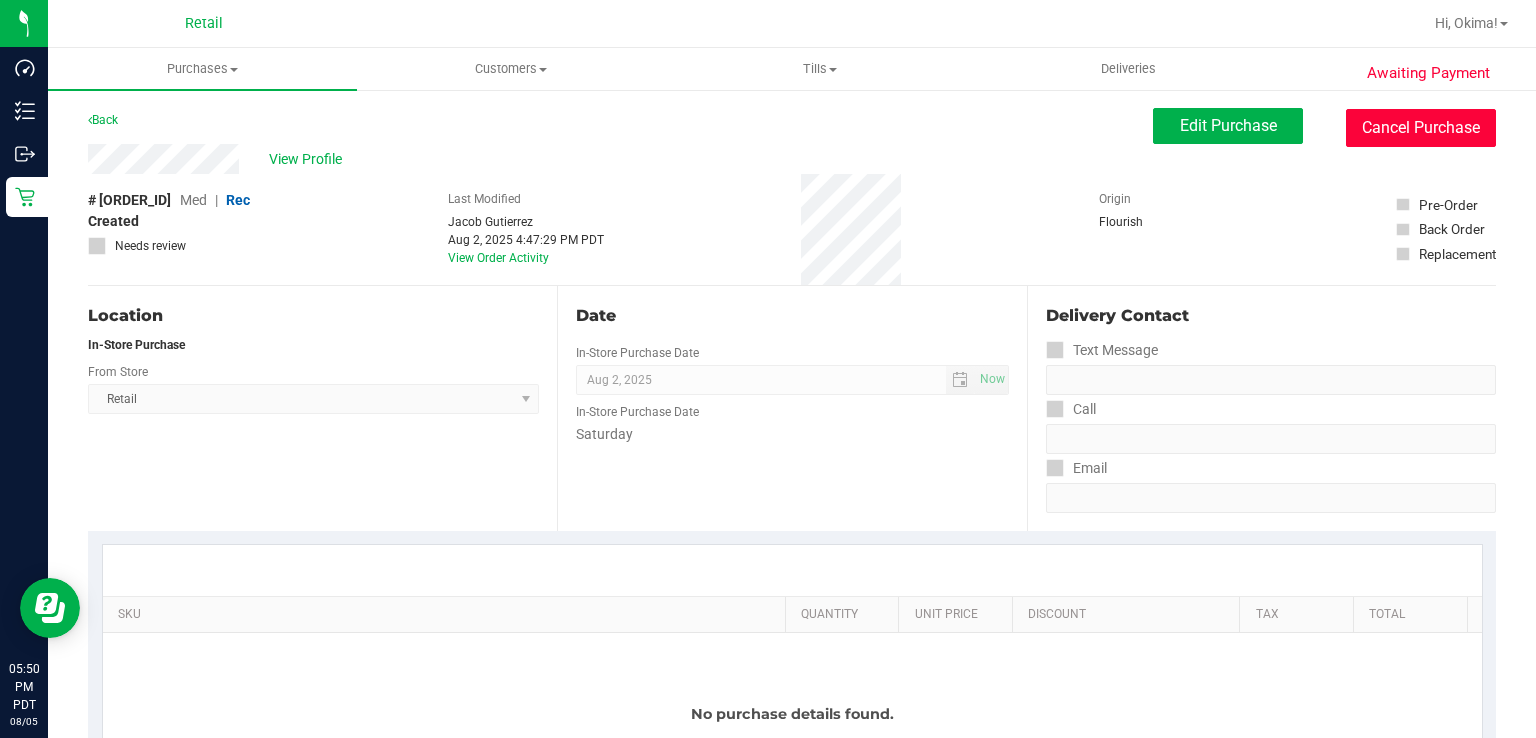 click on "Cancel Purchase" at bounding box center (1421, 128) 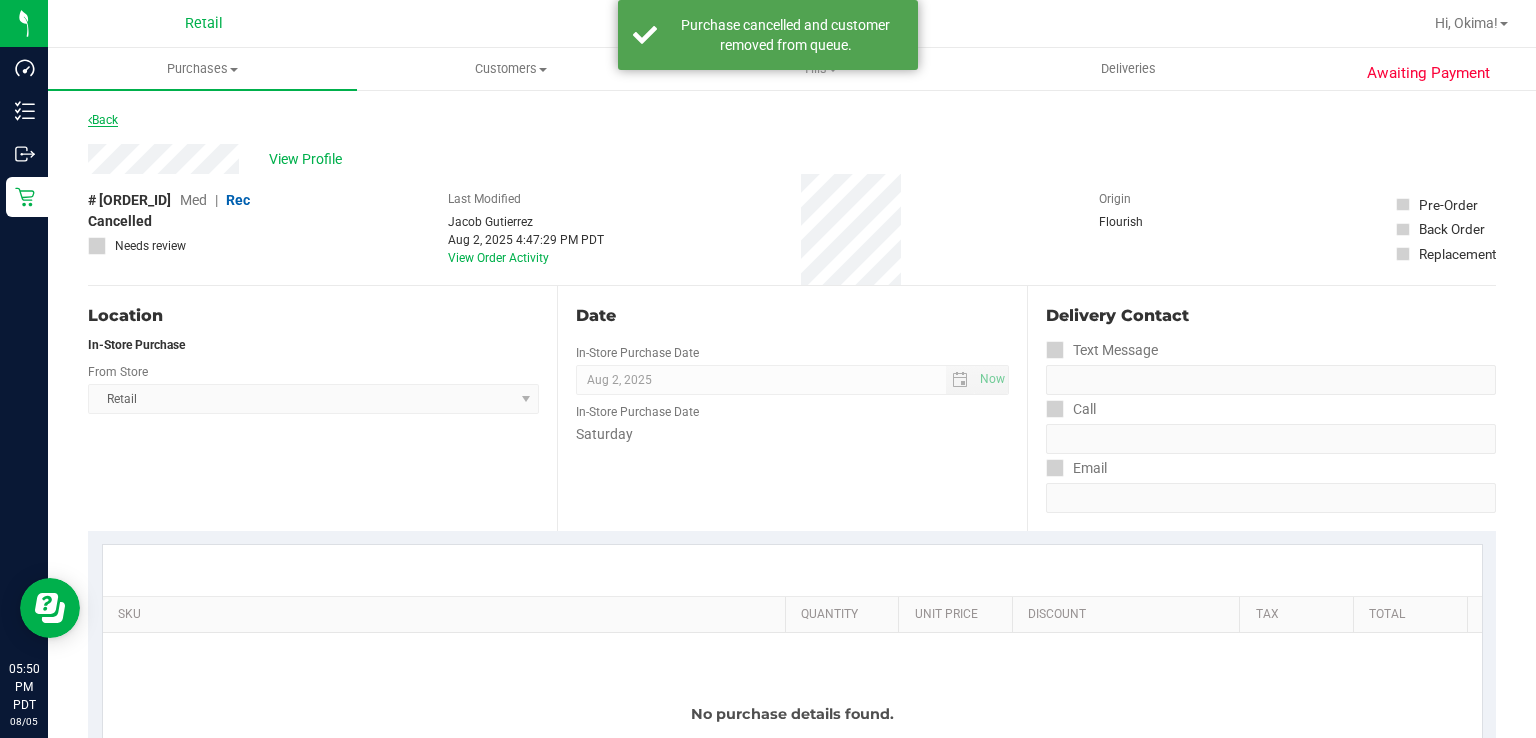 click on "Back" at bounding box center [103, 120] 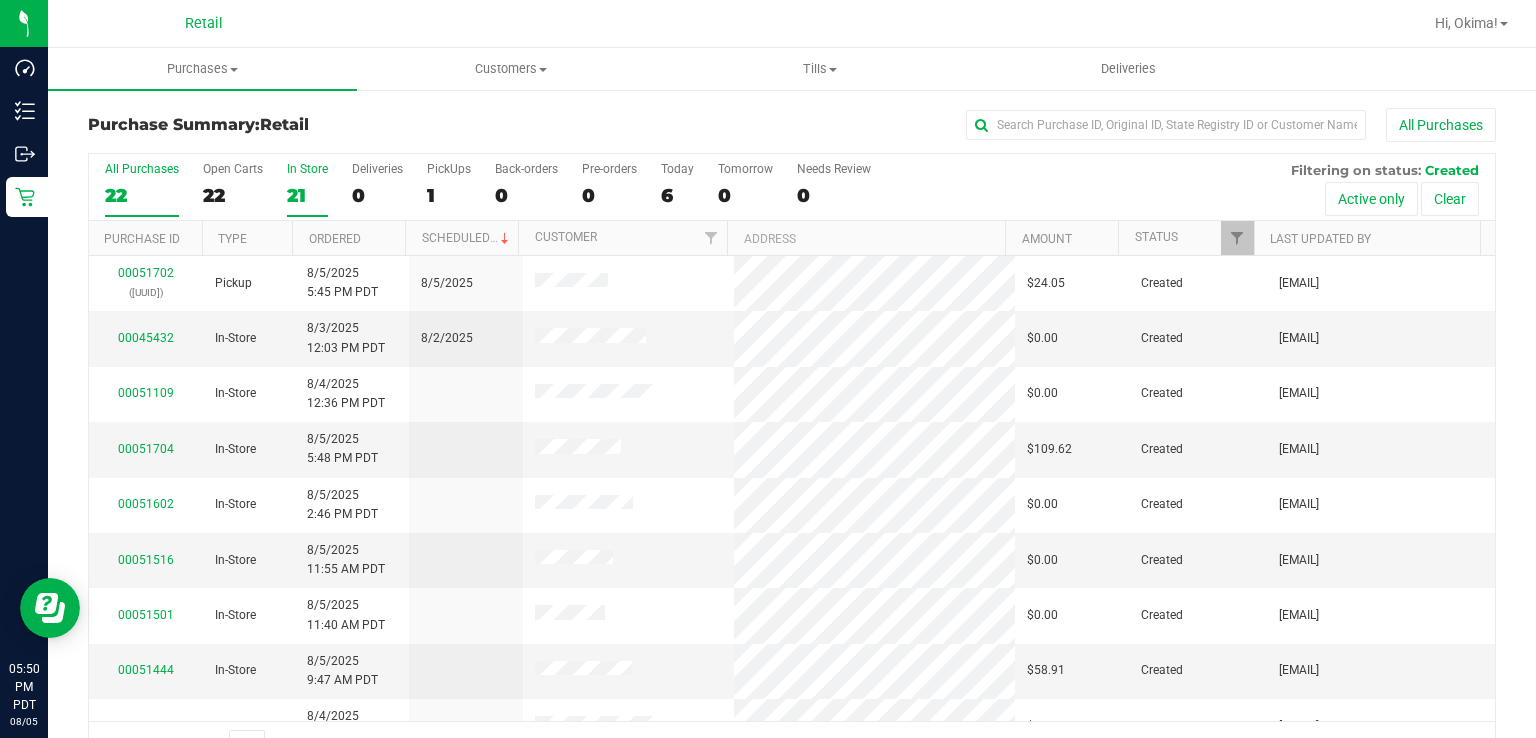 click on "21" at bounding box center [307, 195] 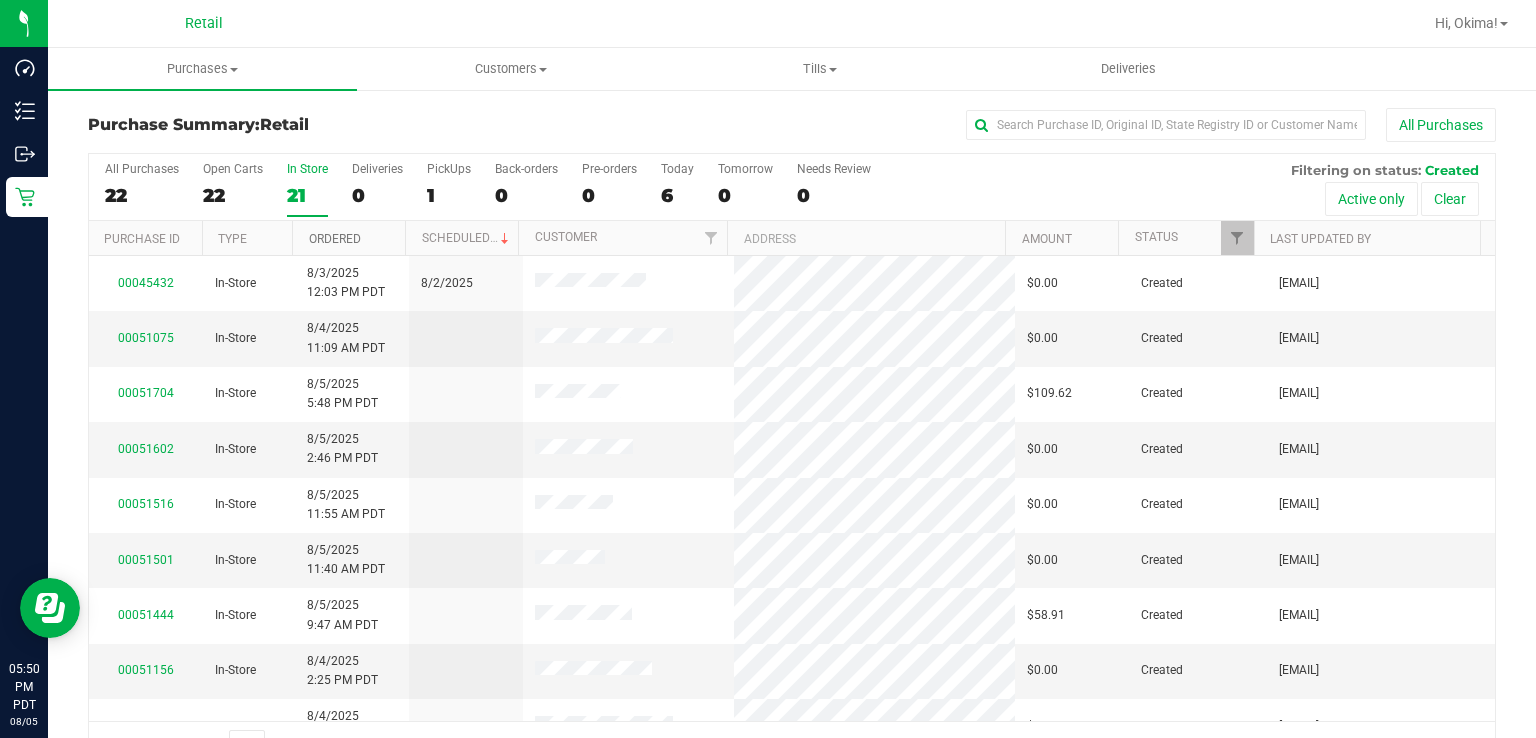 click on "Ordered" at bounding box center [335, 239] 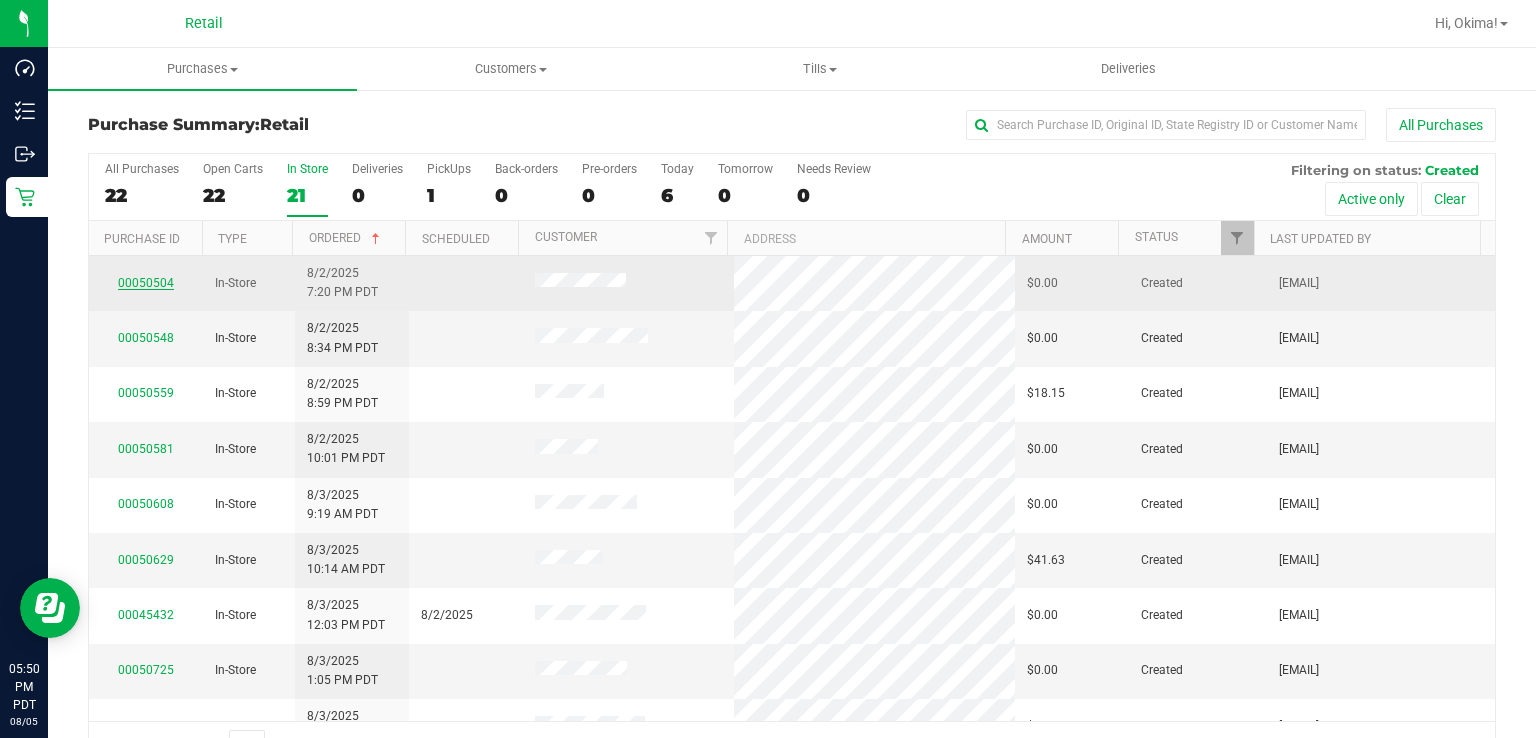 click on "00050504" at bounding box center (146, 283) 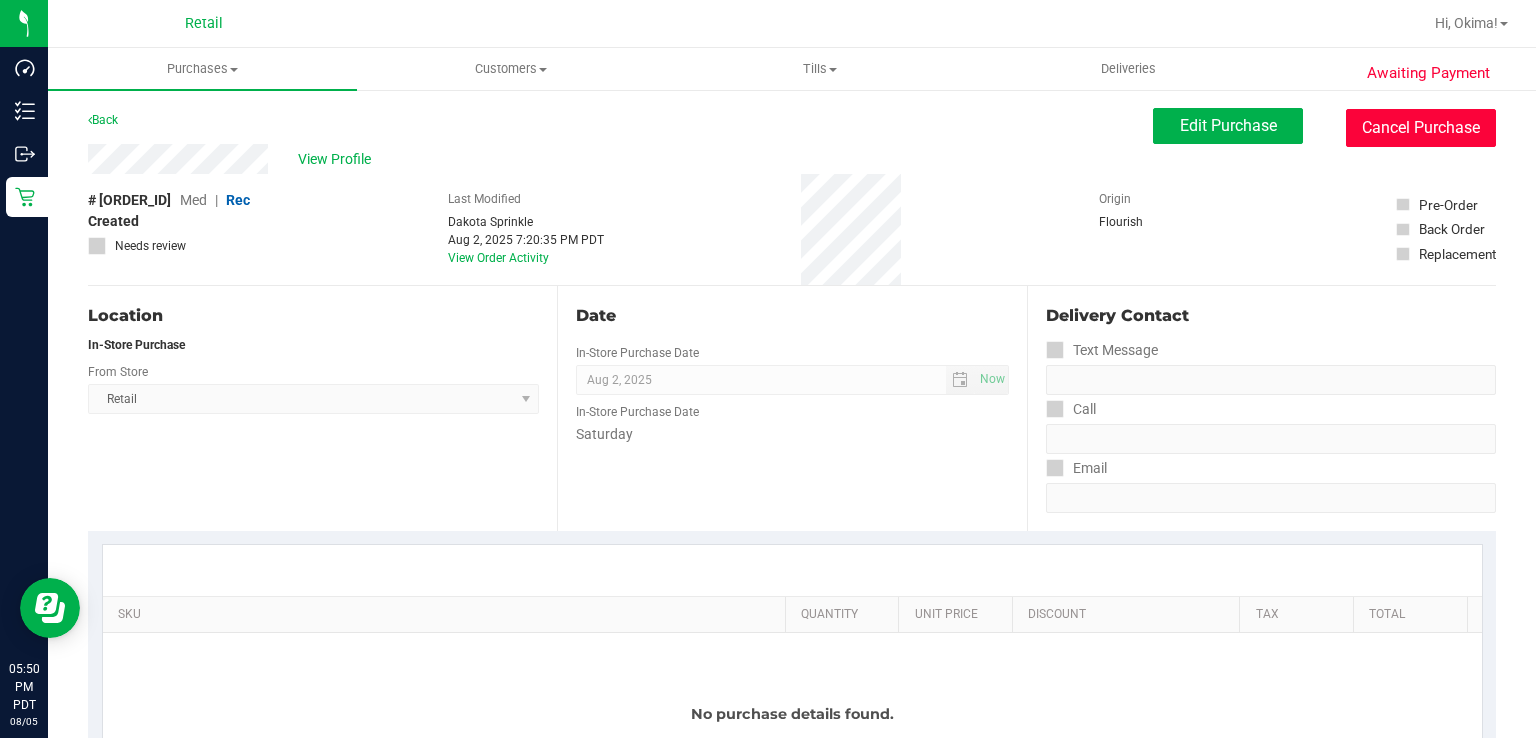 click on "Cancel Purchase" at bounding box center (1421, 128) 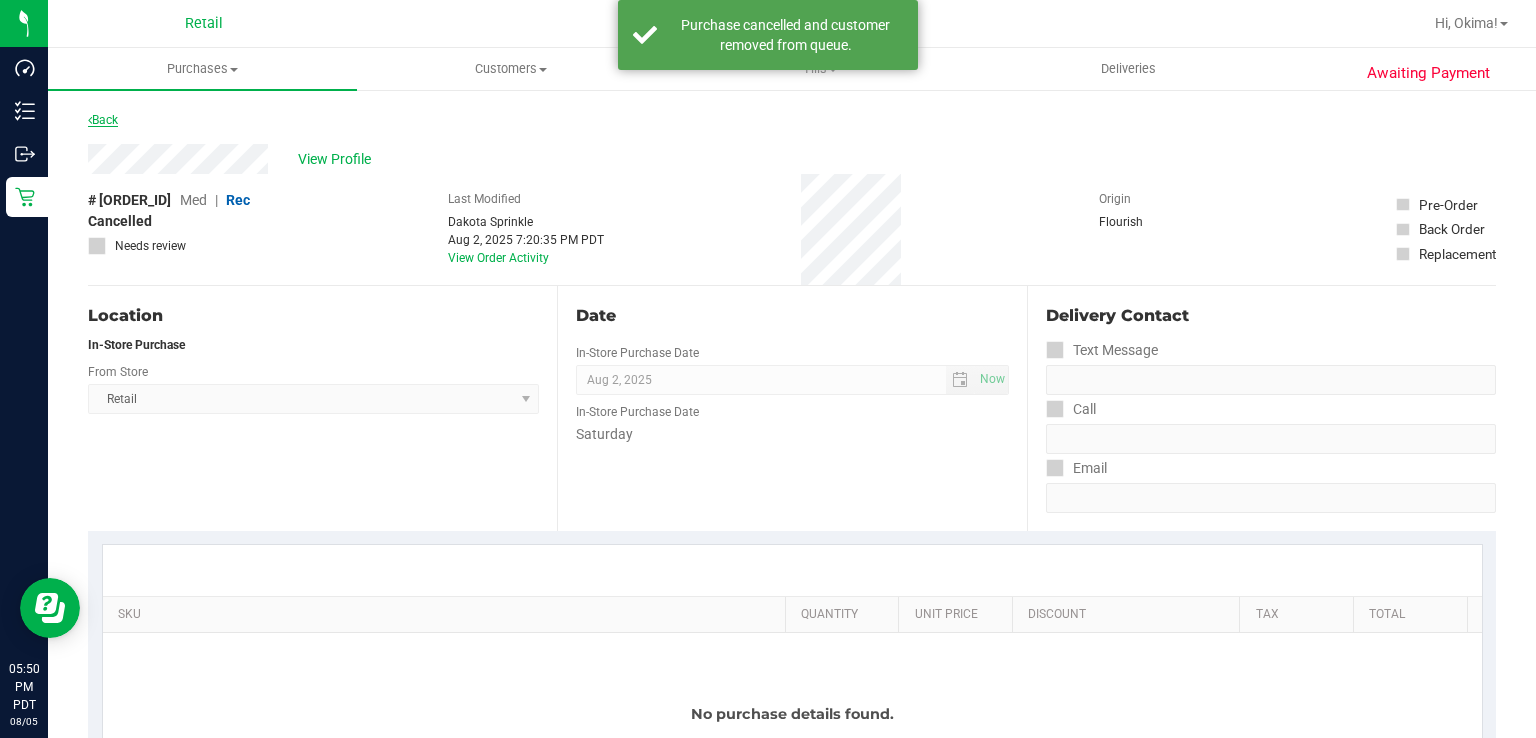 click at bounding box center [90, 120] 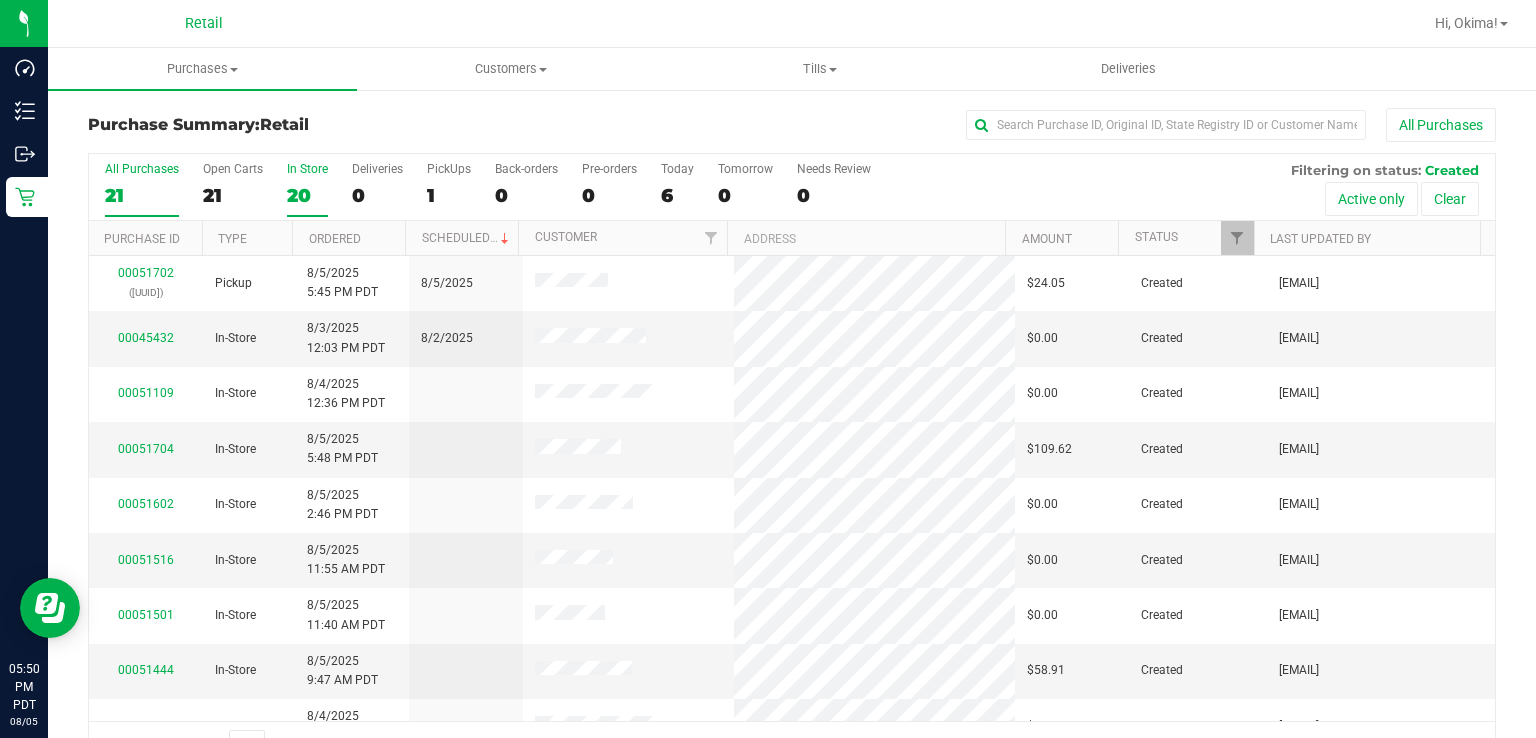 click on "20" at bounding box center (307, 195) 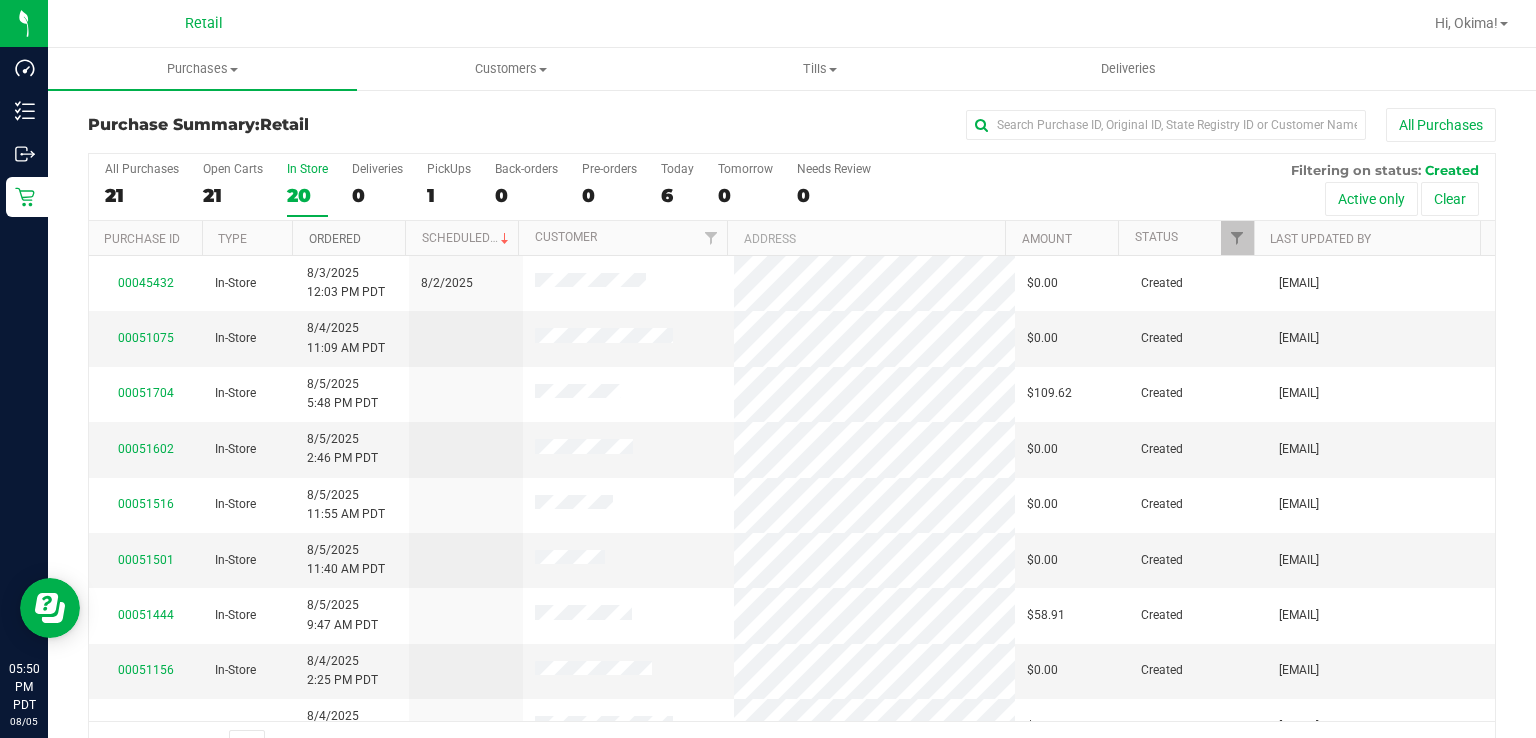 click on "Ordered" at bounding box center [335, 239] 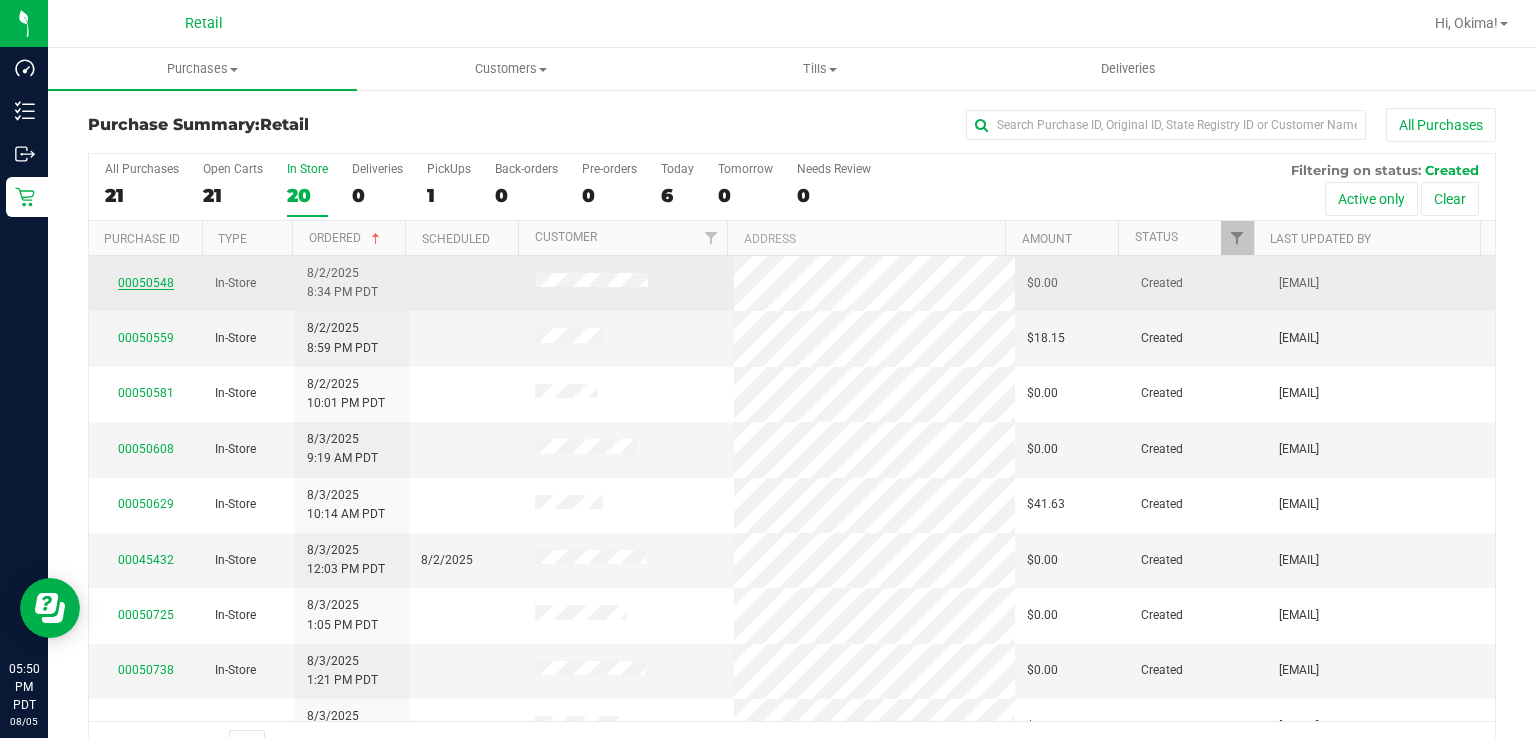 click on "00050548" at bounding box center (146, 283) 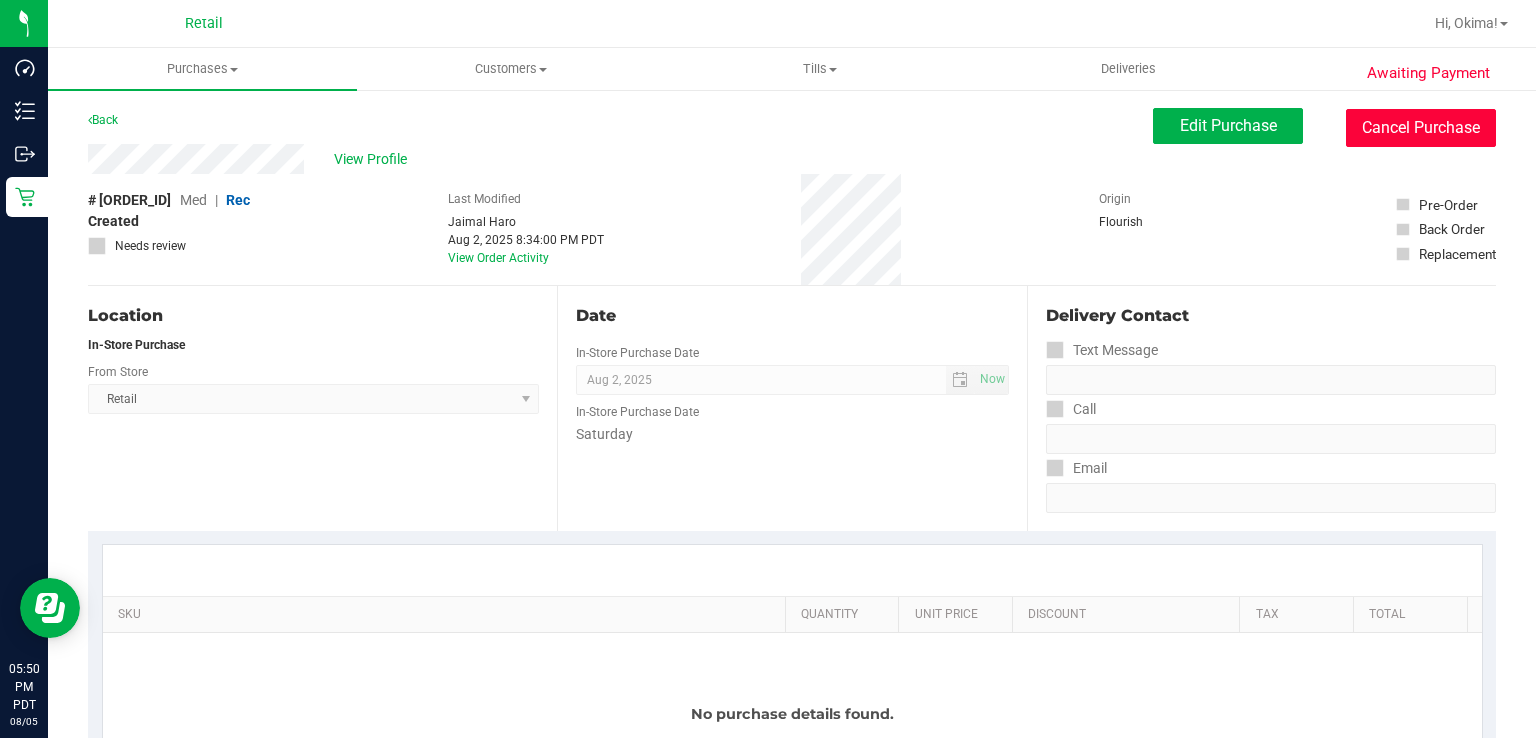 click on "Cancel Purchase" at bounding box center (1421, 128) 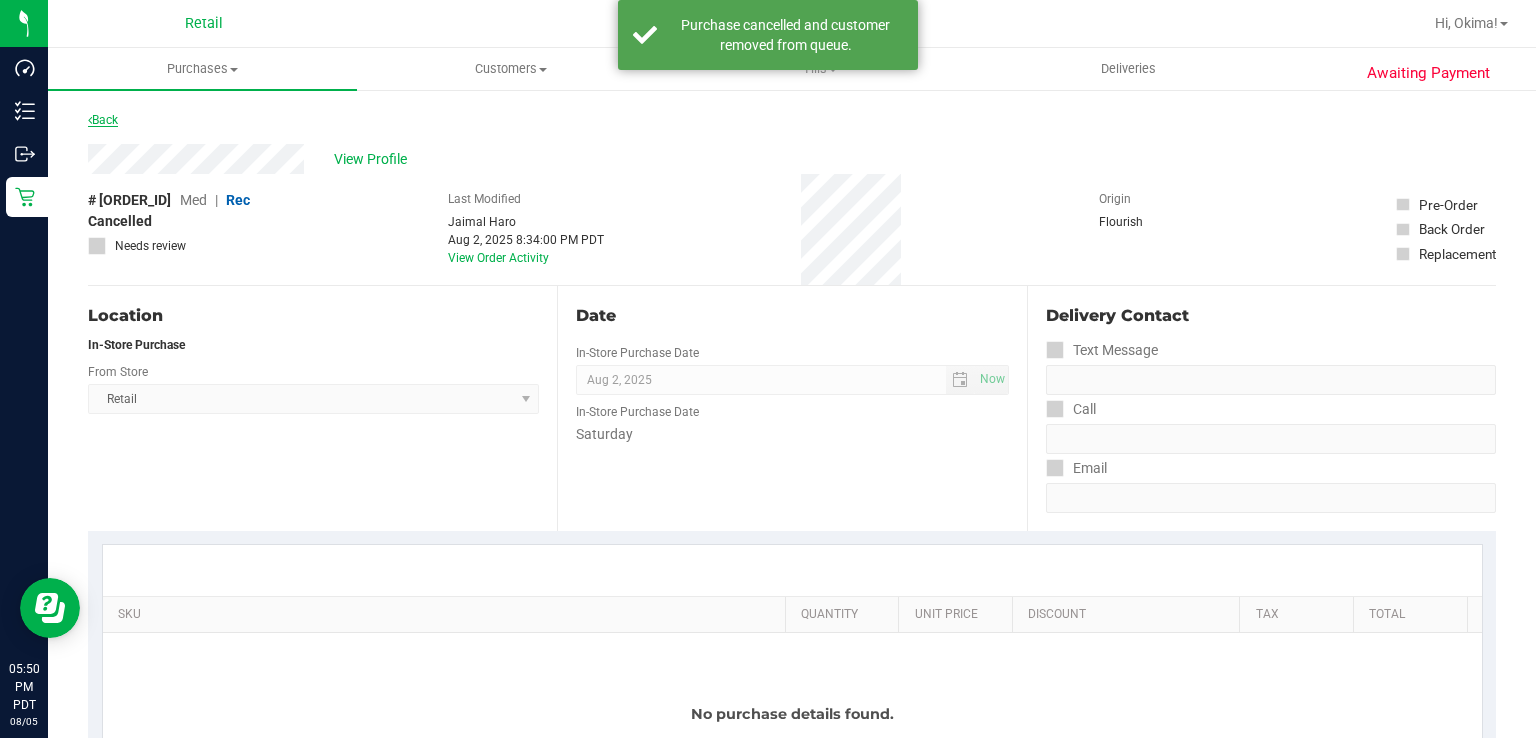 click on "Back" at bounding box center (103, 120) 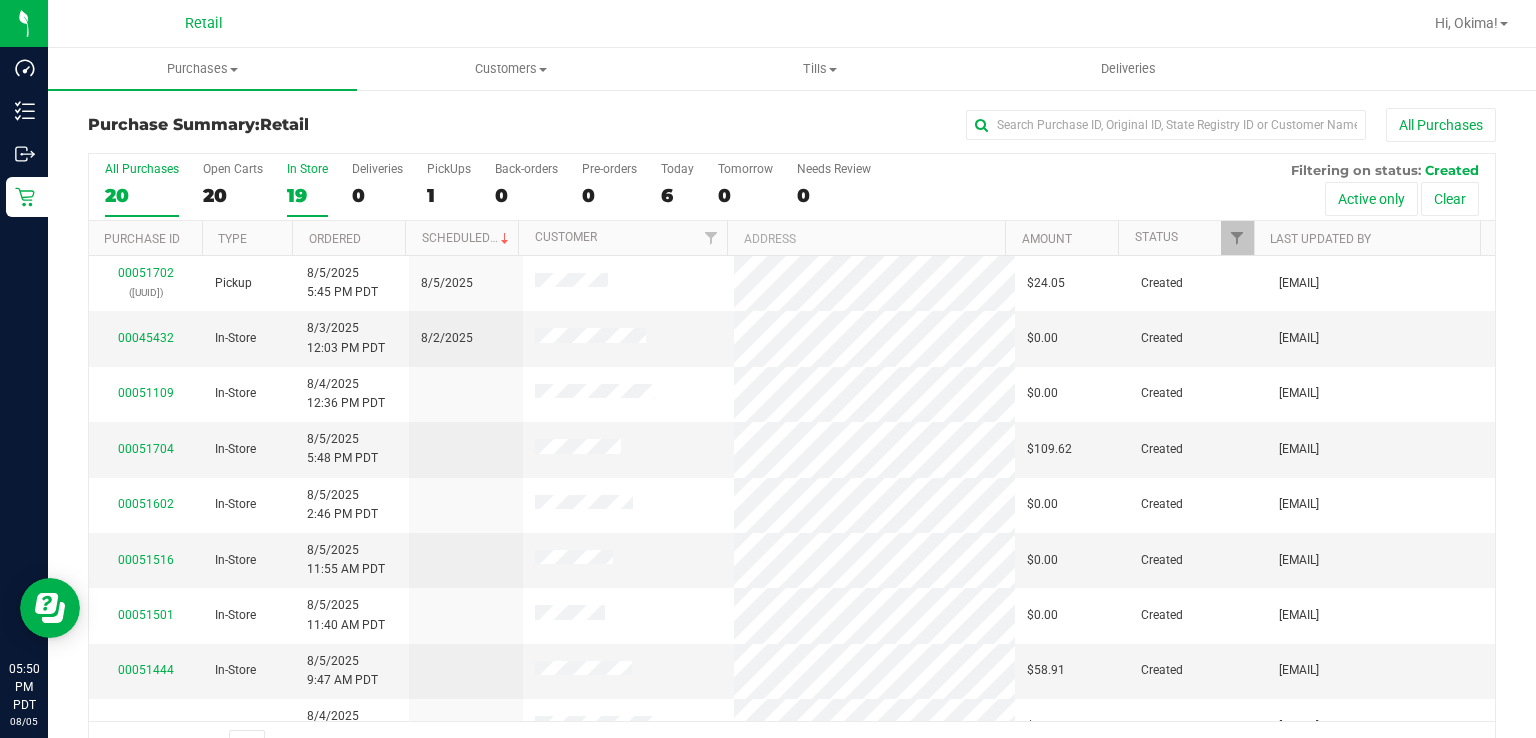 click on "19" at bounding box center (307, 195) 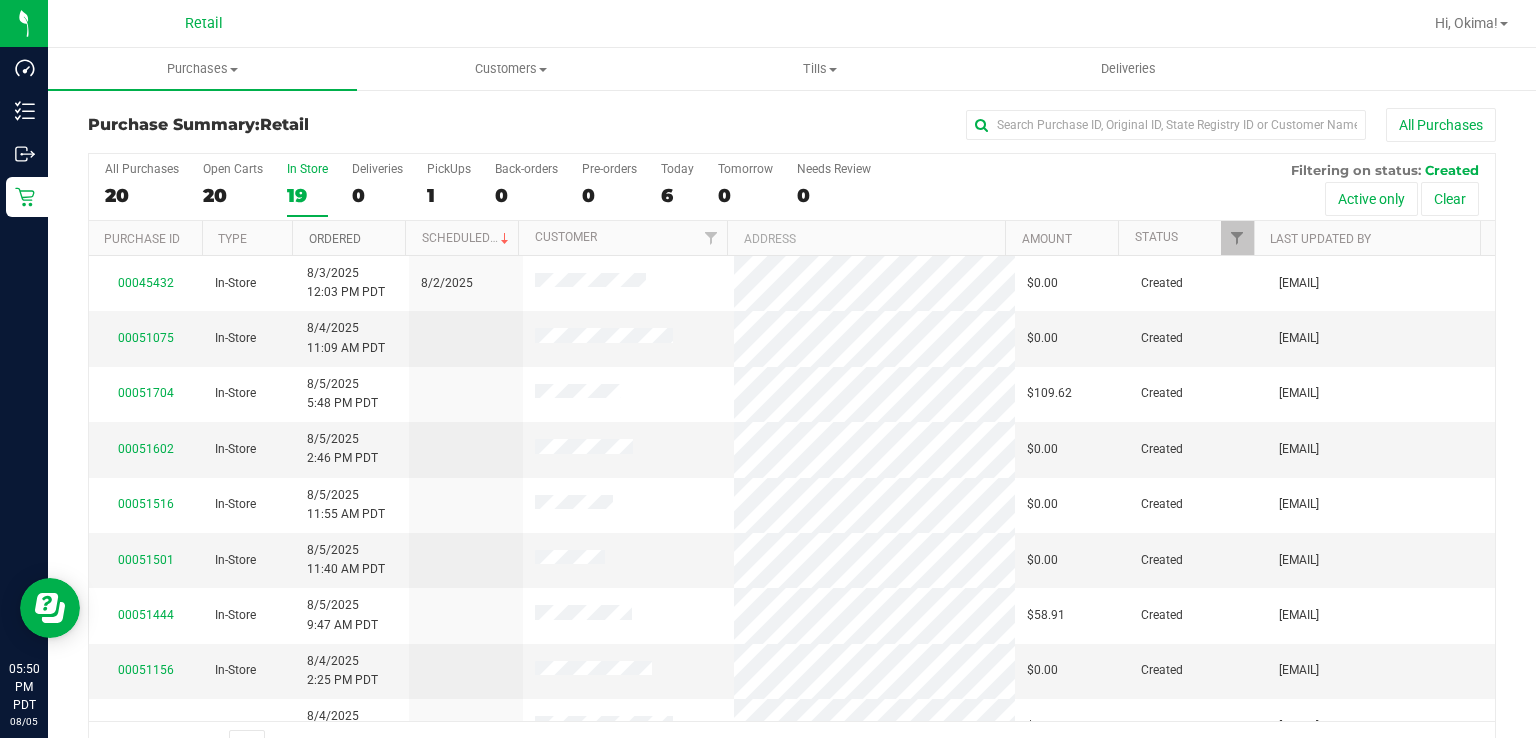 click on "Ordered" at bounding box center [335, 239] 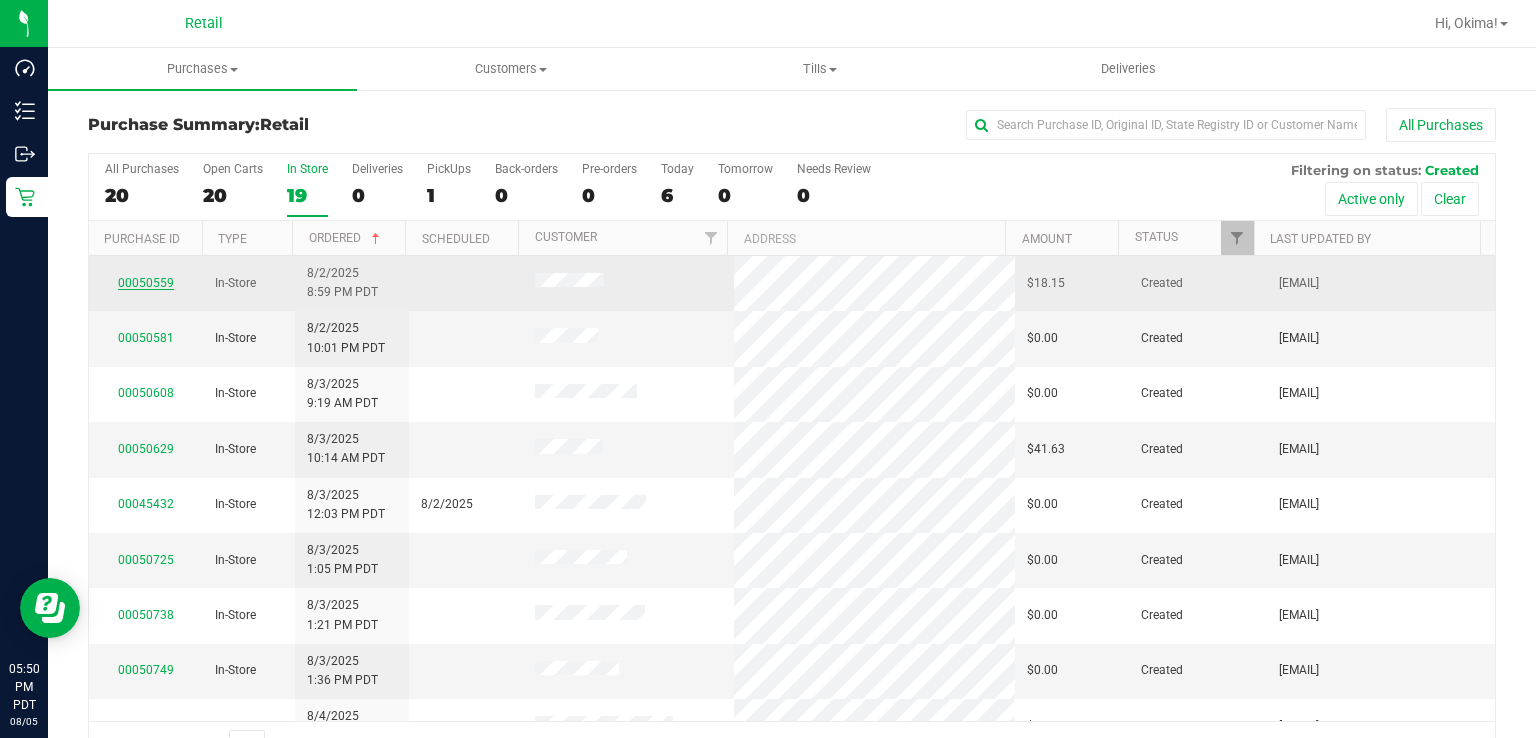 click on "00050559" at bounding box center (146, 283) 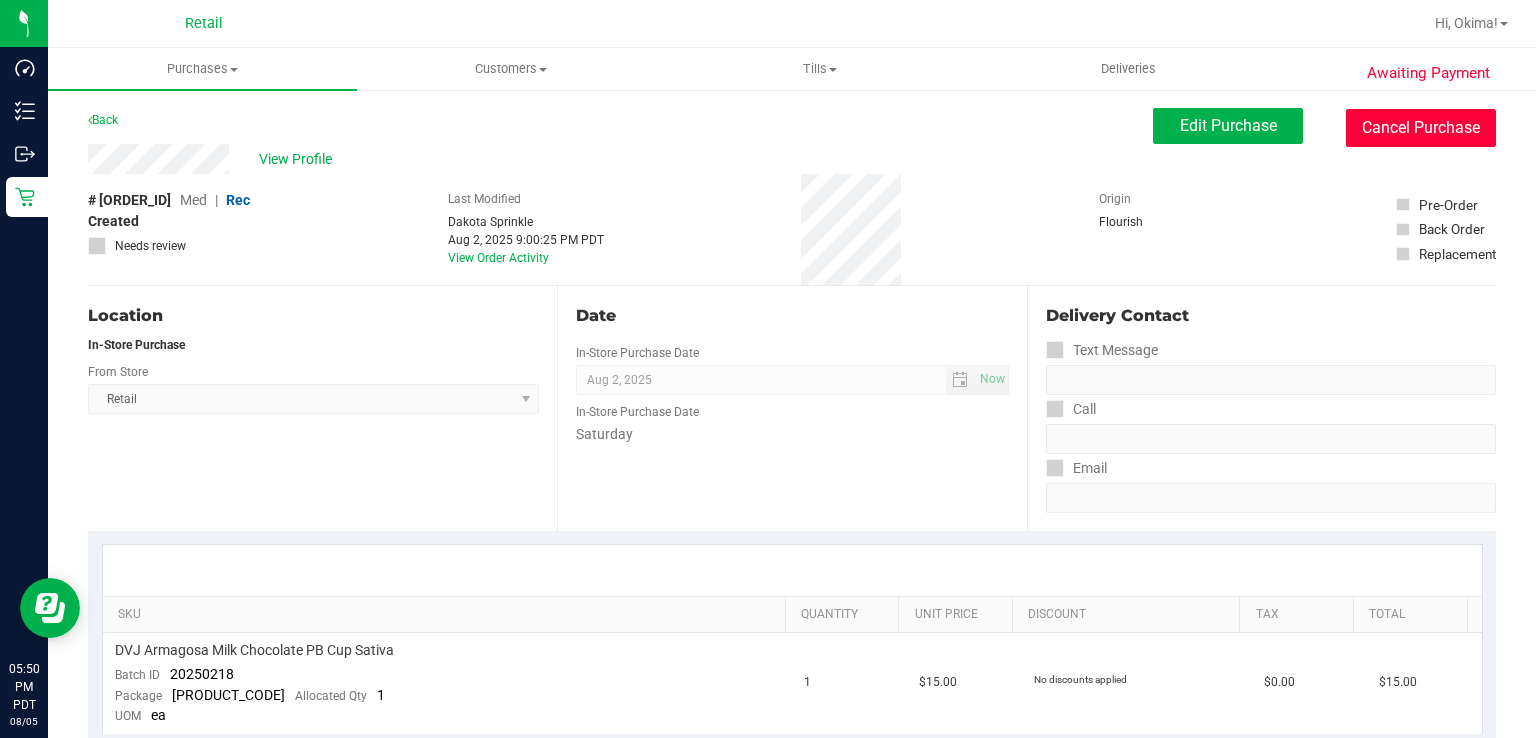 click on "Cancel Purchase" at bounding box center (1421, 128) 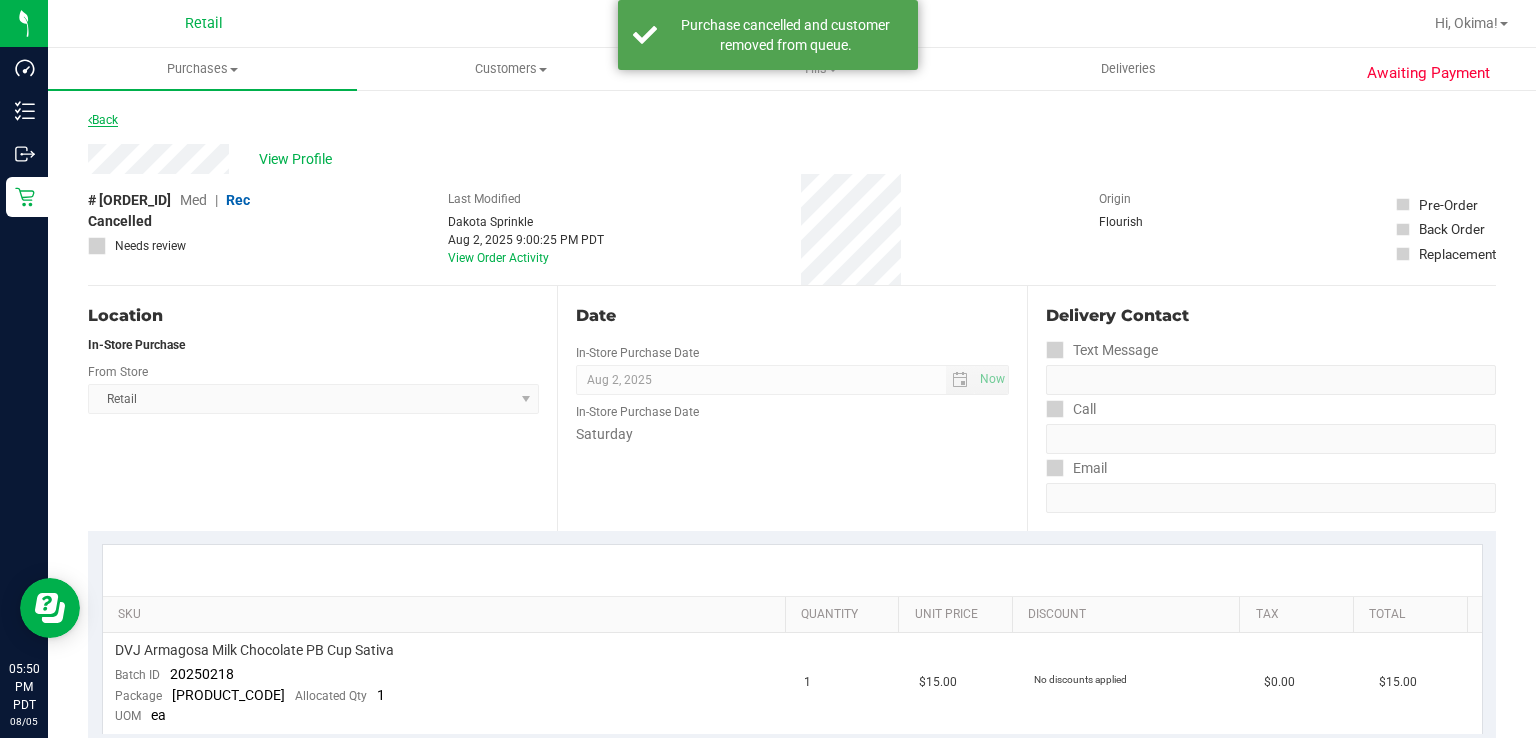 click at bounding box center [90, 120] 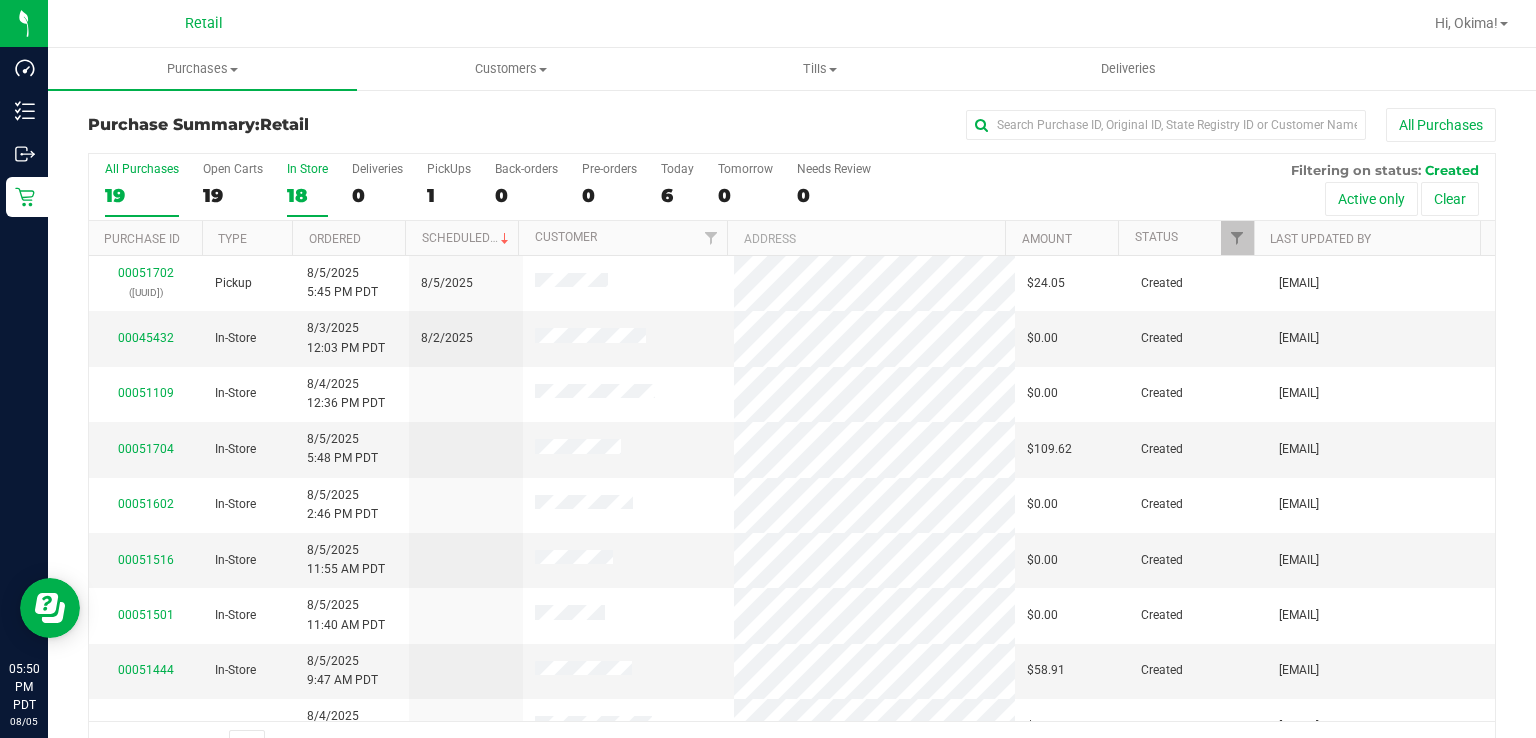 click on "18" at bounding box center (307, 195) 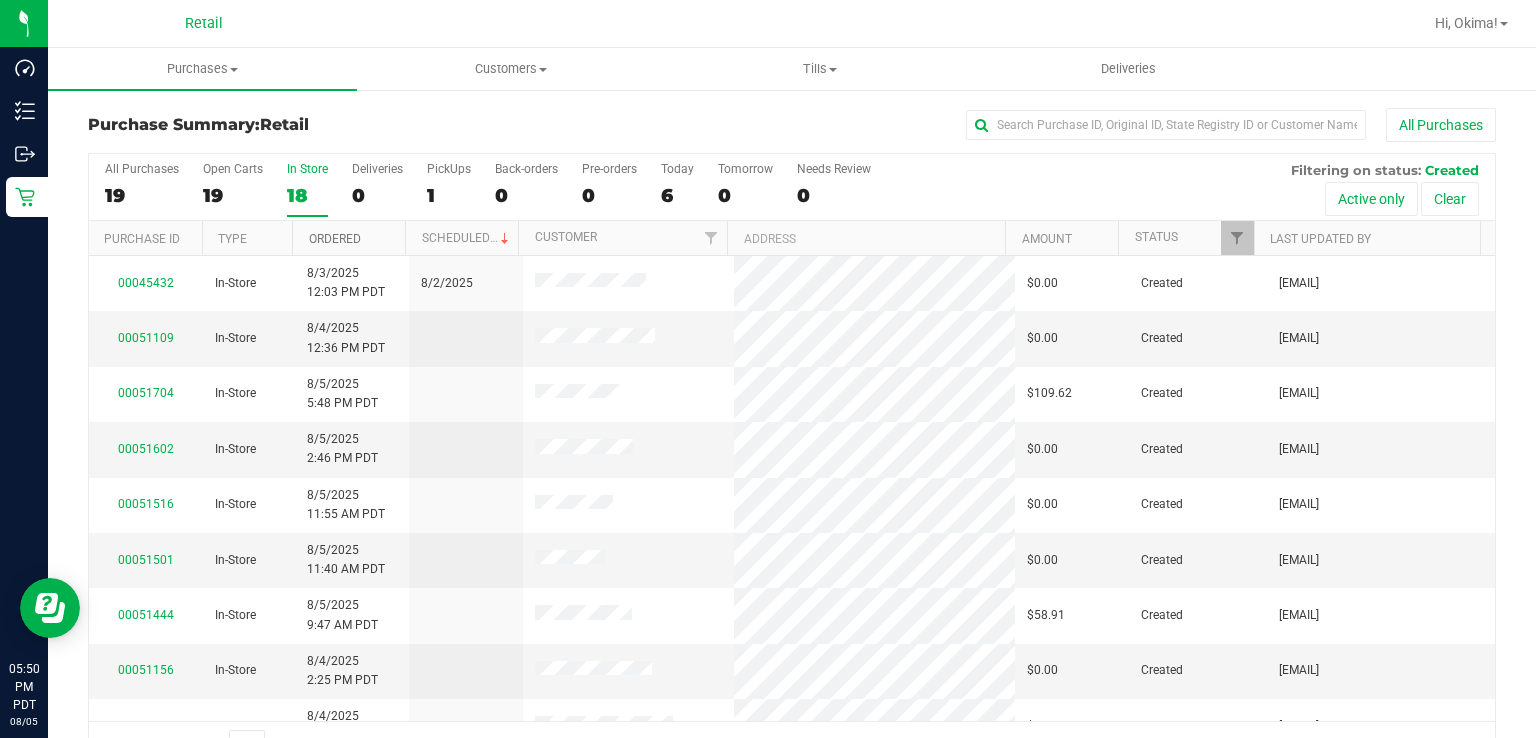 click on "Ordered" at bounding box center (335, 239) 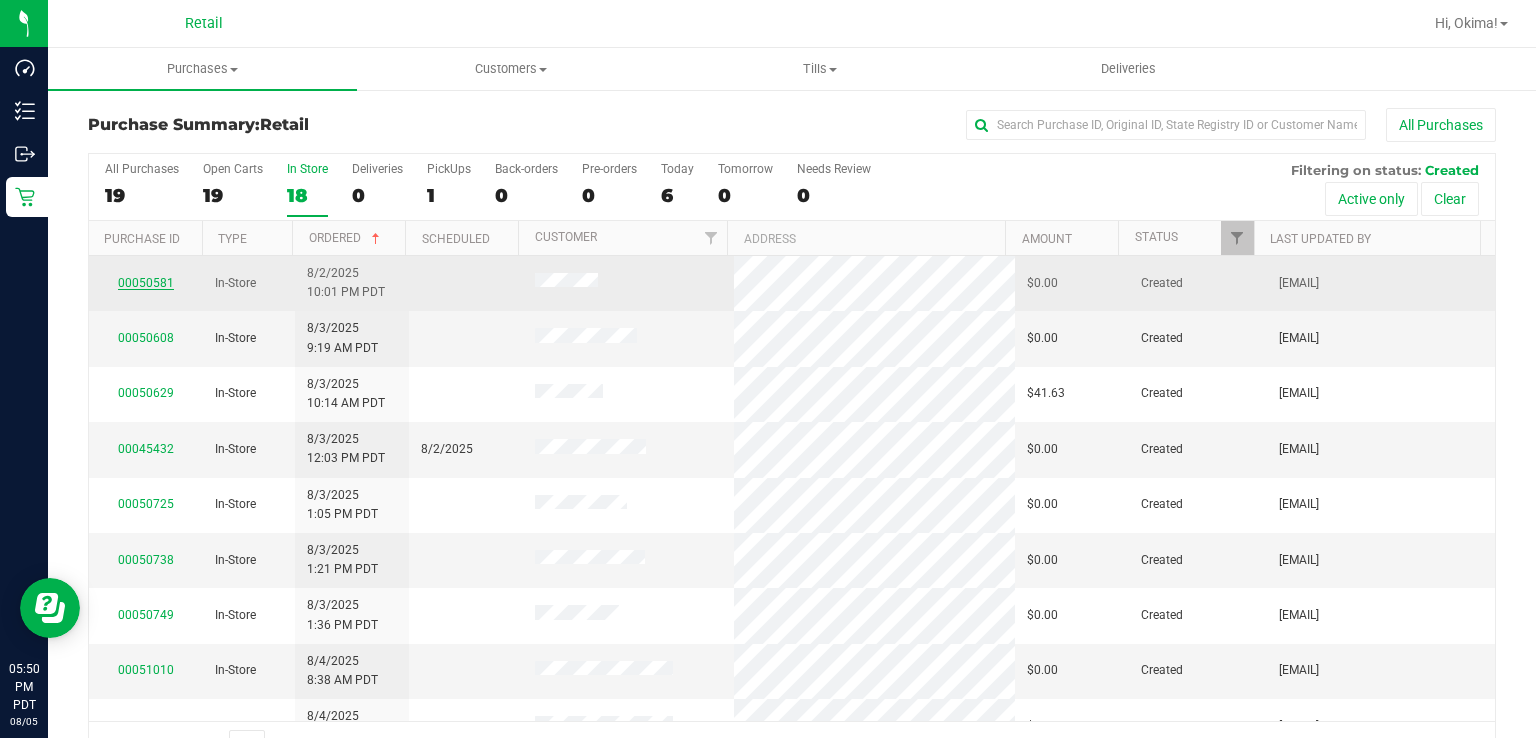 click on "00050581" at bounding box center [146, 283] 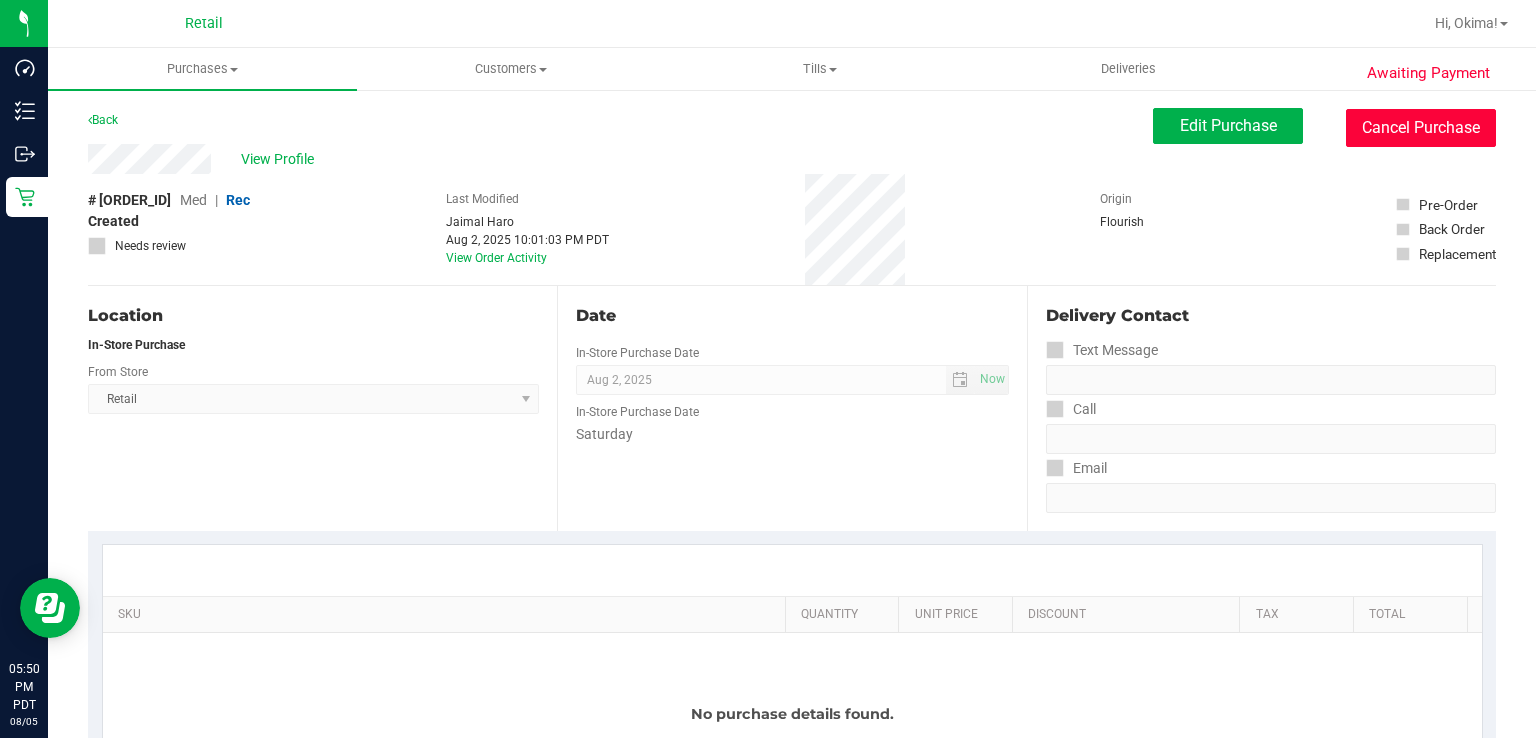 click on "Cancel Purchase" at bounding box center (1421, 128) 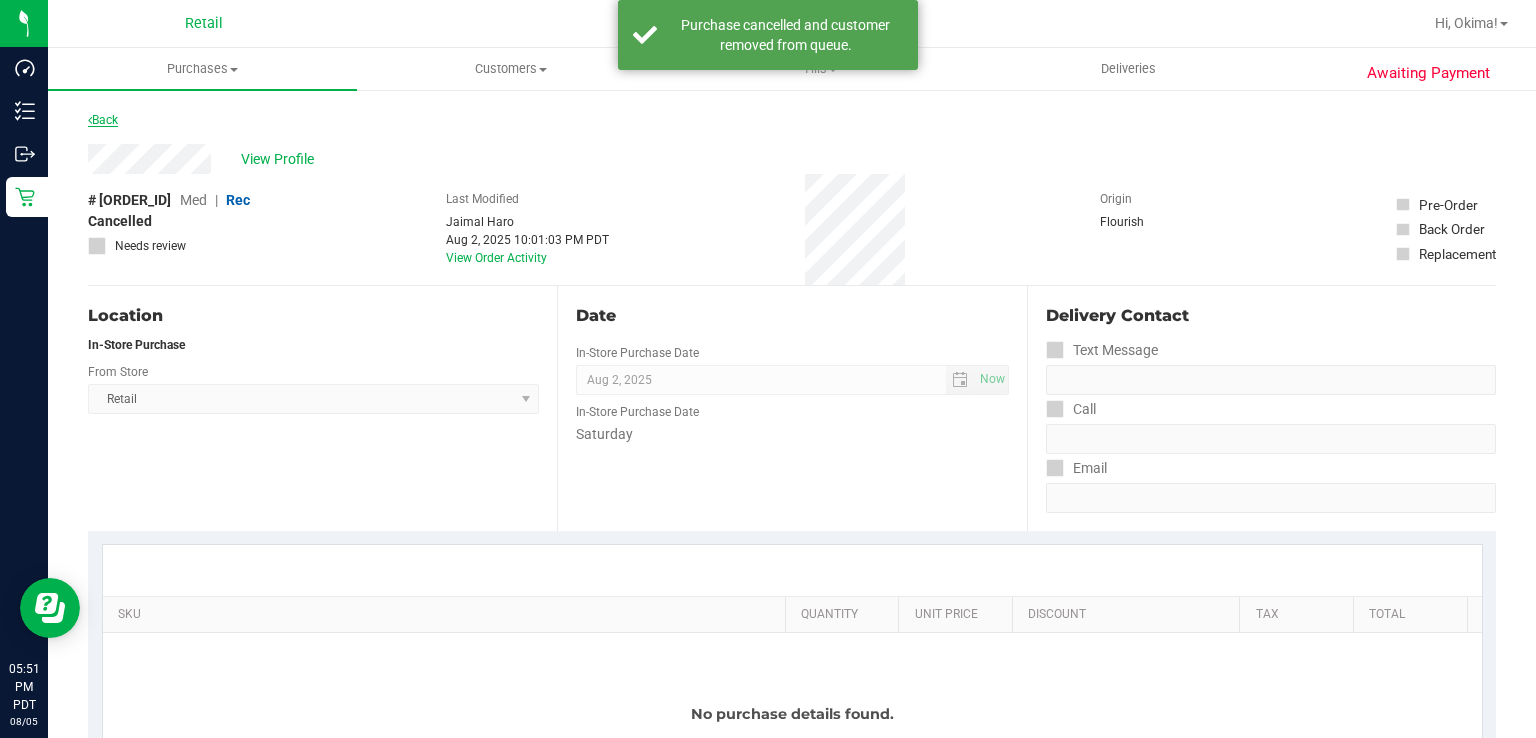 click at bounding box center [90, 120] 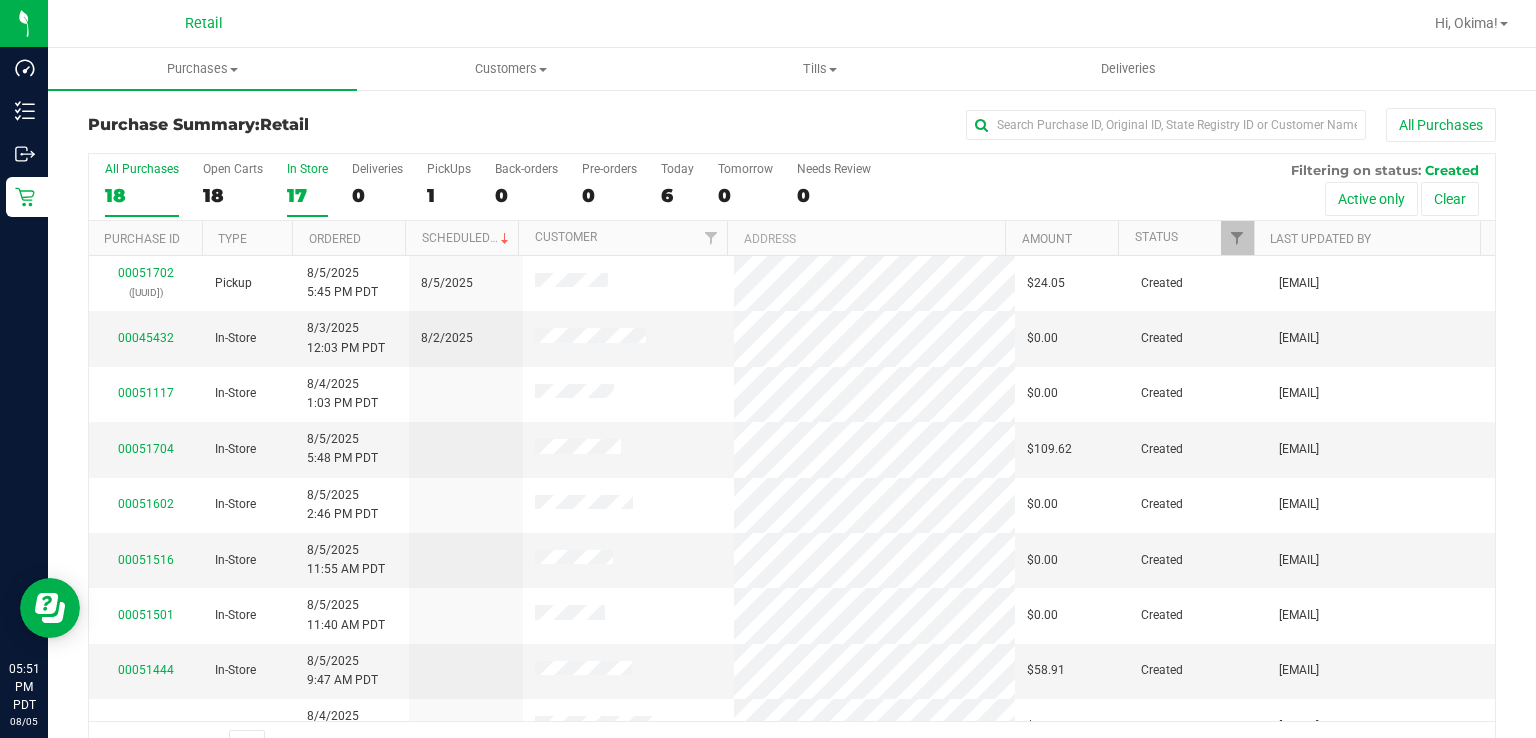 click on "17" at bounding box center (307, 195) 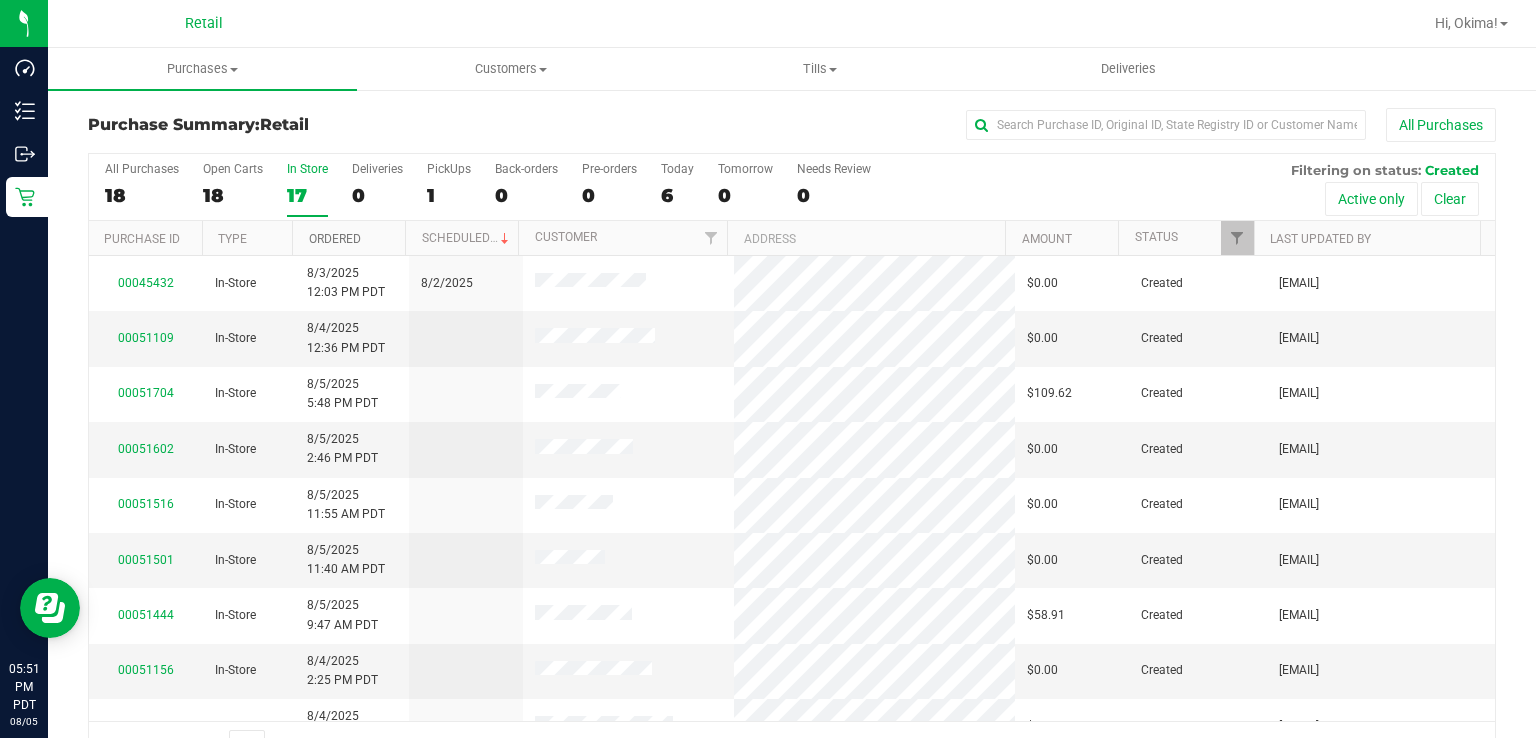 click on "Ordered" at bounding box center [335, 239] 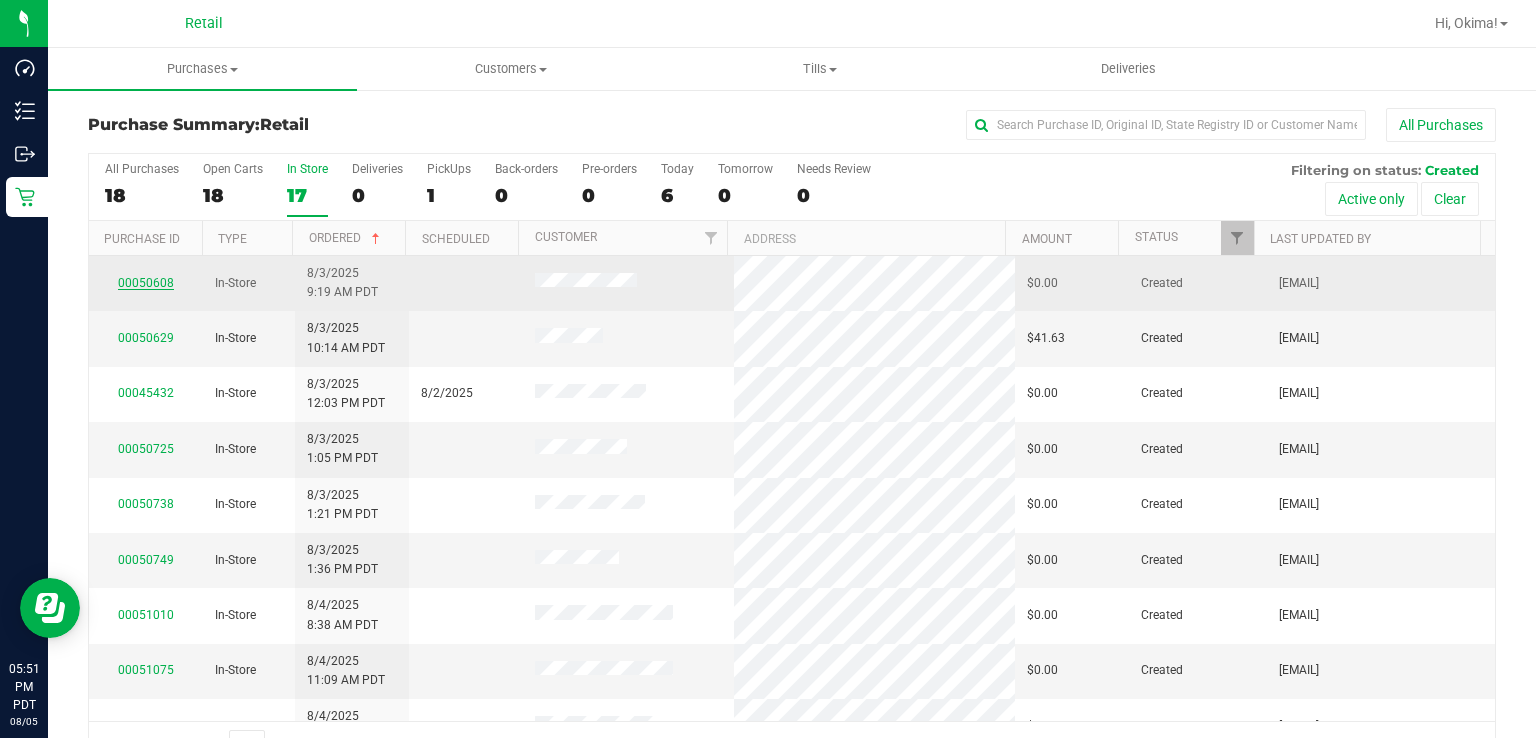 click on "00050608" at bounding box center [146, 283] 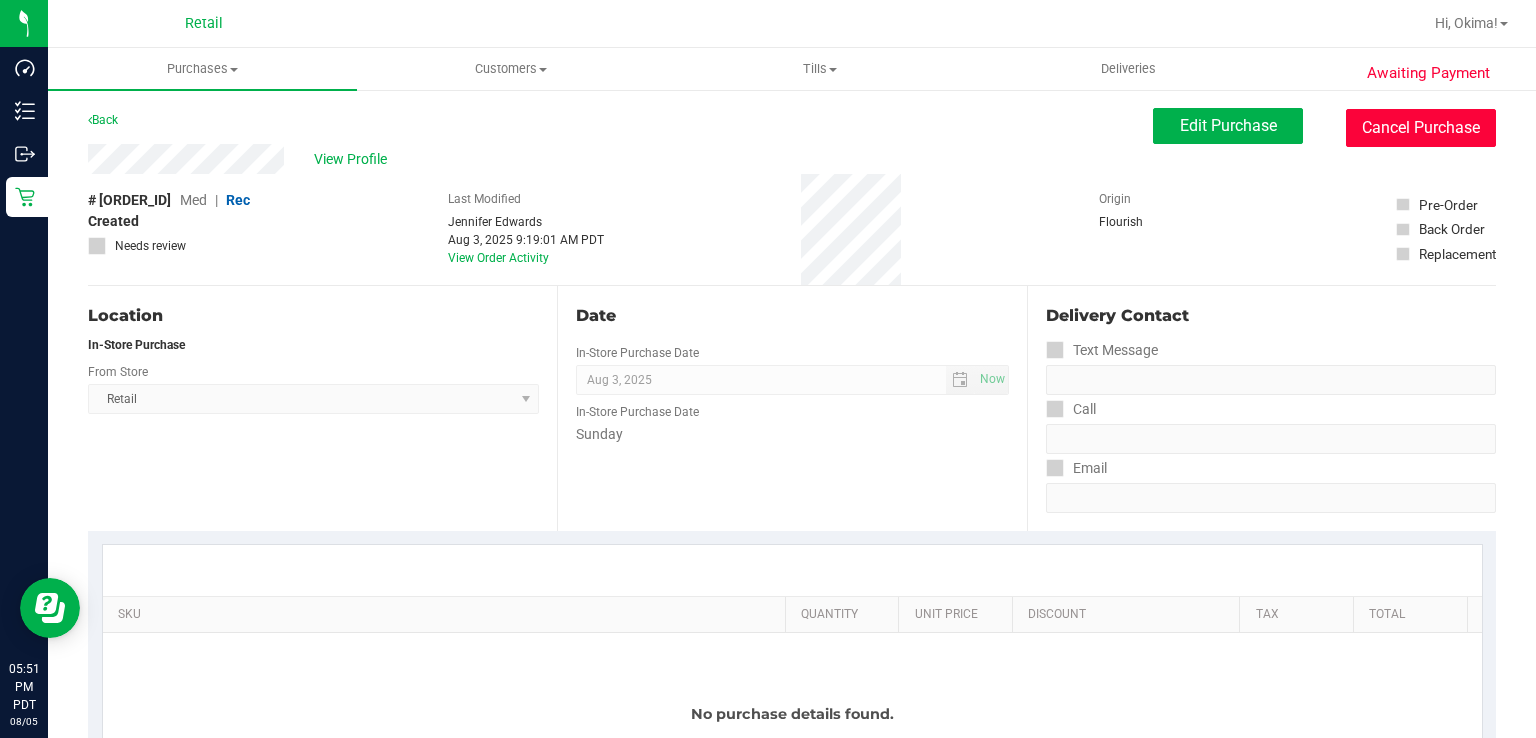 click on "Cancel Purchase" at bounding box center [1421, 128] 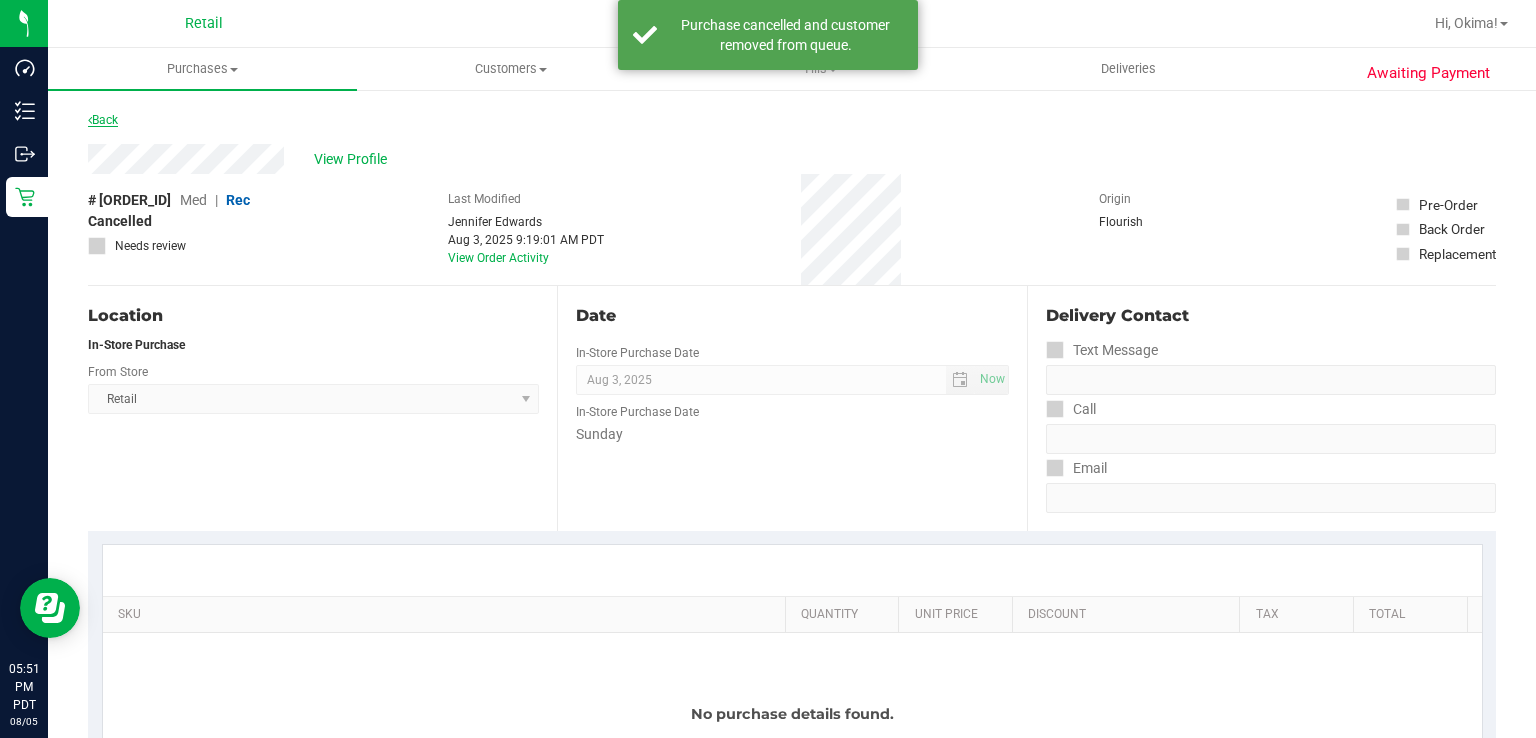 click on "Back" at bounding box center (103, 120) 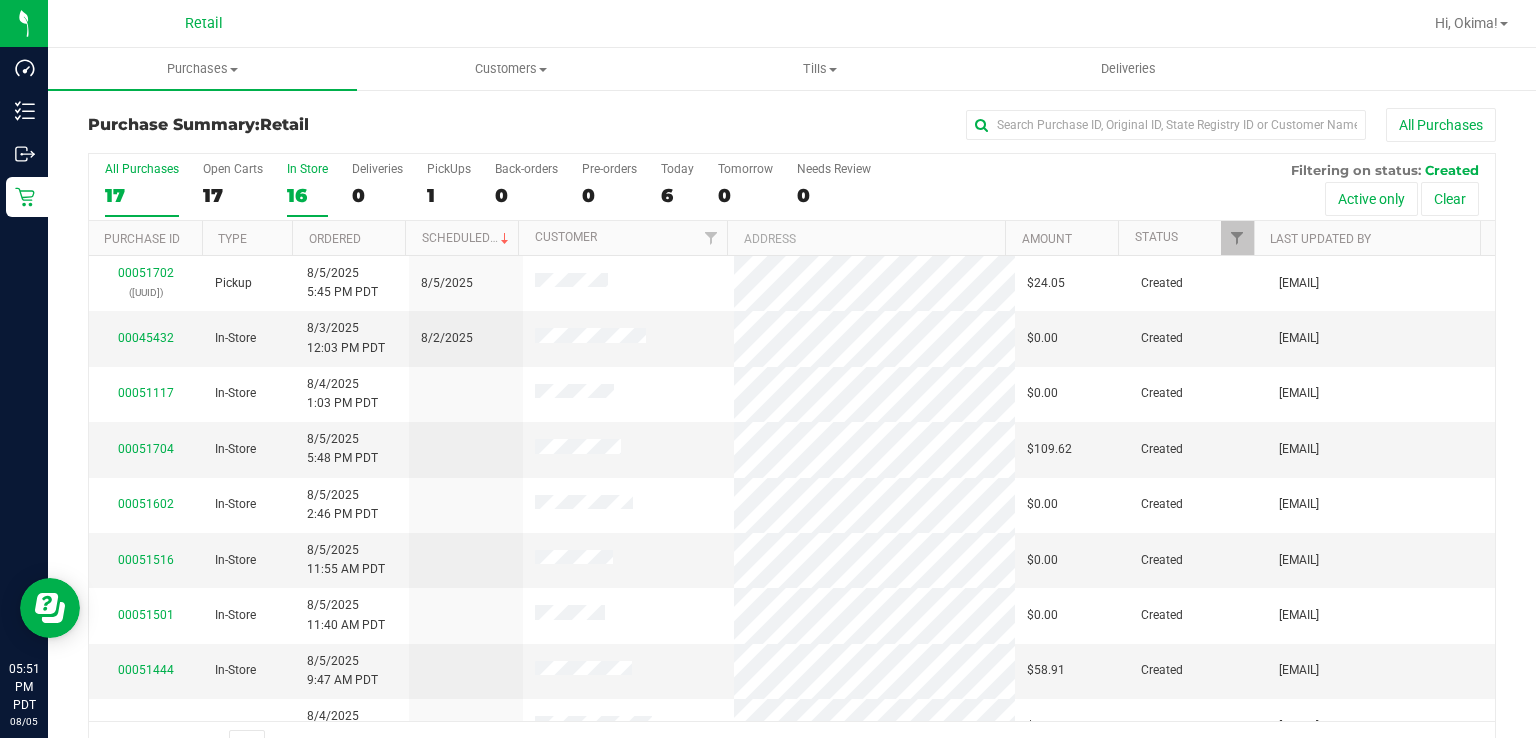 click on "In Store
16" at bounding box center [307, 189] 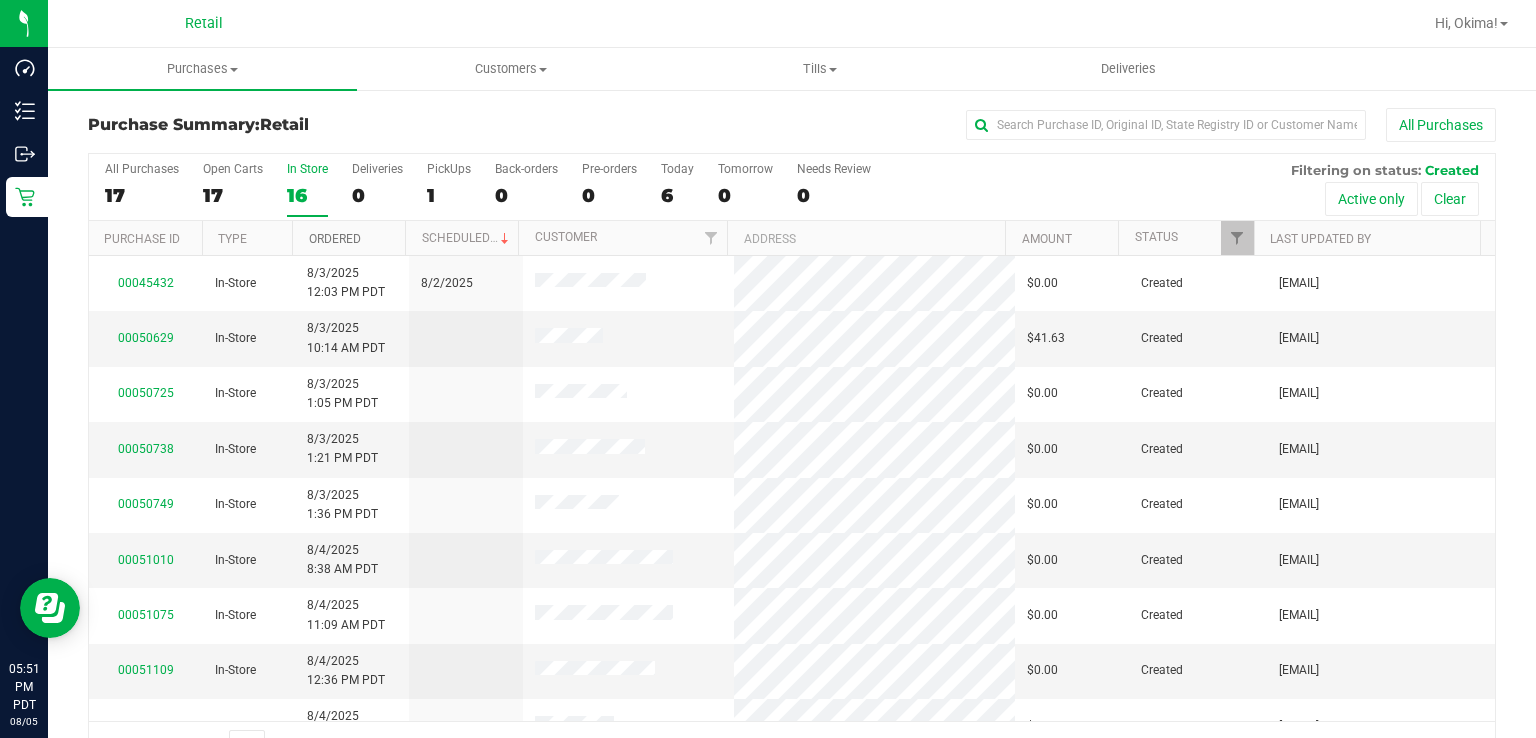 click on "Ordered" at bounding box center [335, 239] 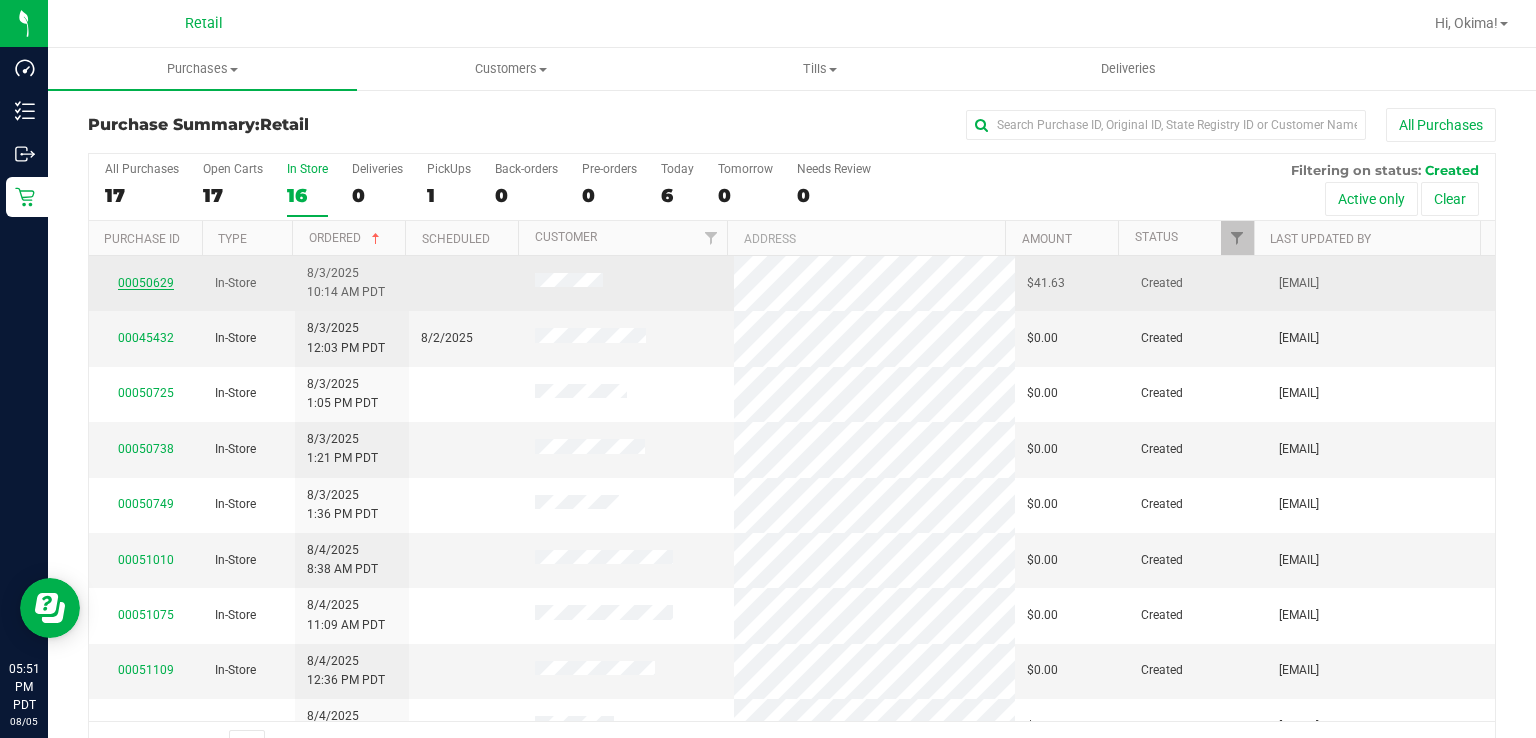 click on "00050629" at bounding box center (146, 283) 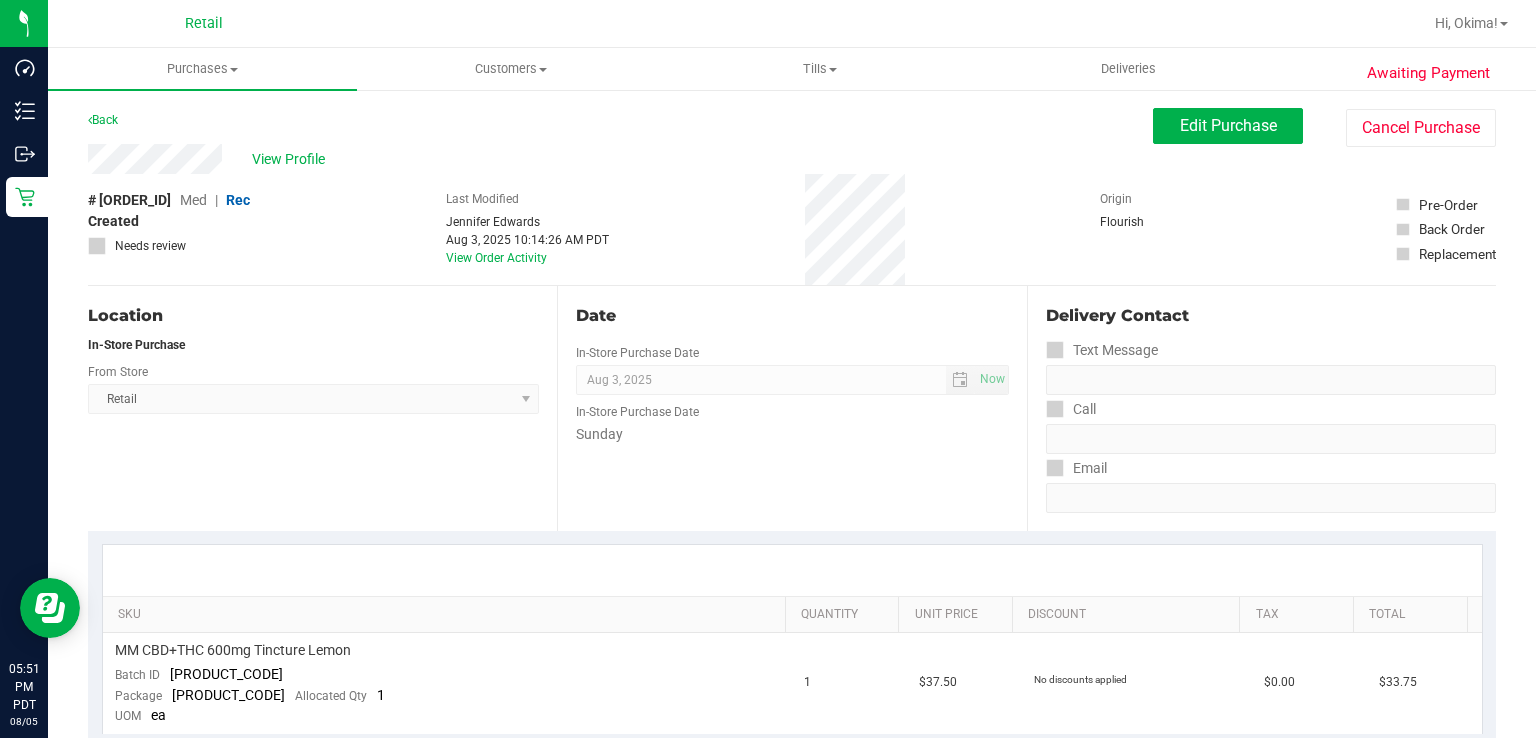 scroll, scrollTop: 7, scrollLeft: 0, axis: vertical 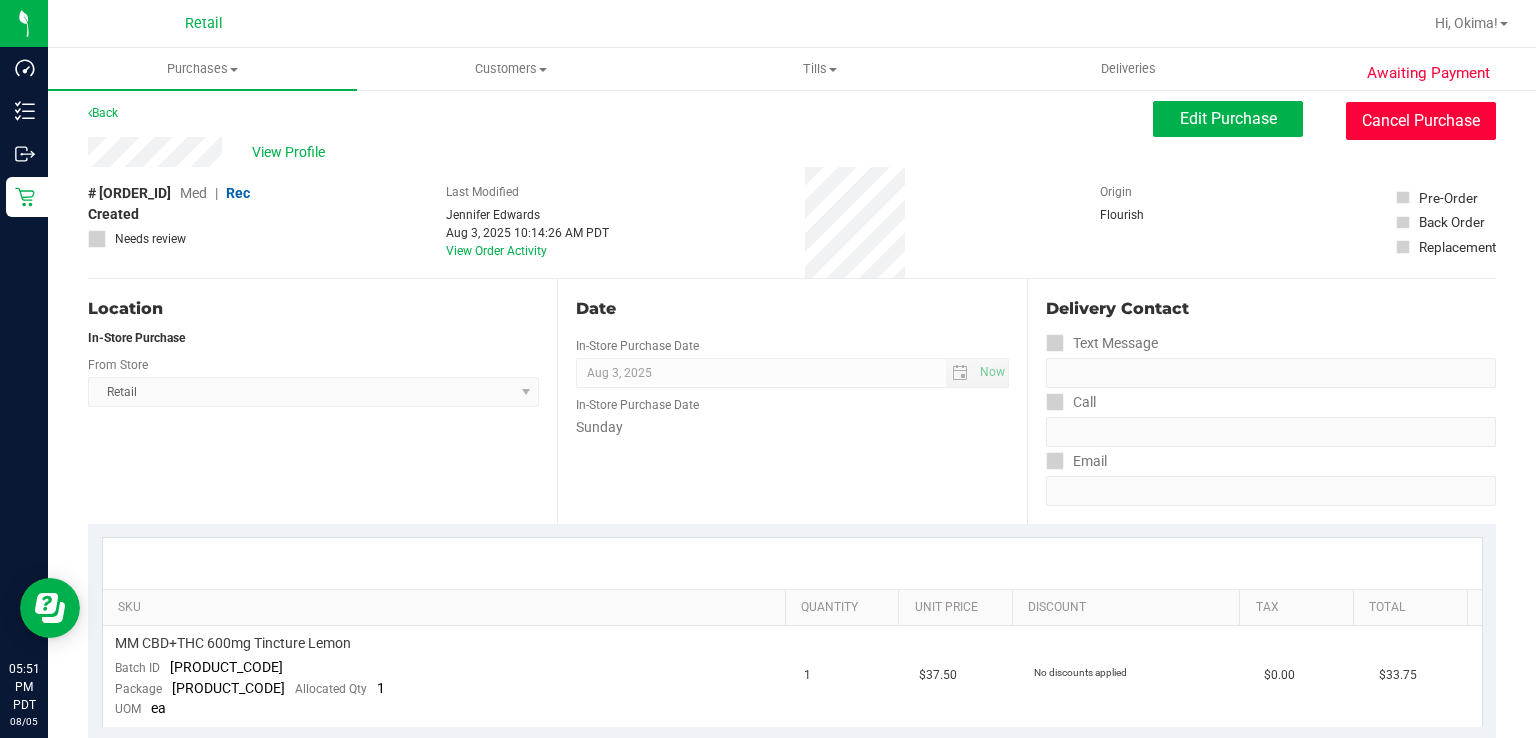 click on "Cancel Purchase" at bounding box center [1421, 121] 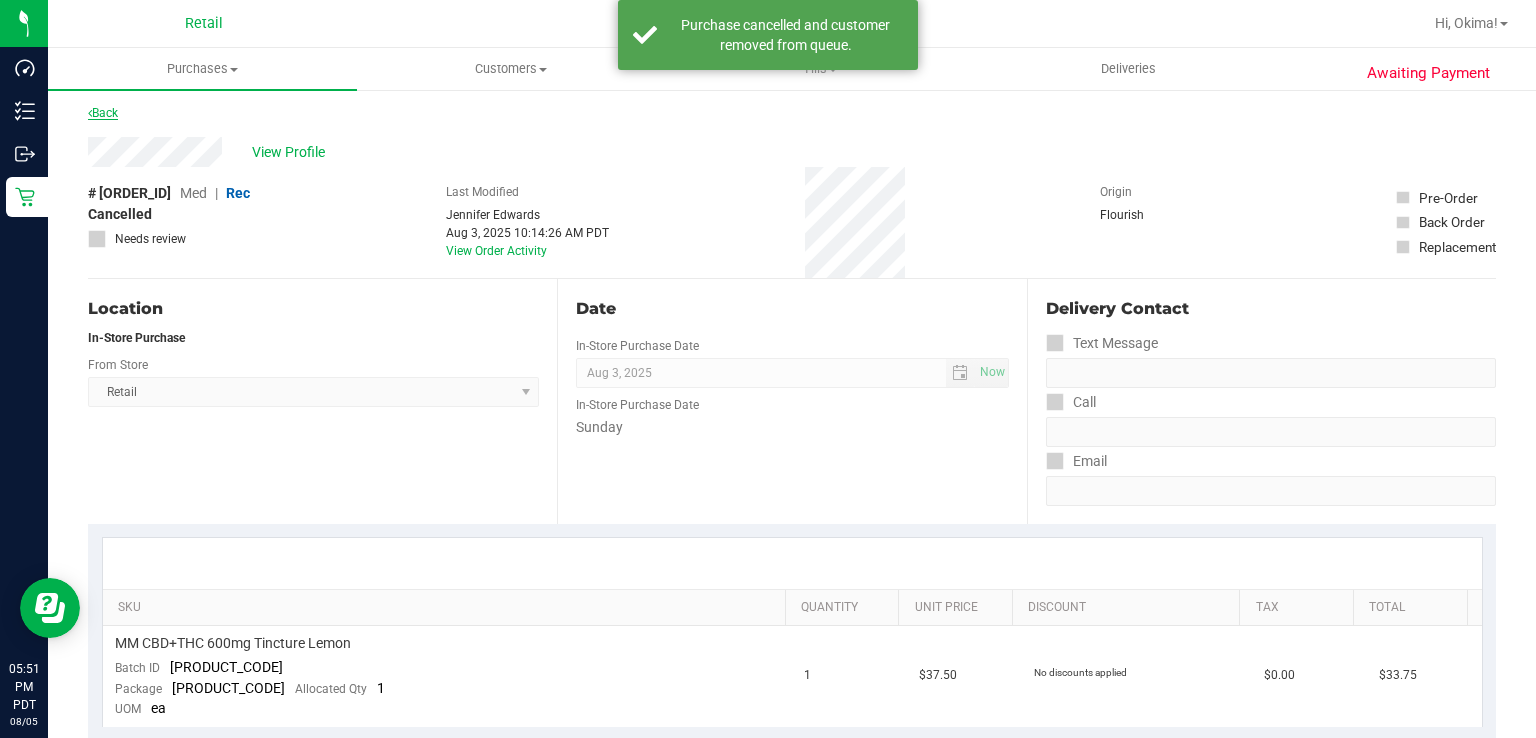 click at bounding box center [90, 113] 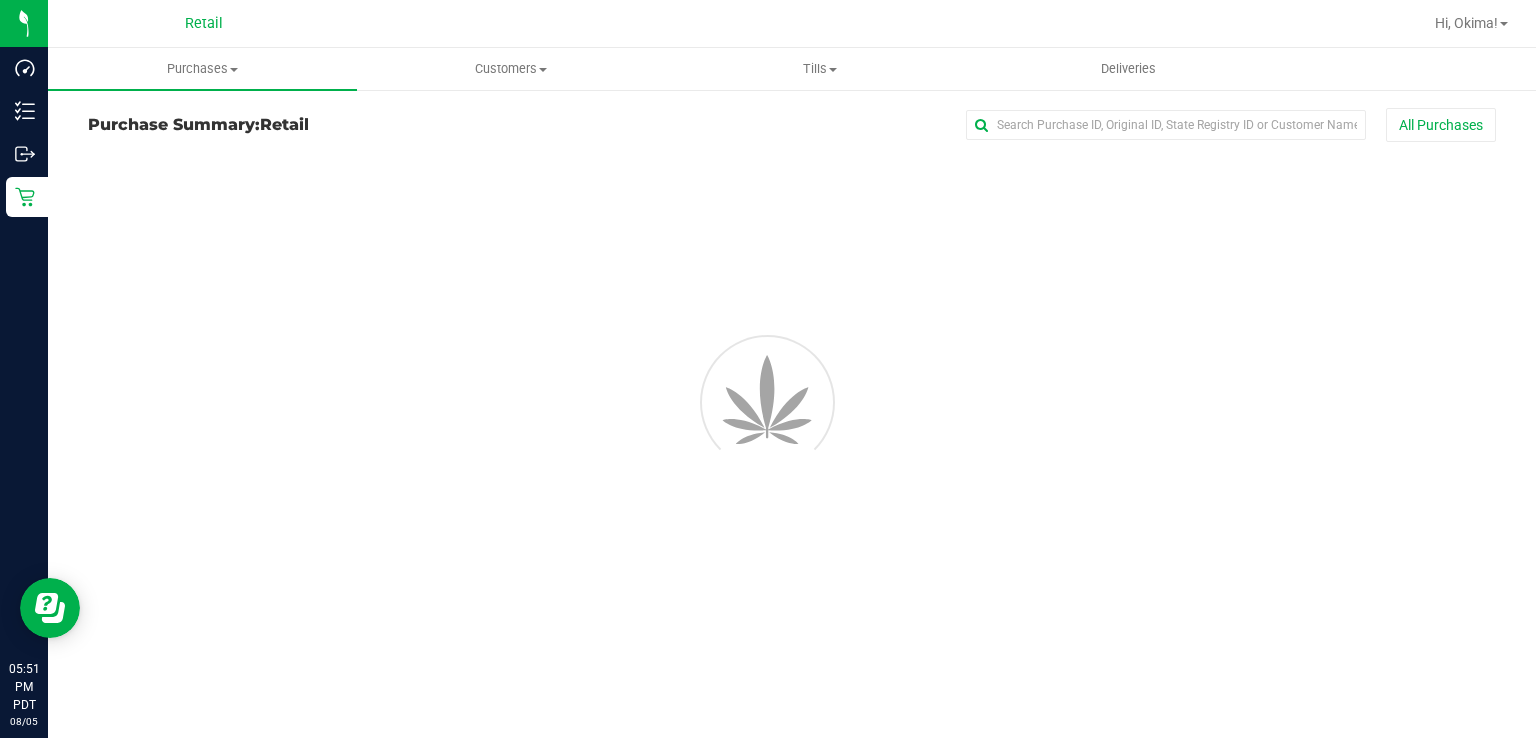 scroll, scrollTop: 0, scrollLeft: 0, axis: both 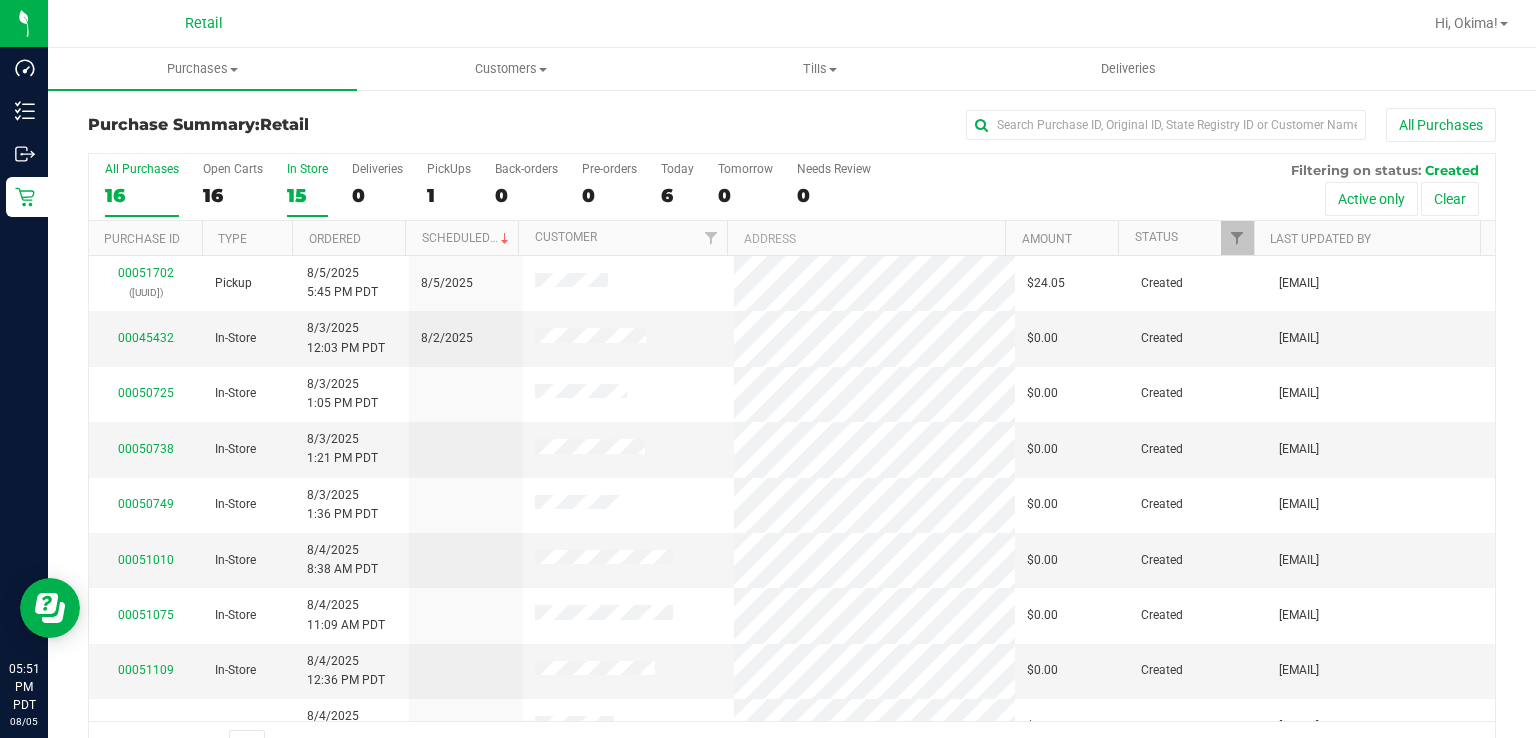 click on "15" at bounding box center [307, 195] 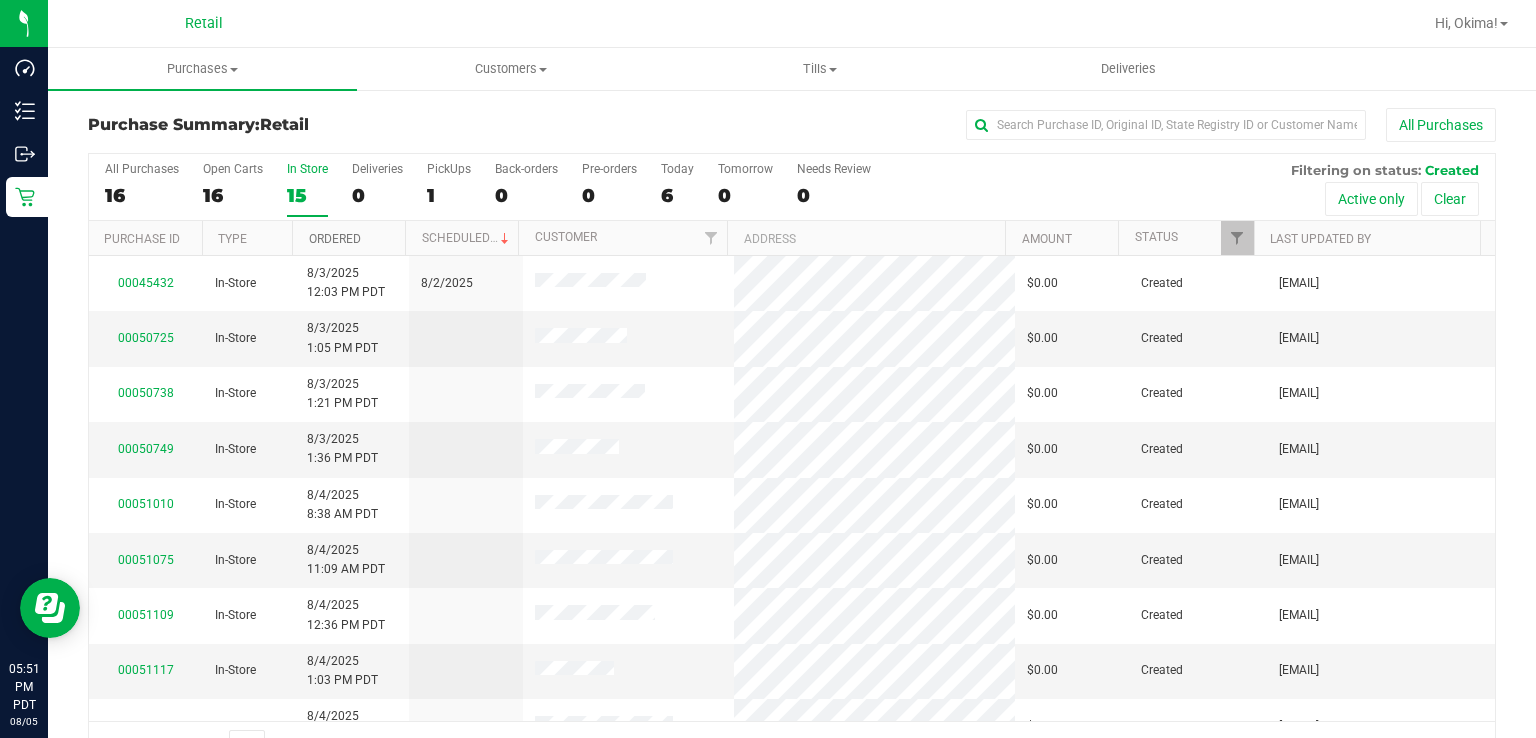 click on "Ordered" at bounding box center (335, 239) 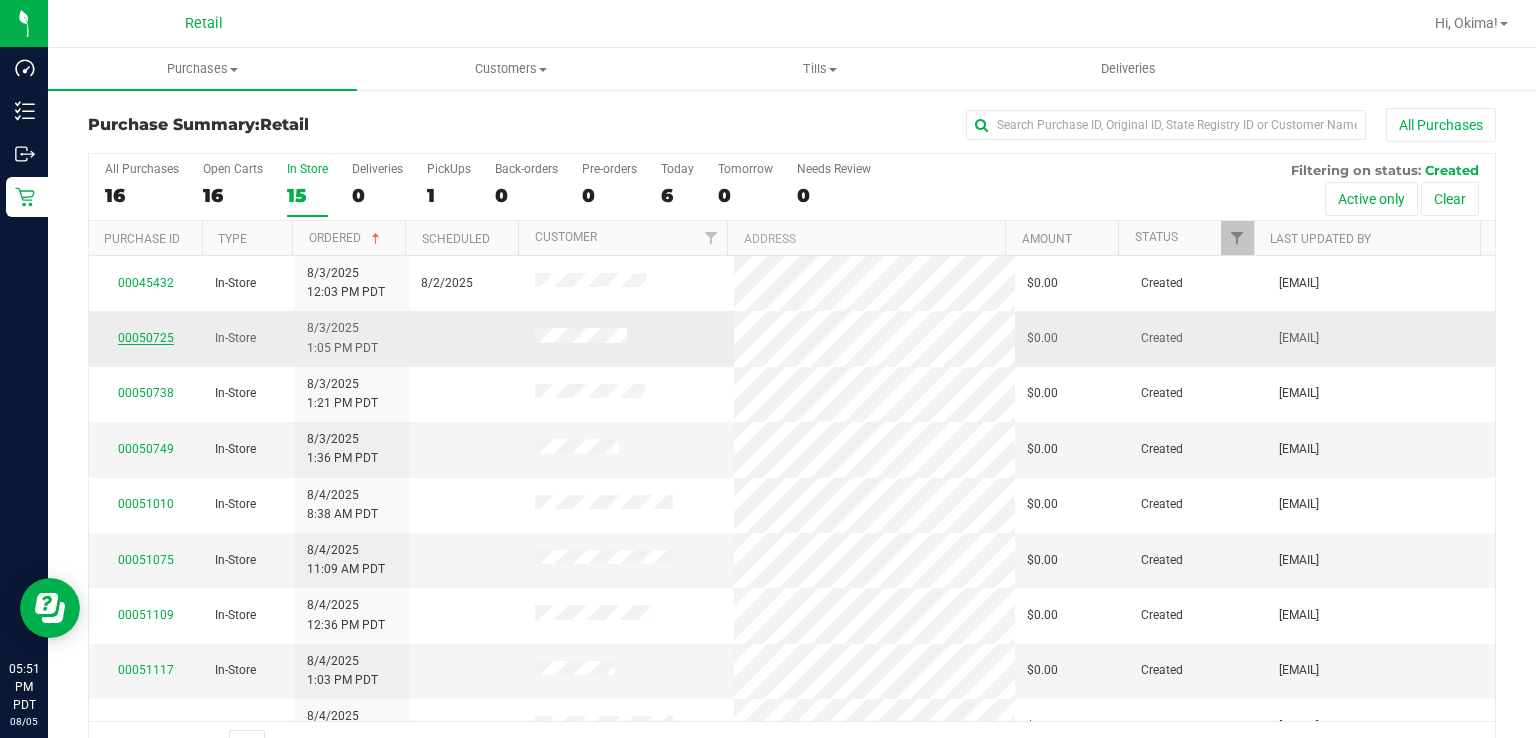 click on "00050725" at bounding box center (146, 338) 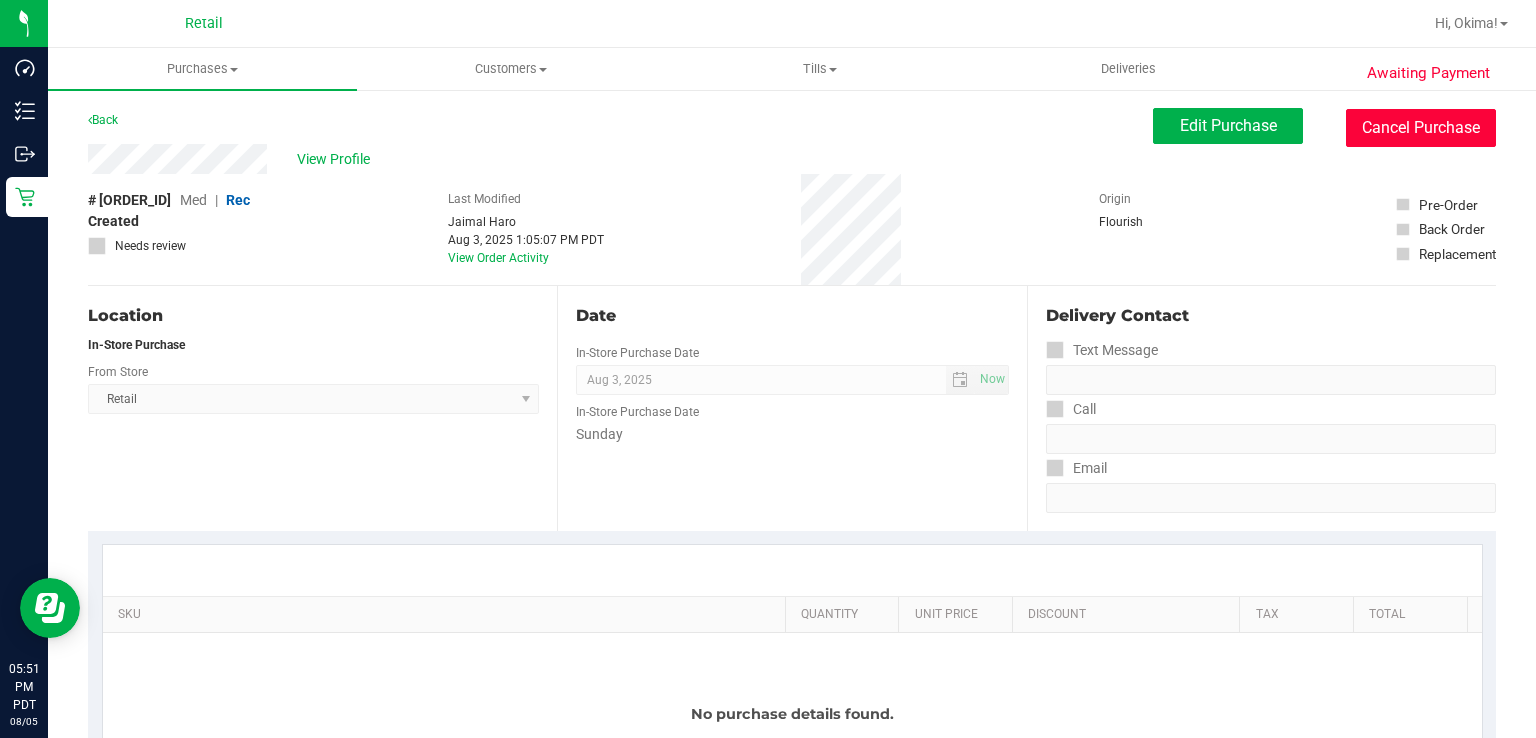 click on "Cancel Purchase" at bounding box center [1421, 128] 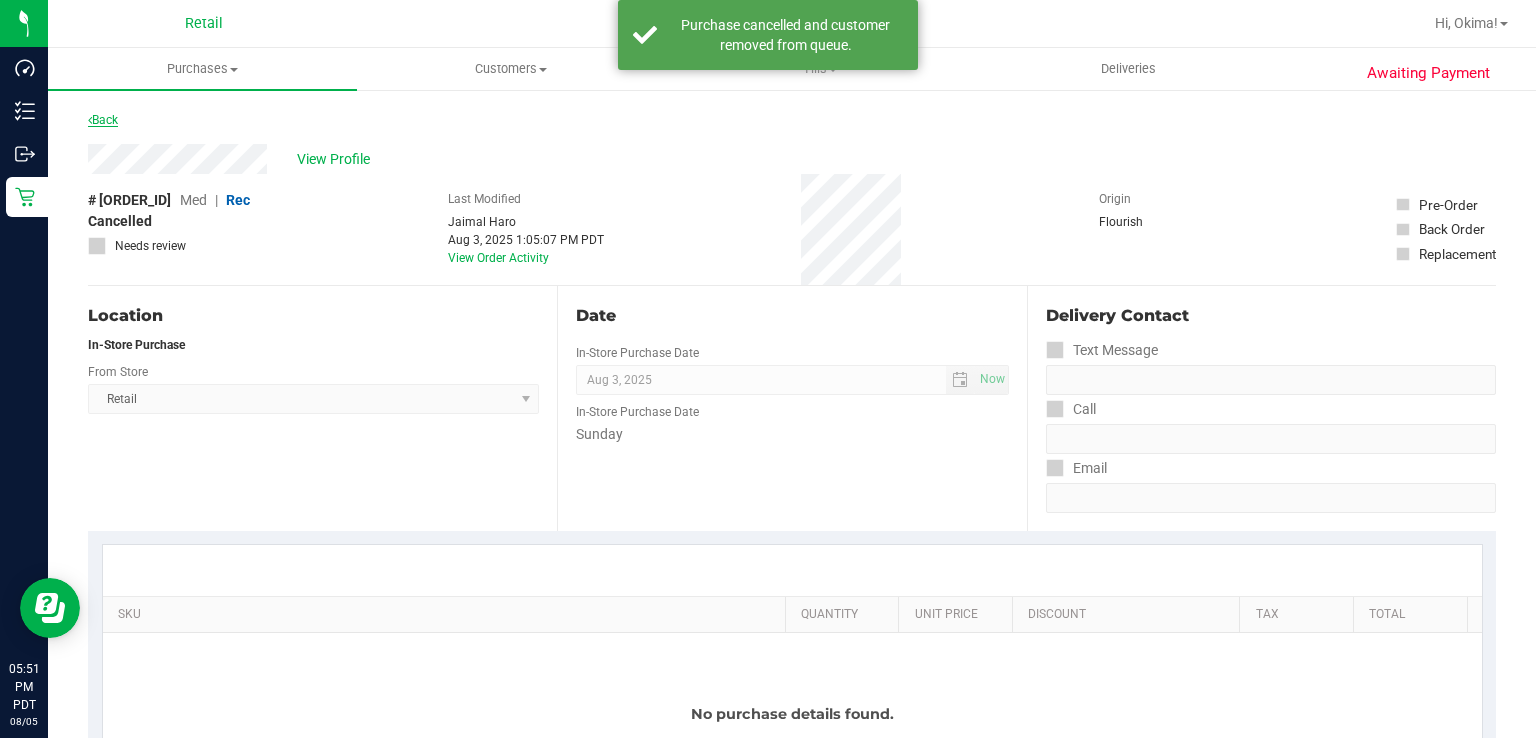 click at bounding box center (90, 120) 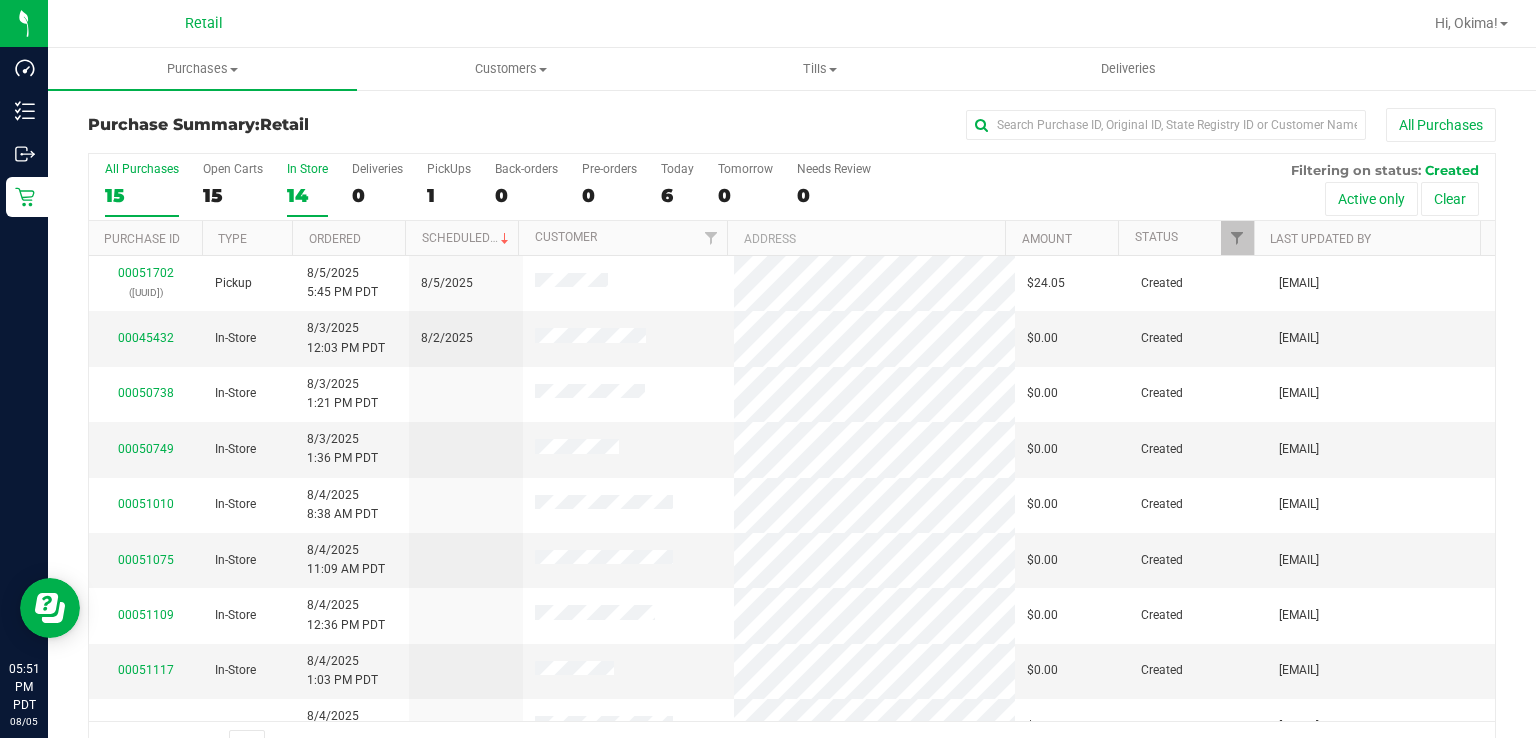 click on "14" at bounding box center [307, 195] 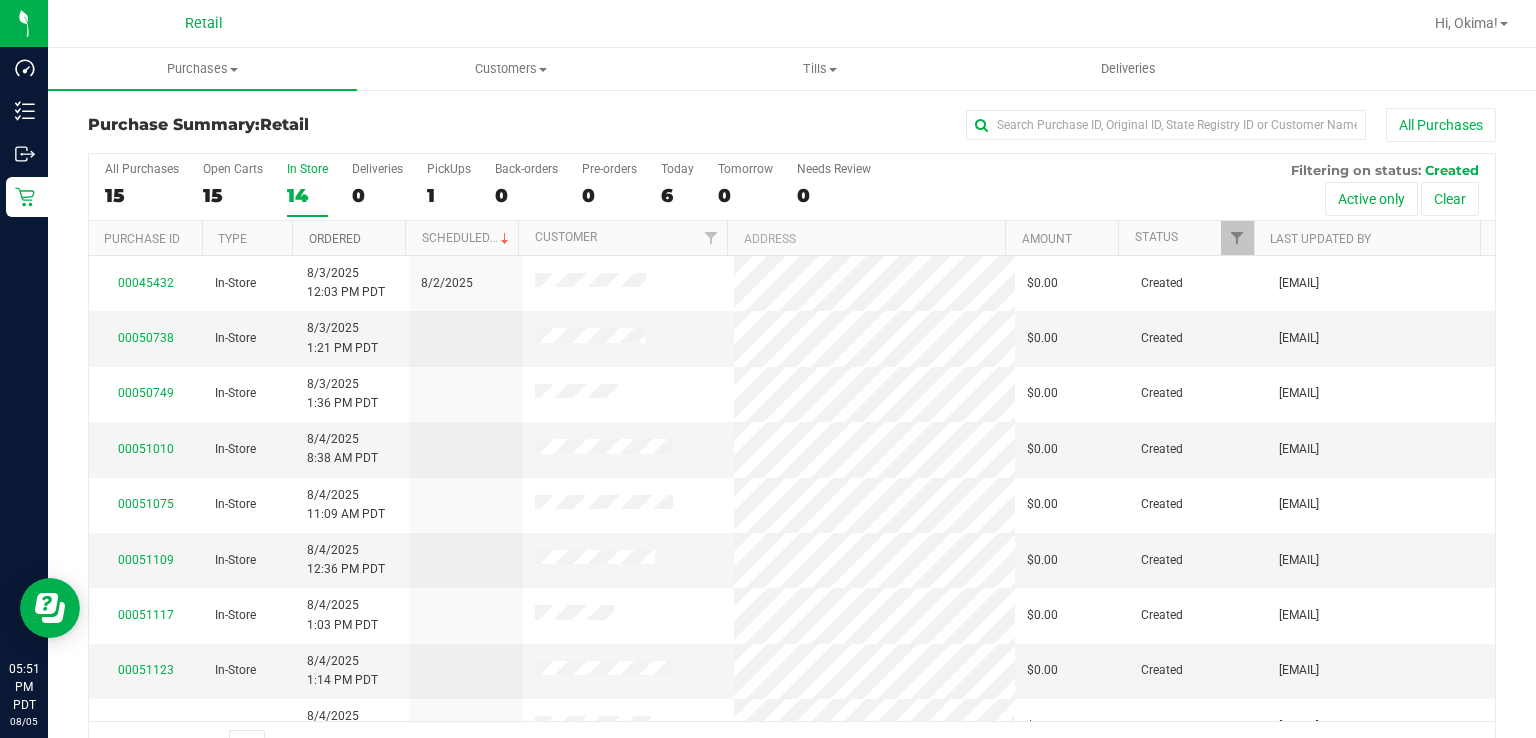 click on "Ordered" at bounding box center [335, 239] 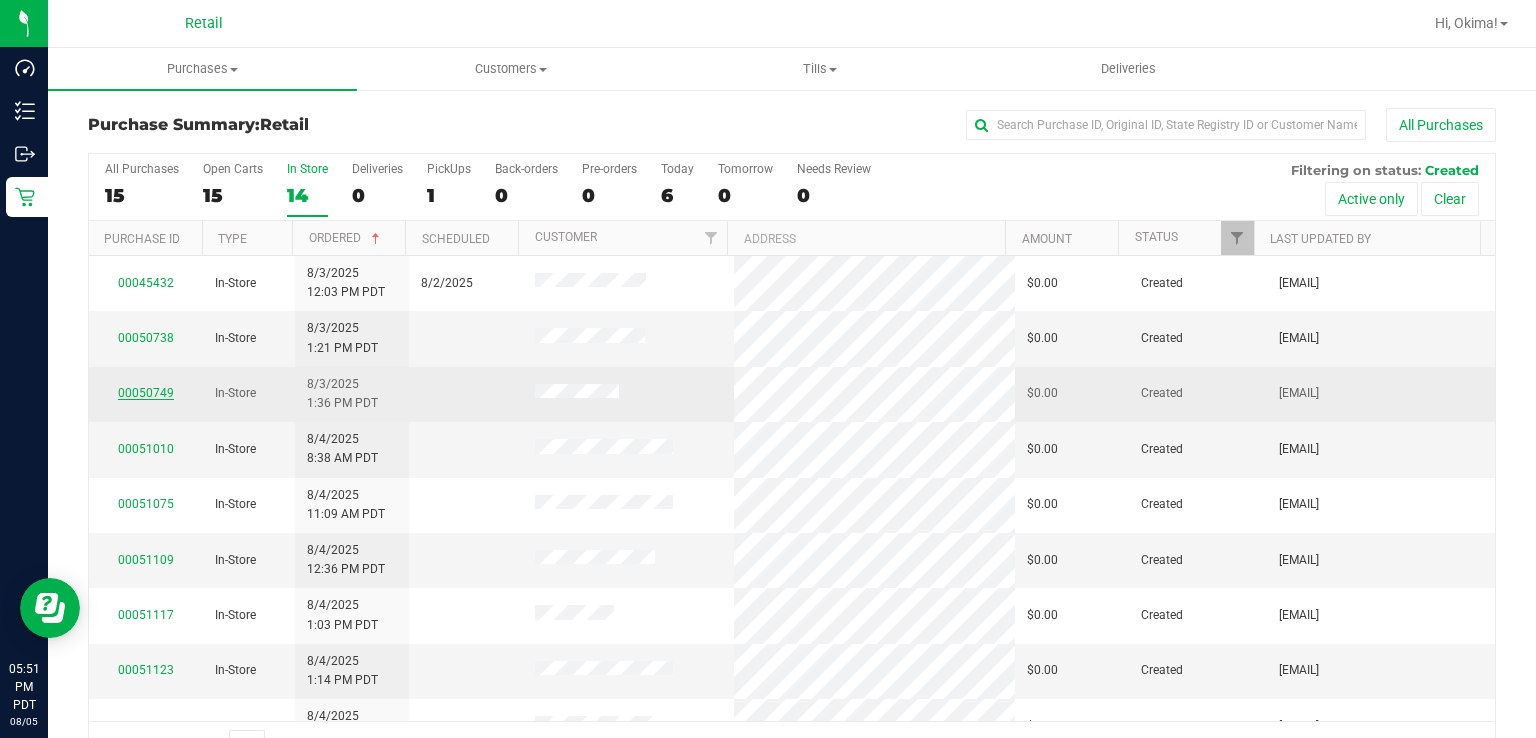 click on "00050749" at bounding box center [146, 393] 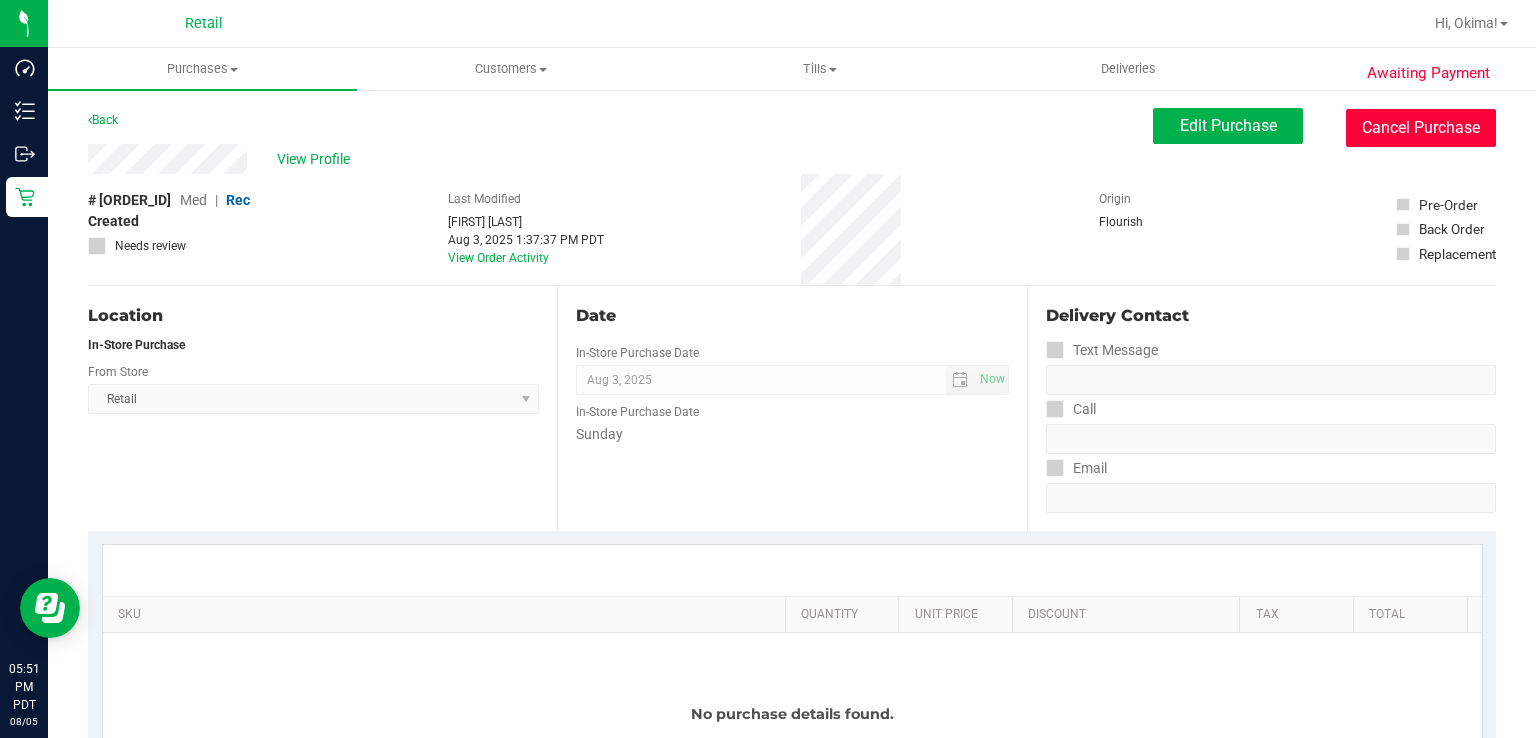 click on "Cancel Purchase" at bounding box center [1421, 128] 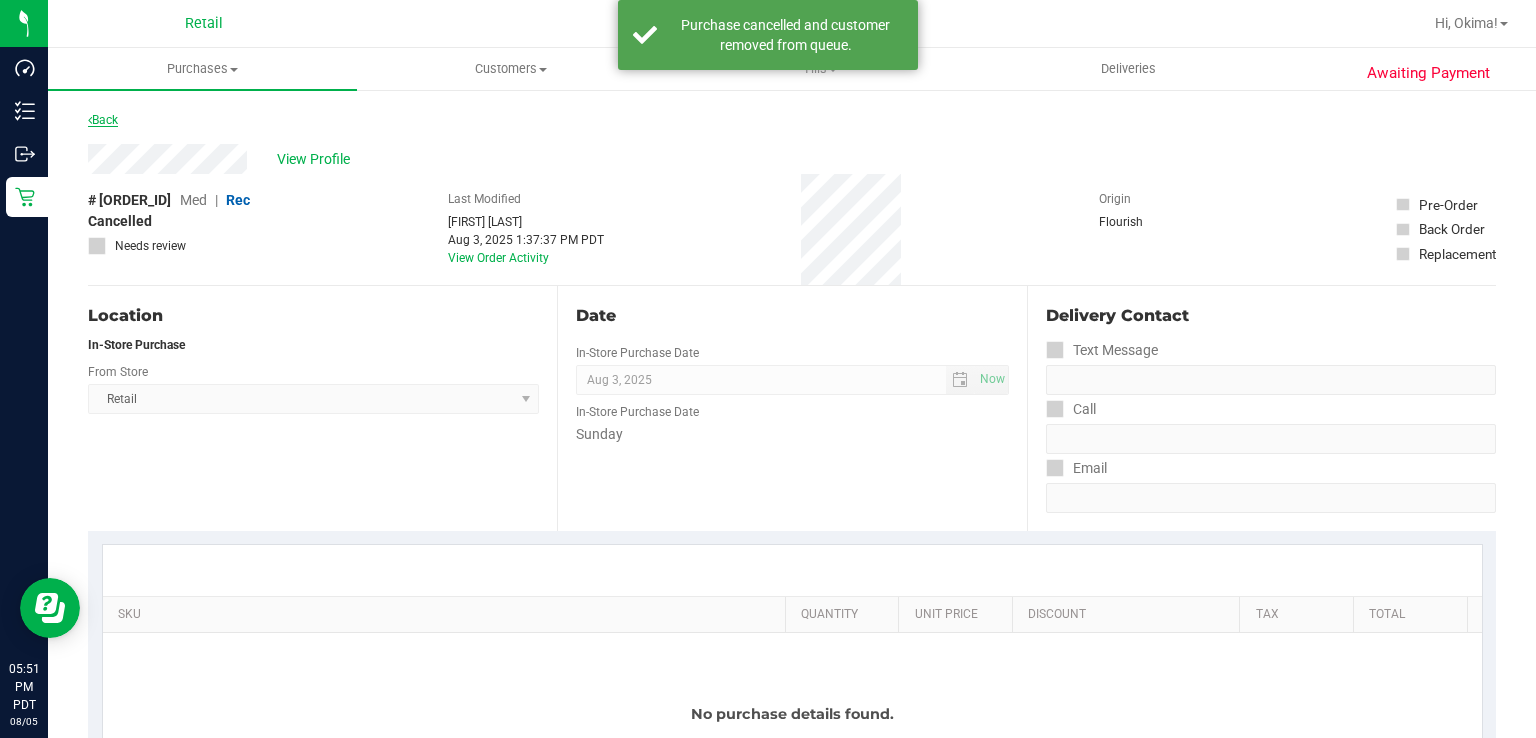 click at bounding box center [90, 120] 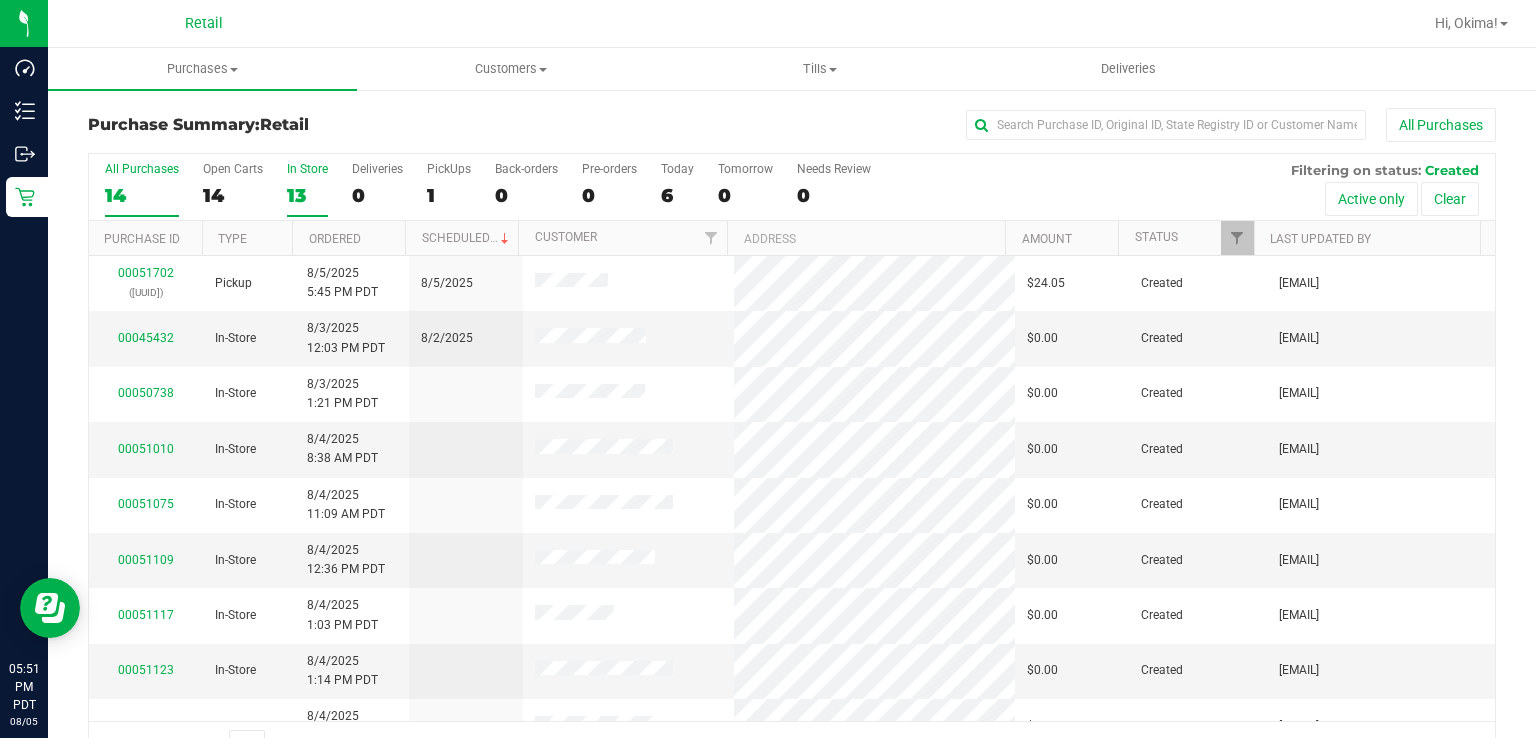 click on "13" at bounding box center [307, 195] 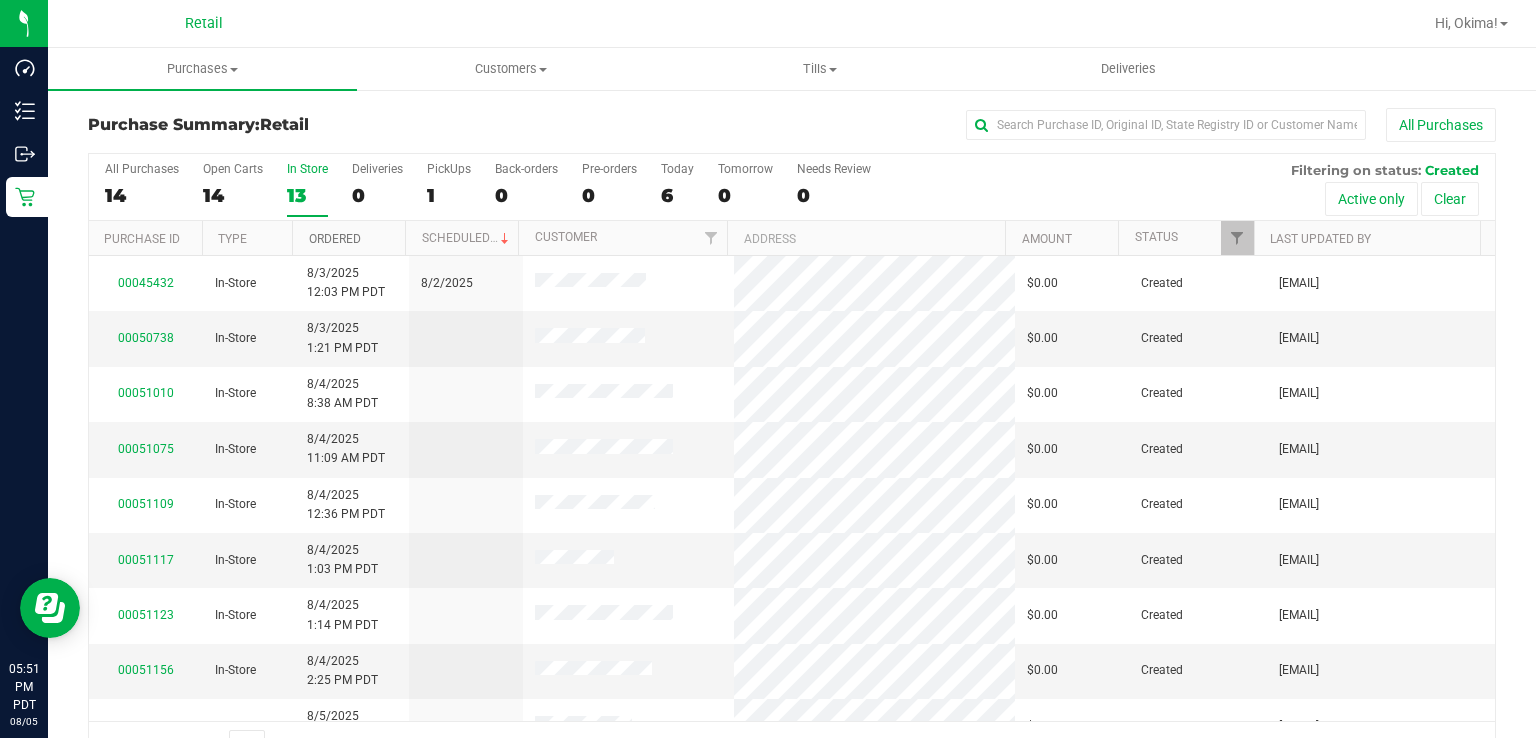 click on "Ordered" at bounding box center [335, 239] 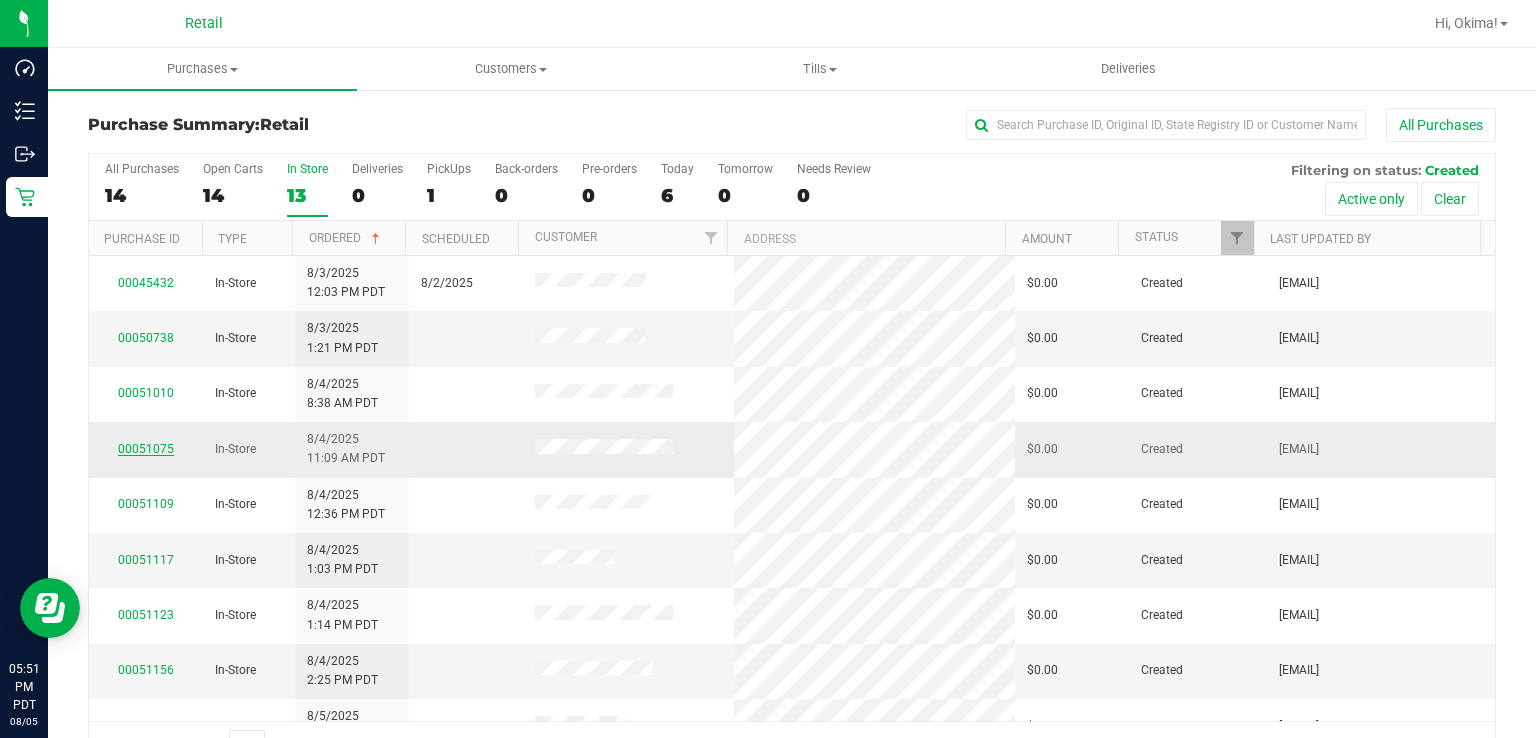 click on "00051075" at bounding box center [146, 449] 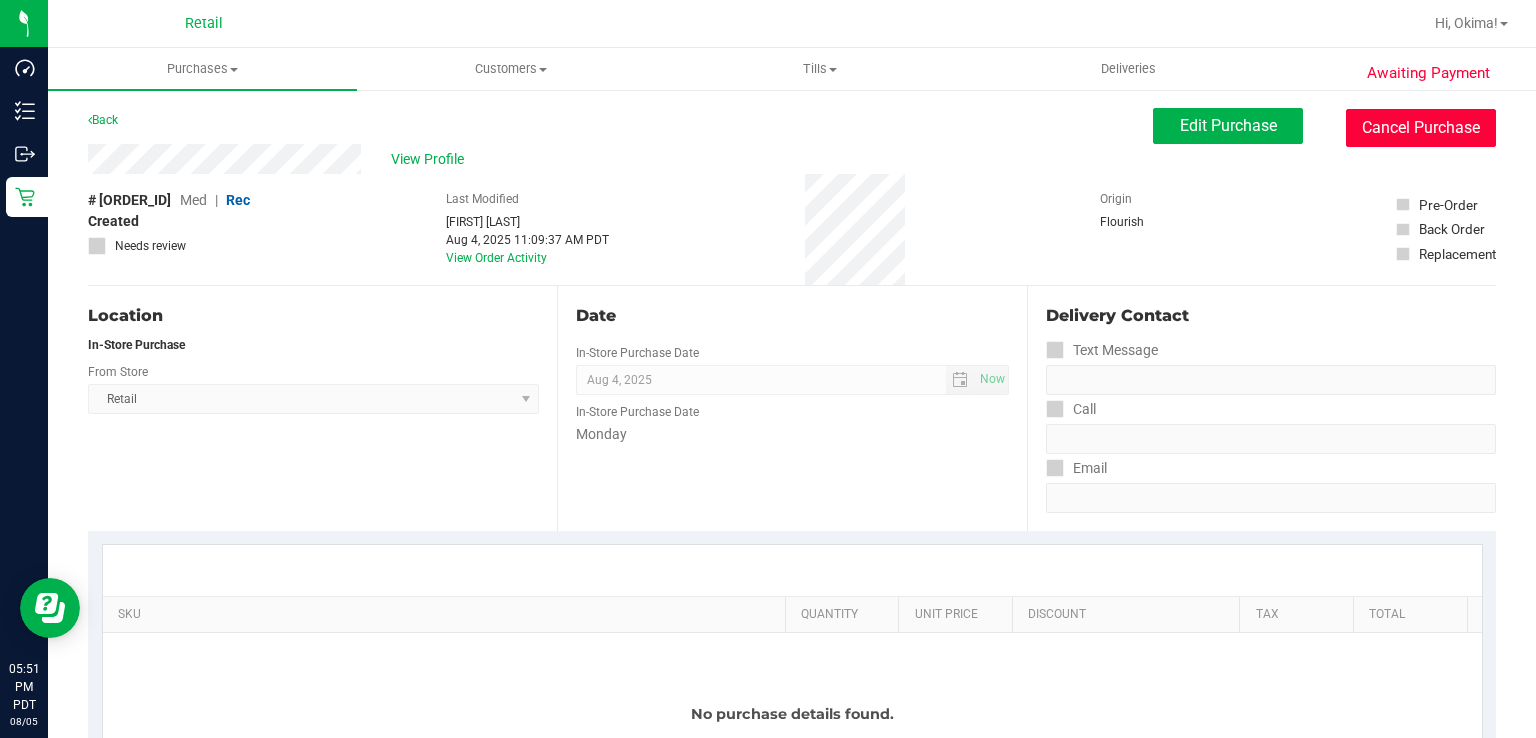click on "Cancel Purchase" at bounding box center [1421, 128] 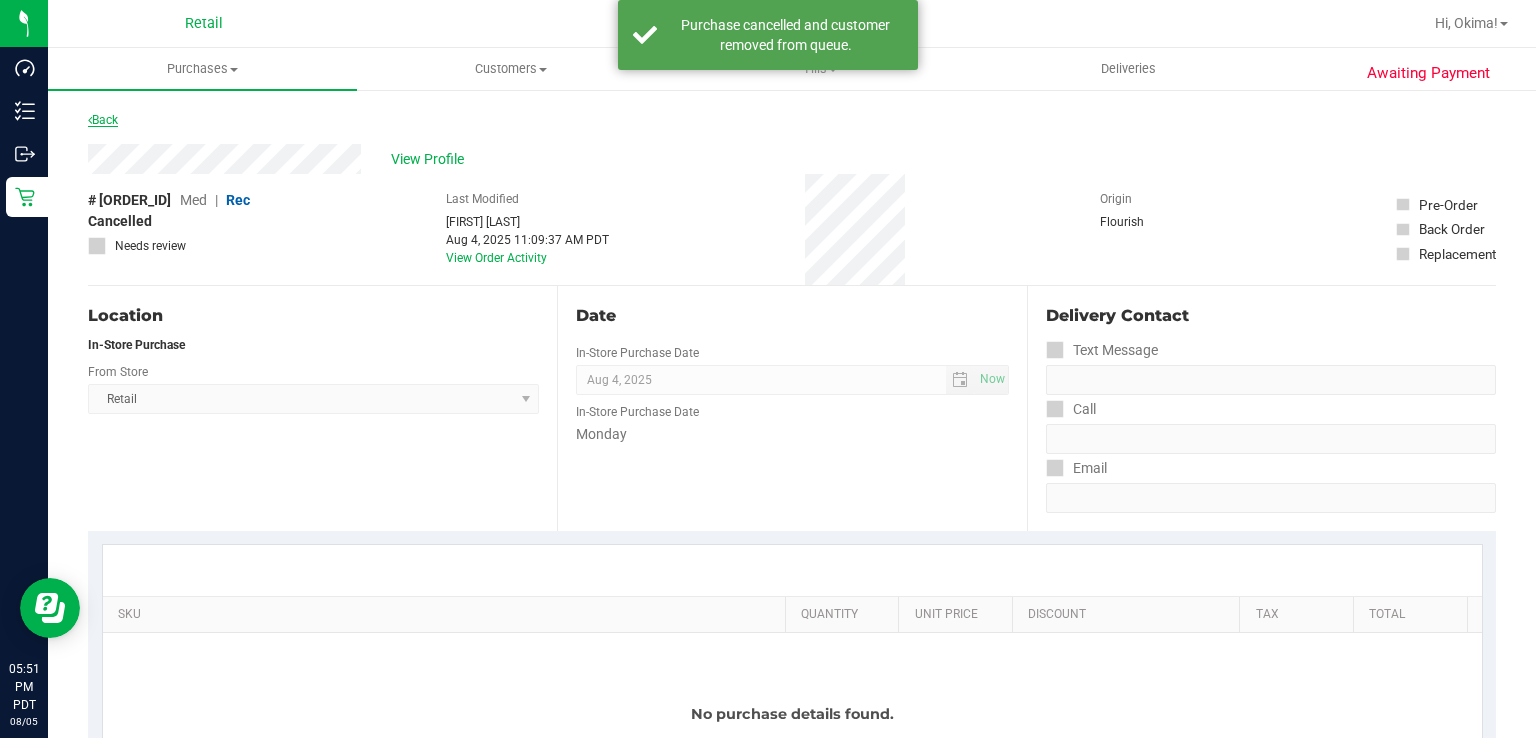 click at bounding box center (90, 120) 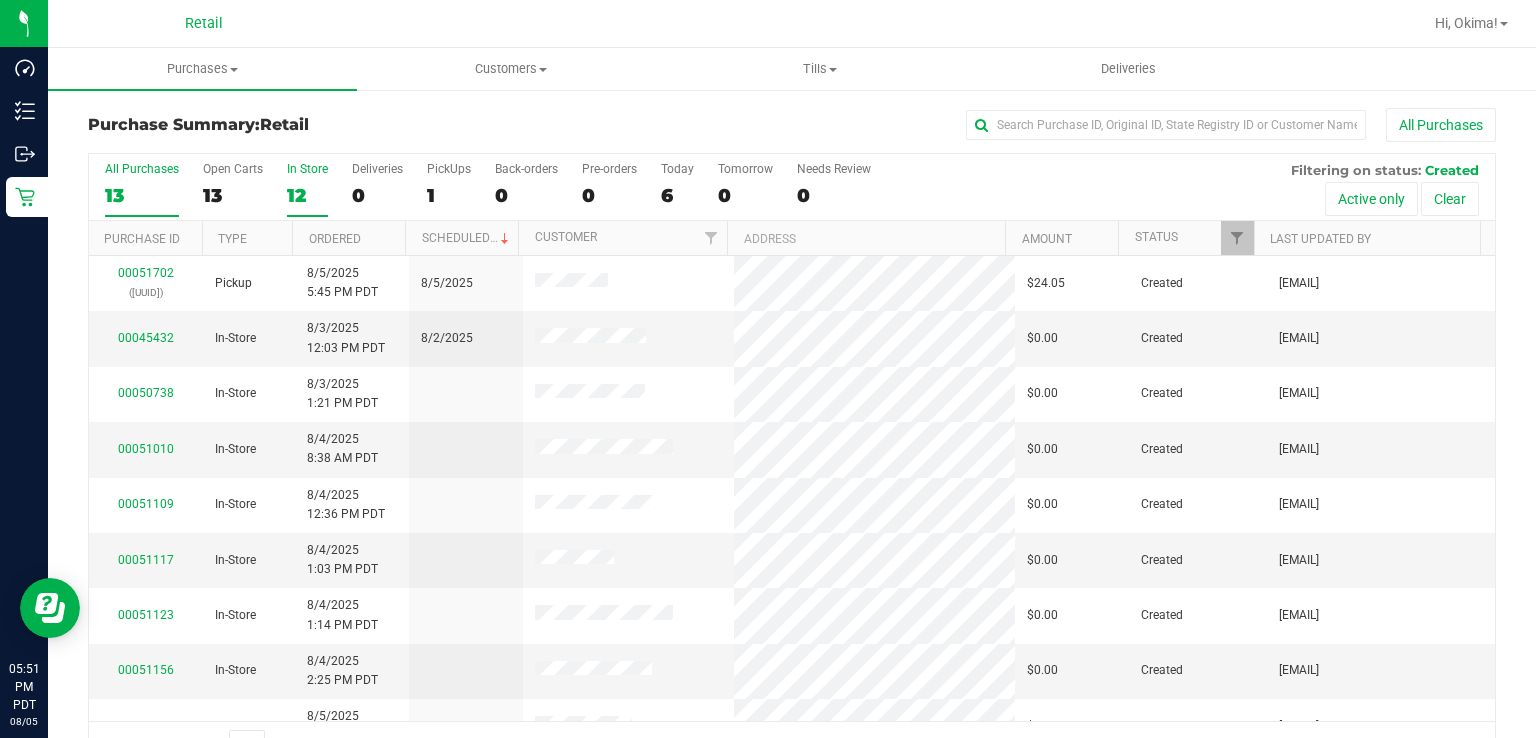 click on "12" at bounding box center [307, 195] 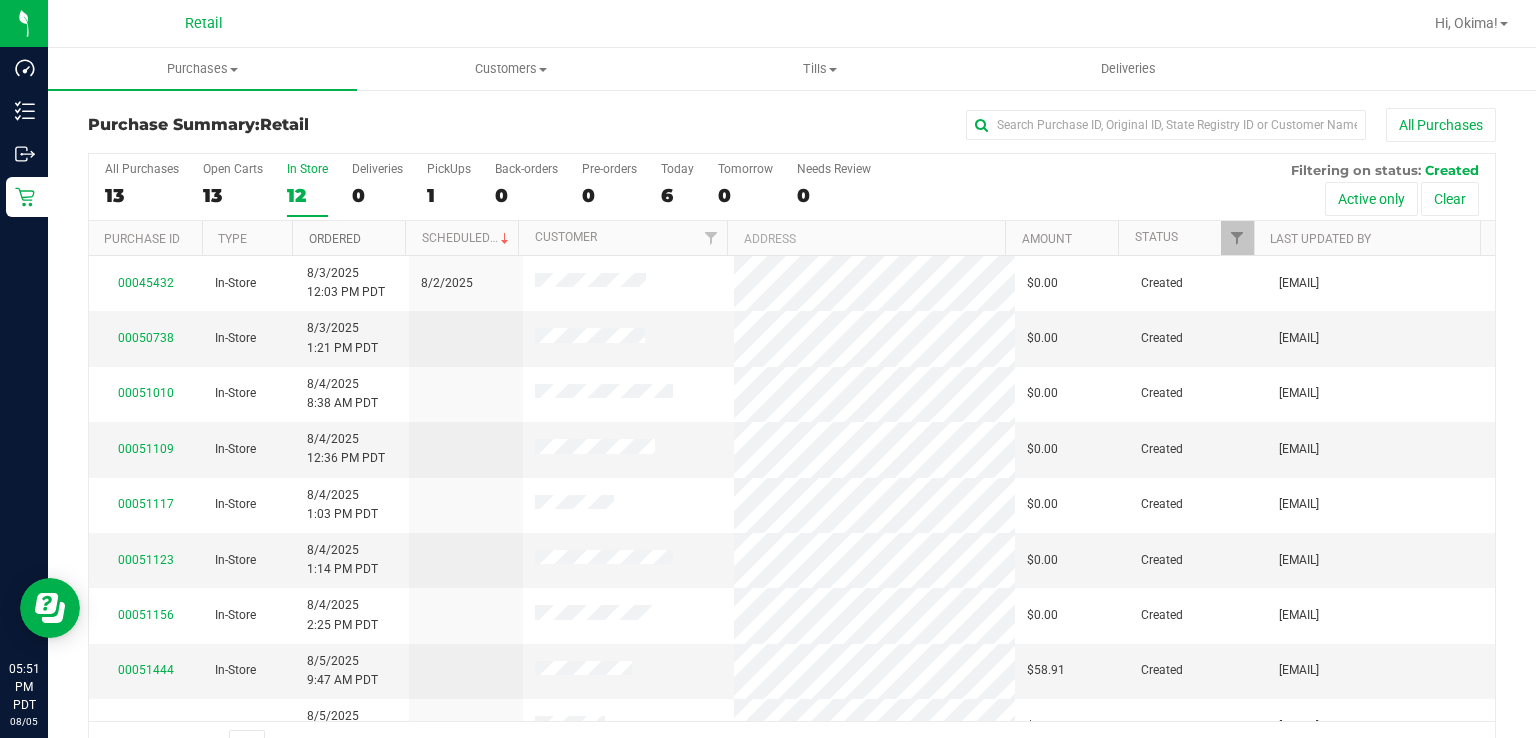 click on "Ordered" at bounding box center [335, 239] 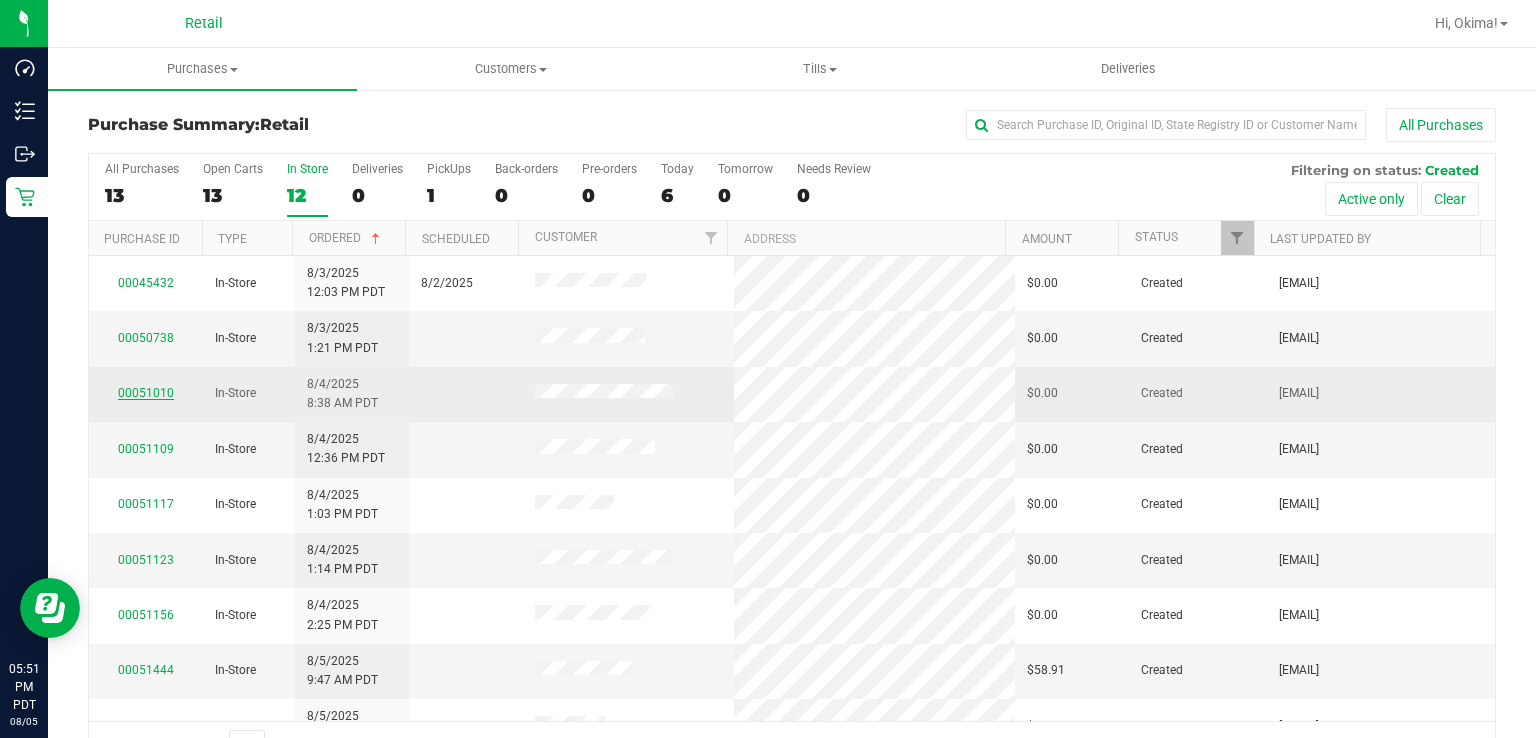 click on "00051010" at bounding box center [146, 393] 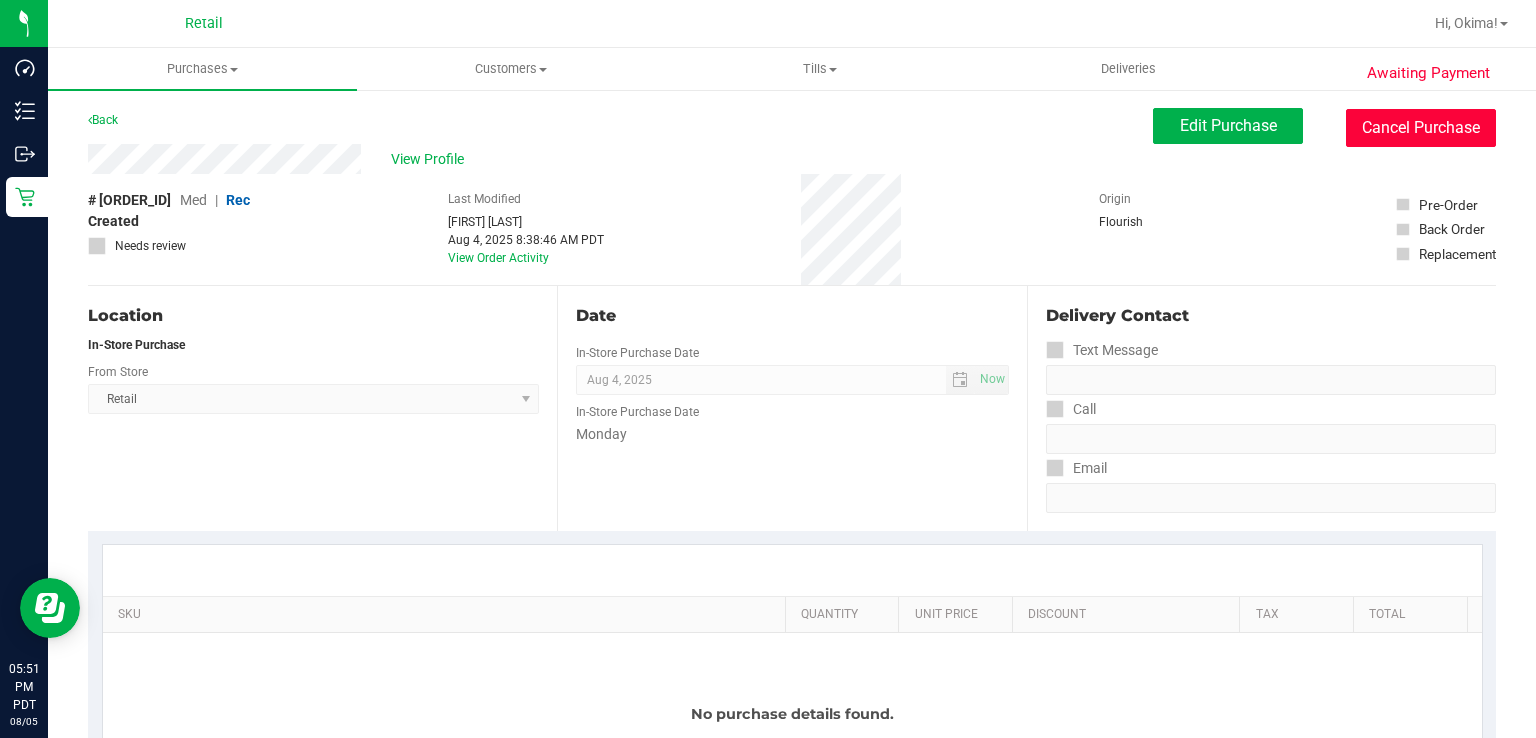 click on "Cancel Purchase" at bounding box center (1421, 128) 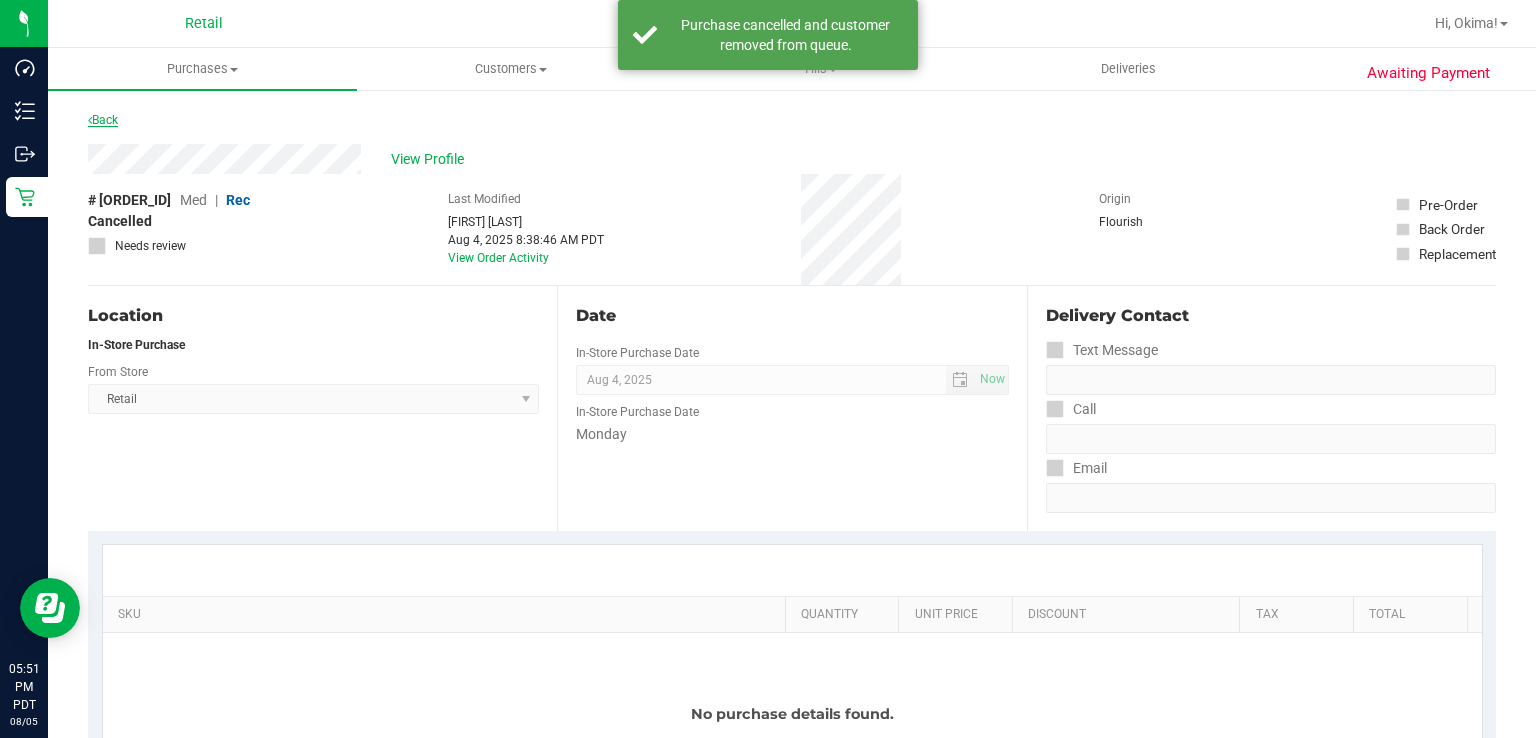 click at bounding box center [90, 120] 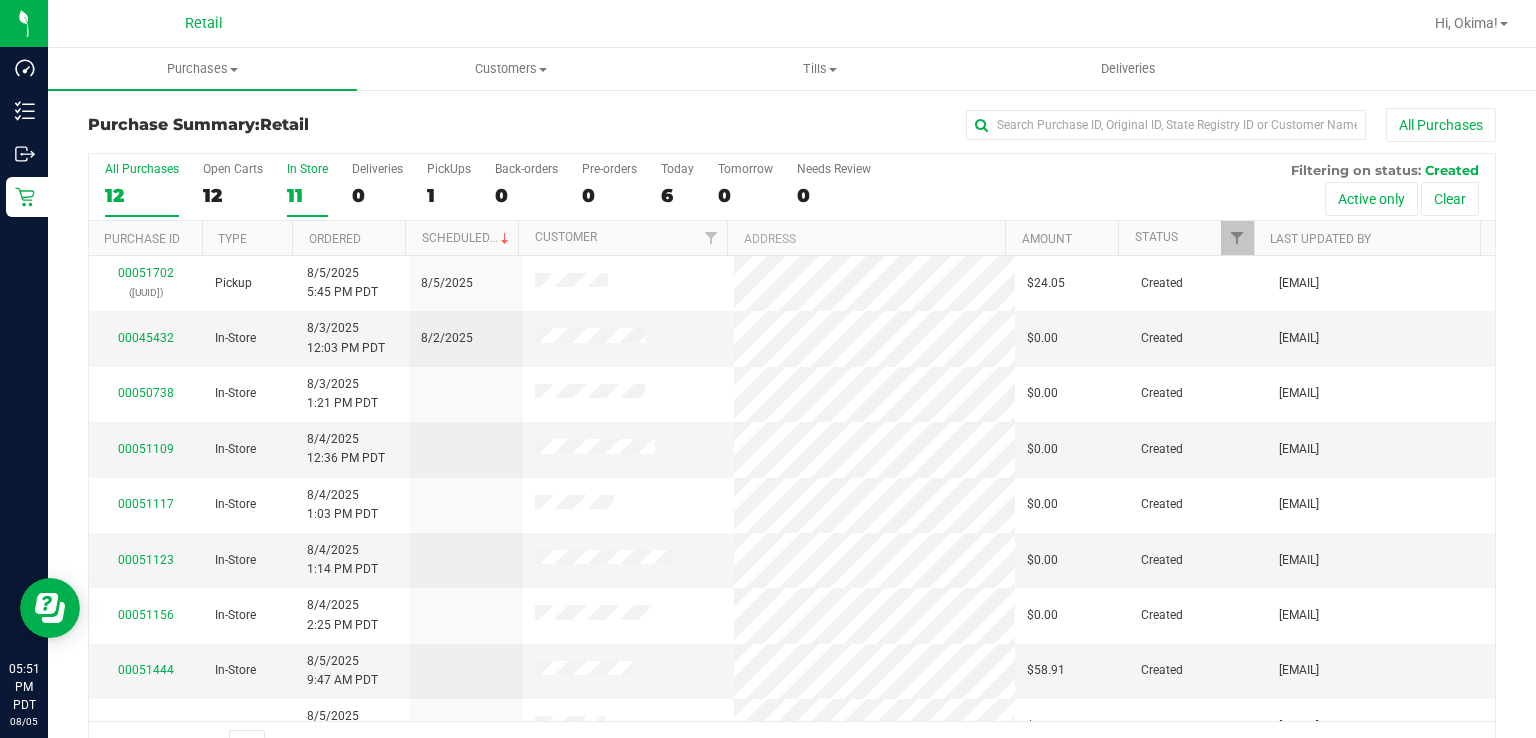 click on "11" at bounding box center [307, 195] 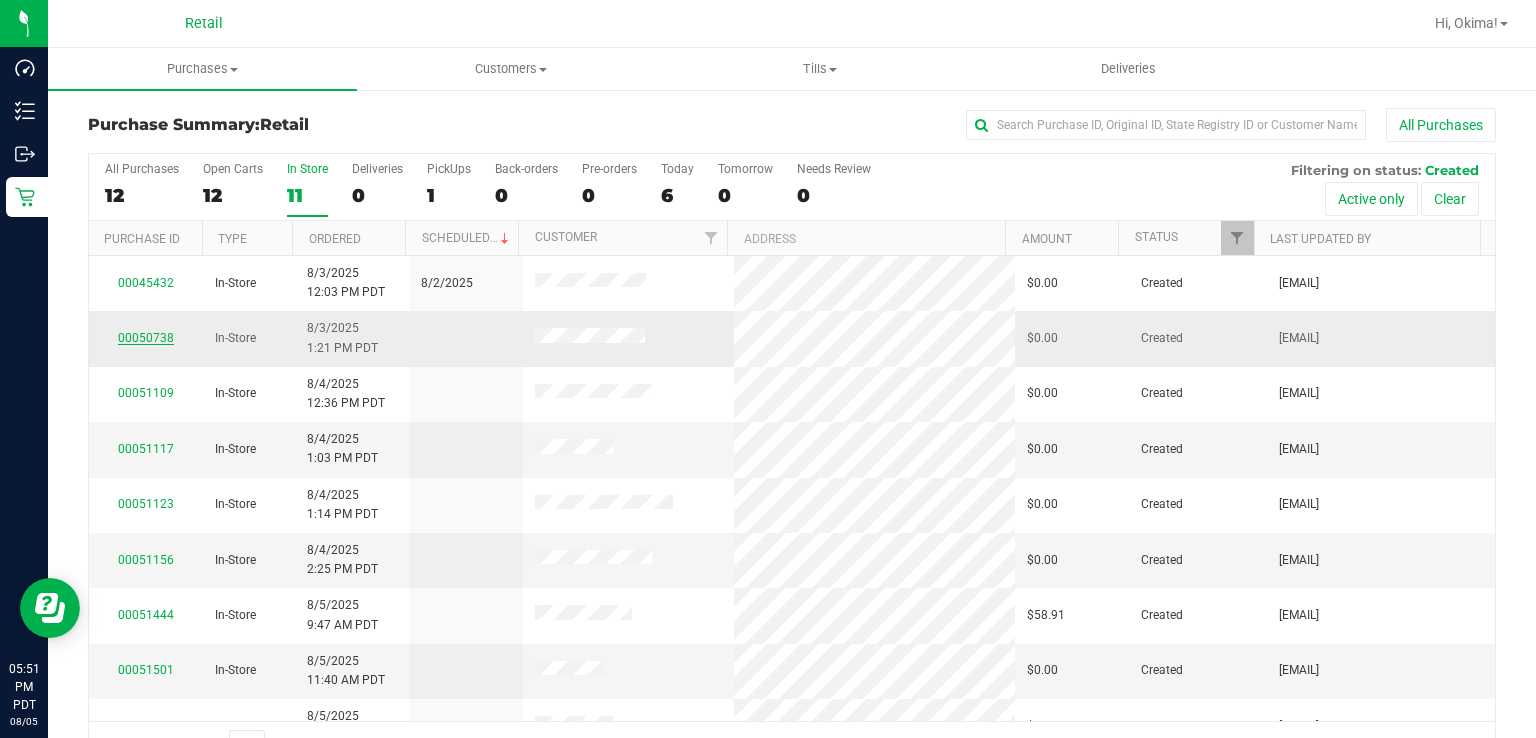 click on "00050738" at bounding box center (146, 338) 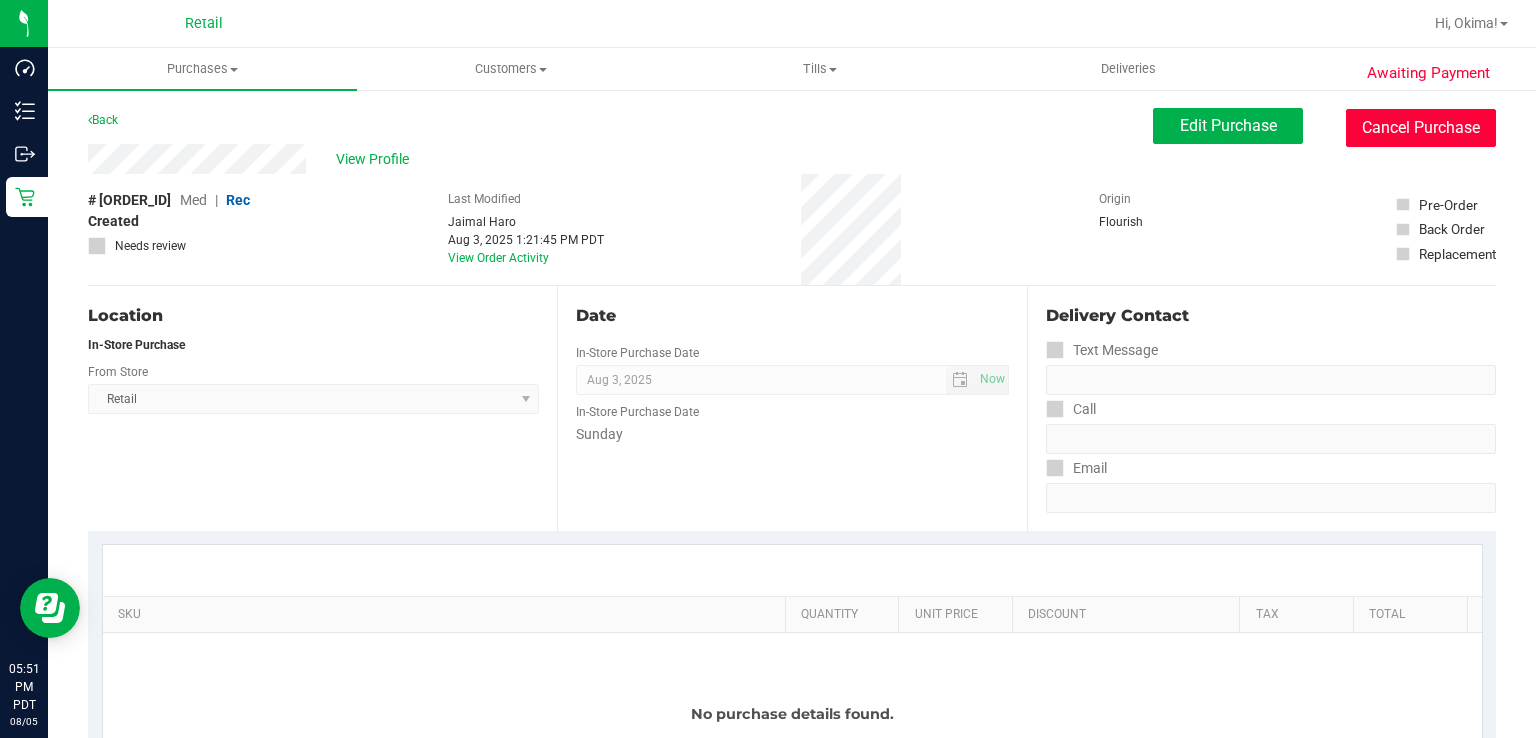 click on "Cancel Purchase" at bounding box center (1421, 128) 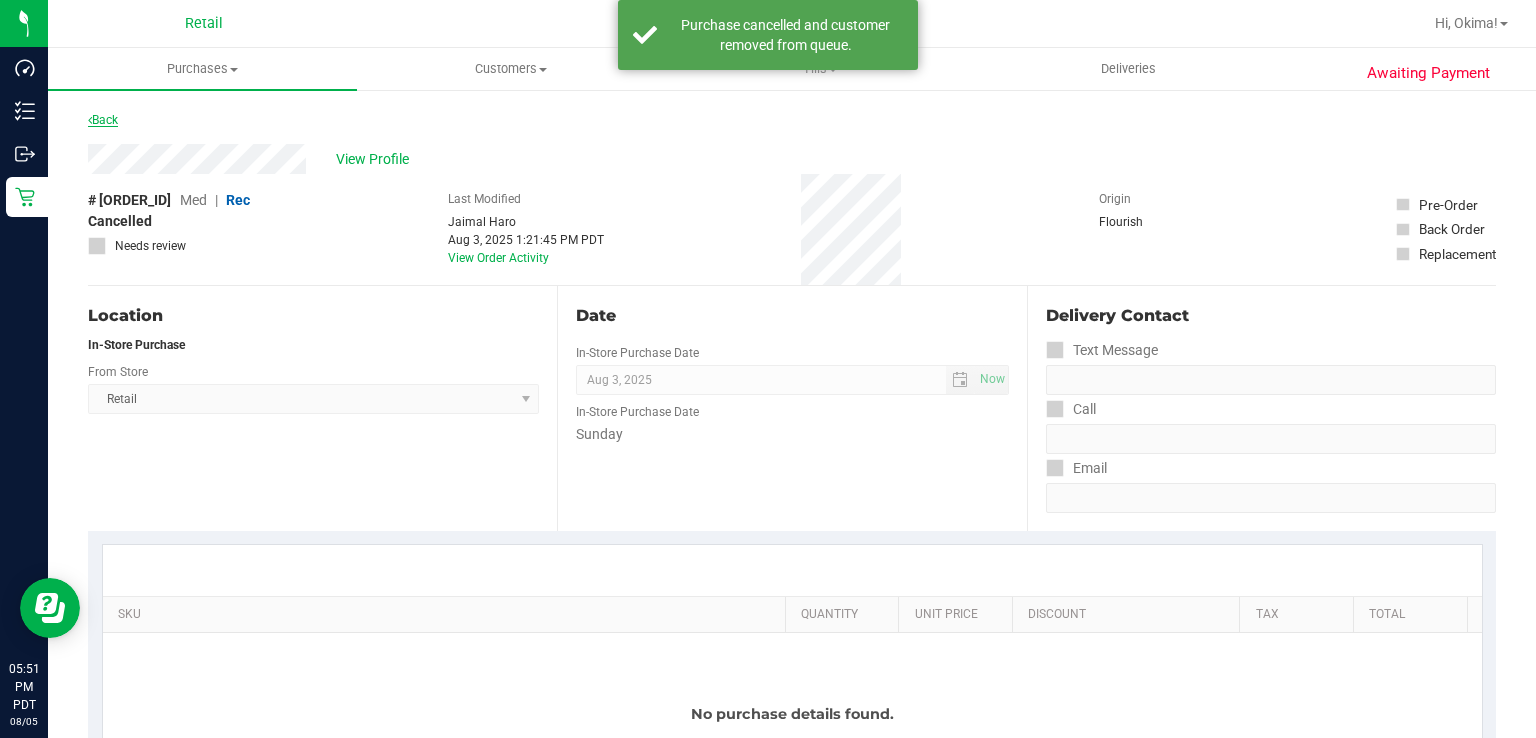 click on "Back" at bounding box center [103, 120] 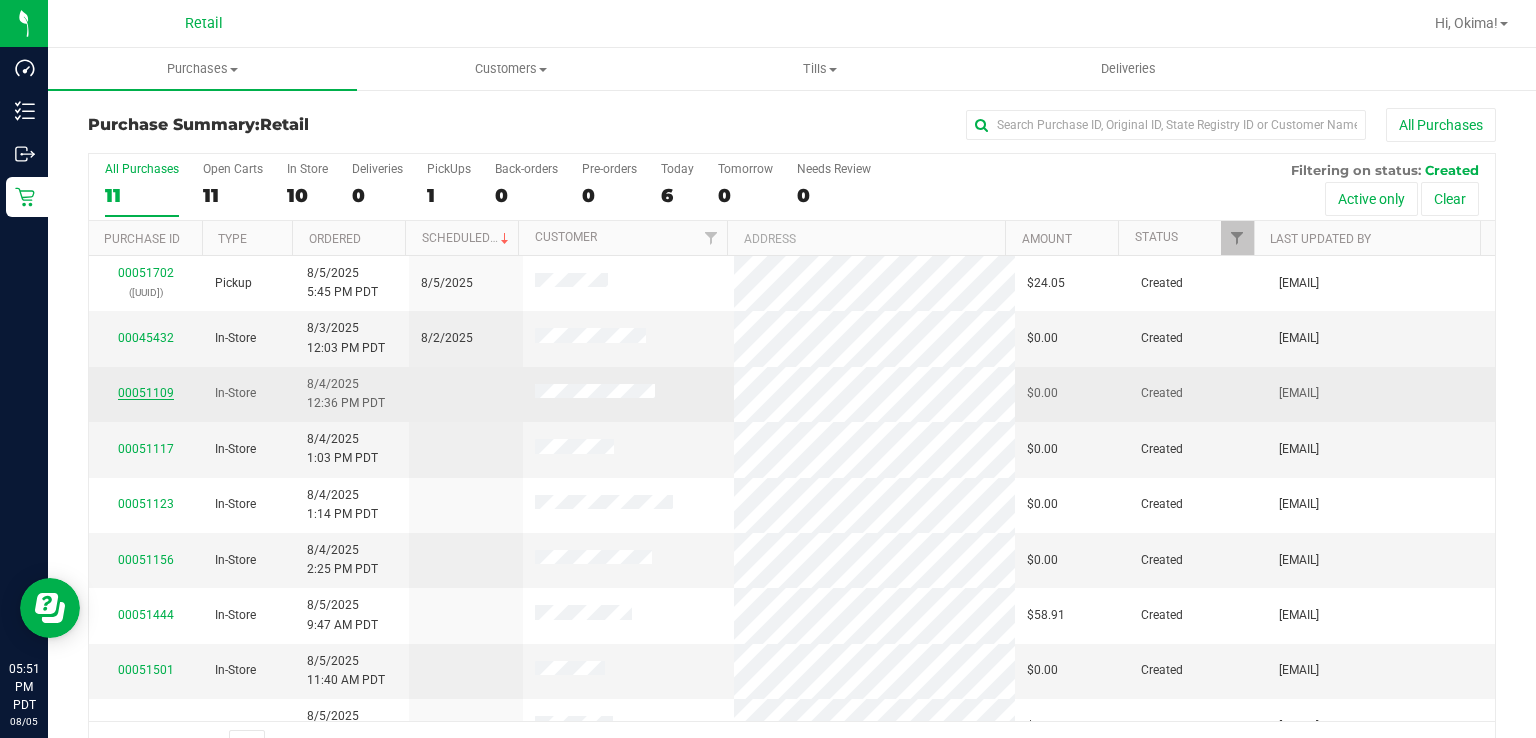 click on "00051109" at bounding box center [146, 393] 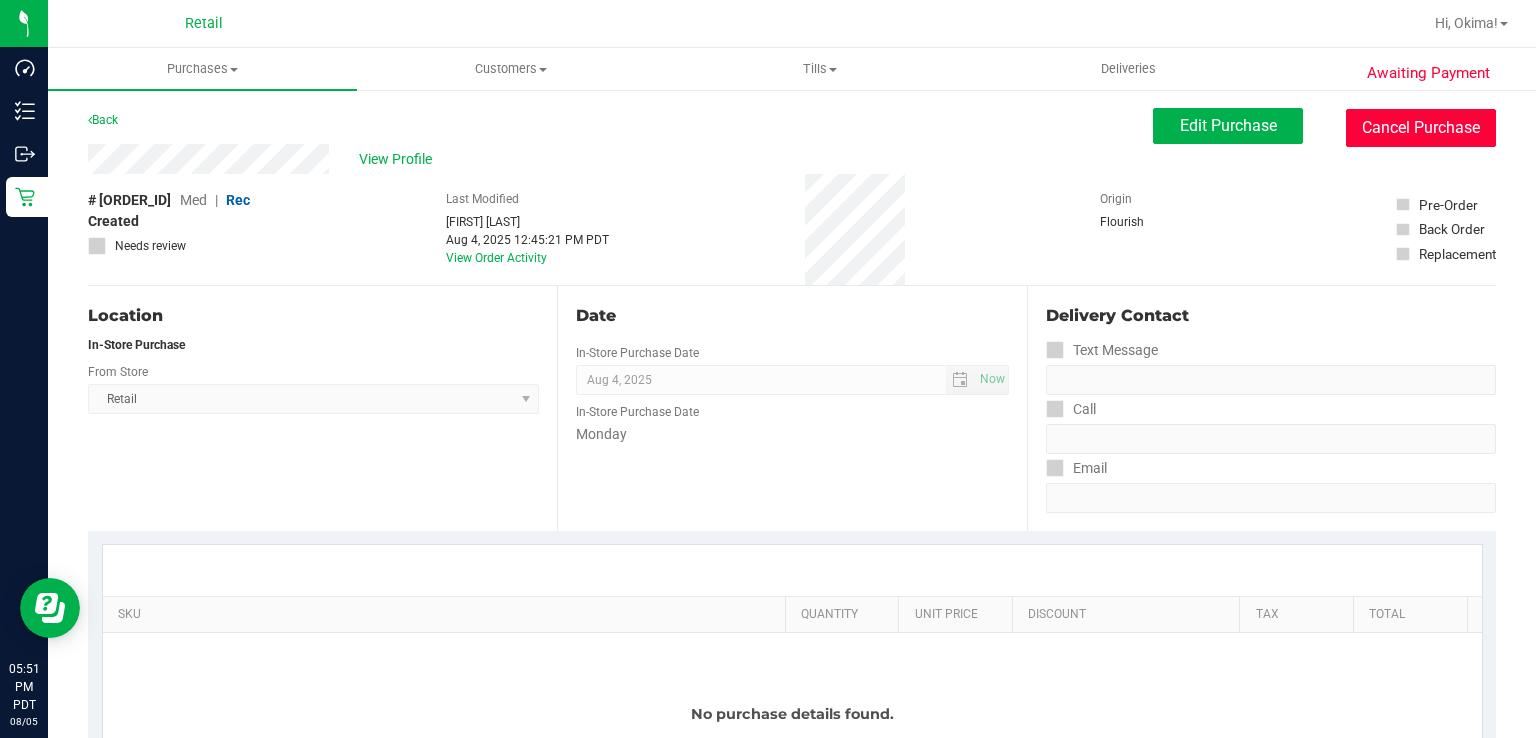 click on "Cancel Purchase" at bounding box center (1421, 128) 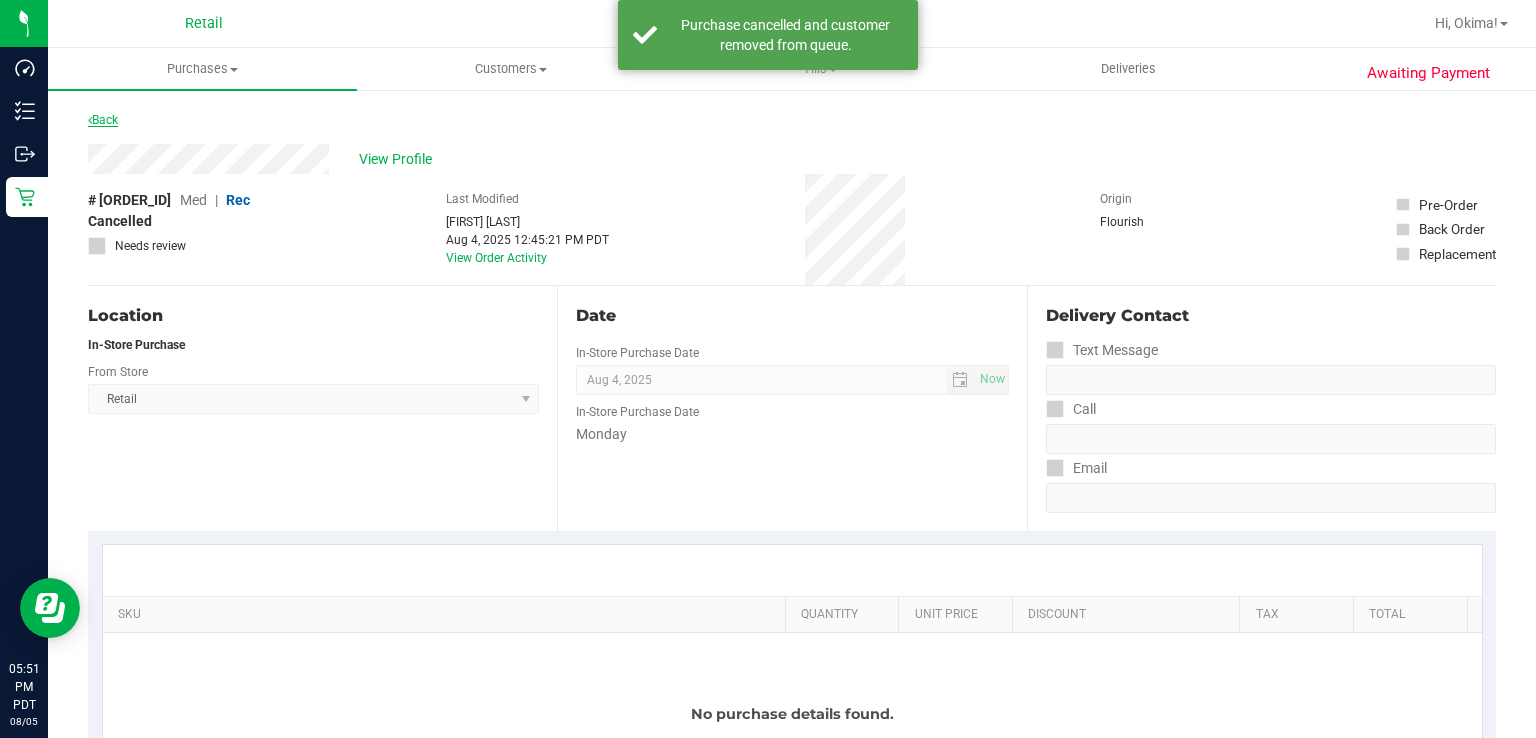 click on "Back" at bounding box center (103, 120) 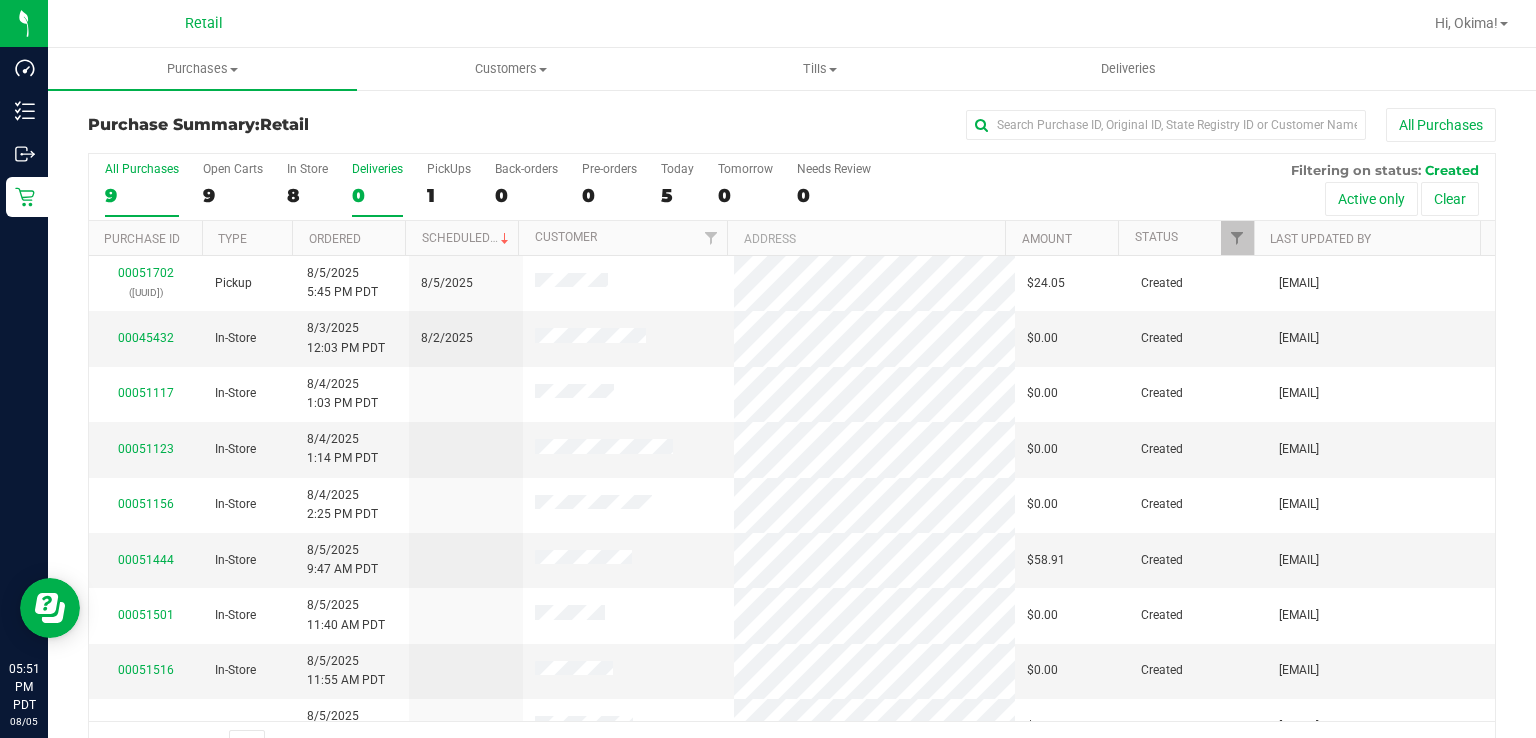 click on "0" at bounding box center [377, 195] 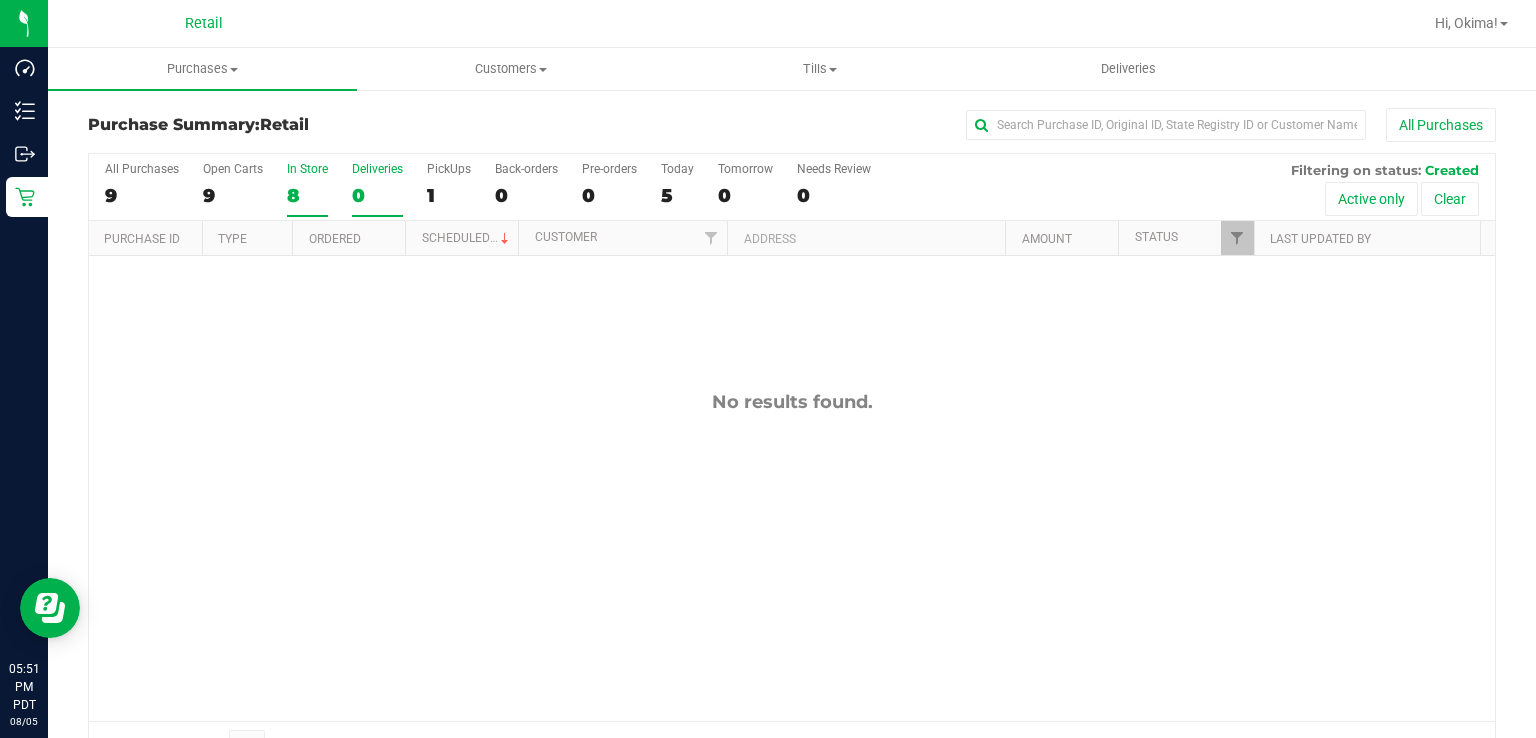 click on "8" at bounding box center [307, 195] 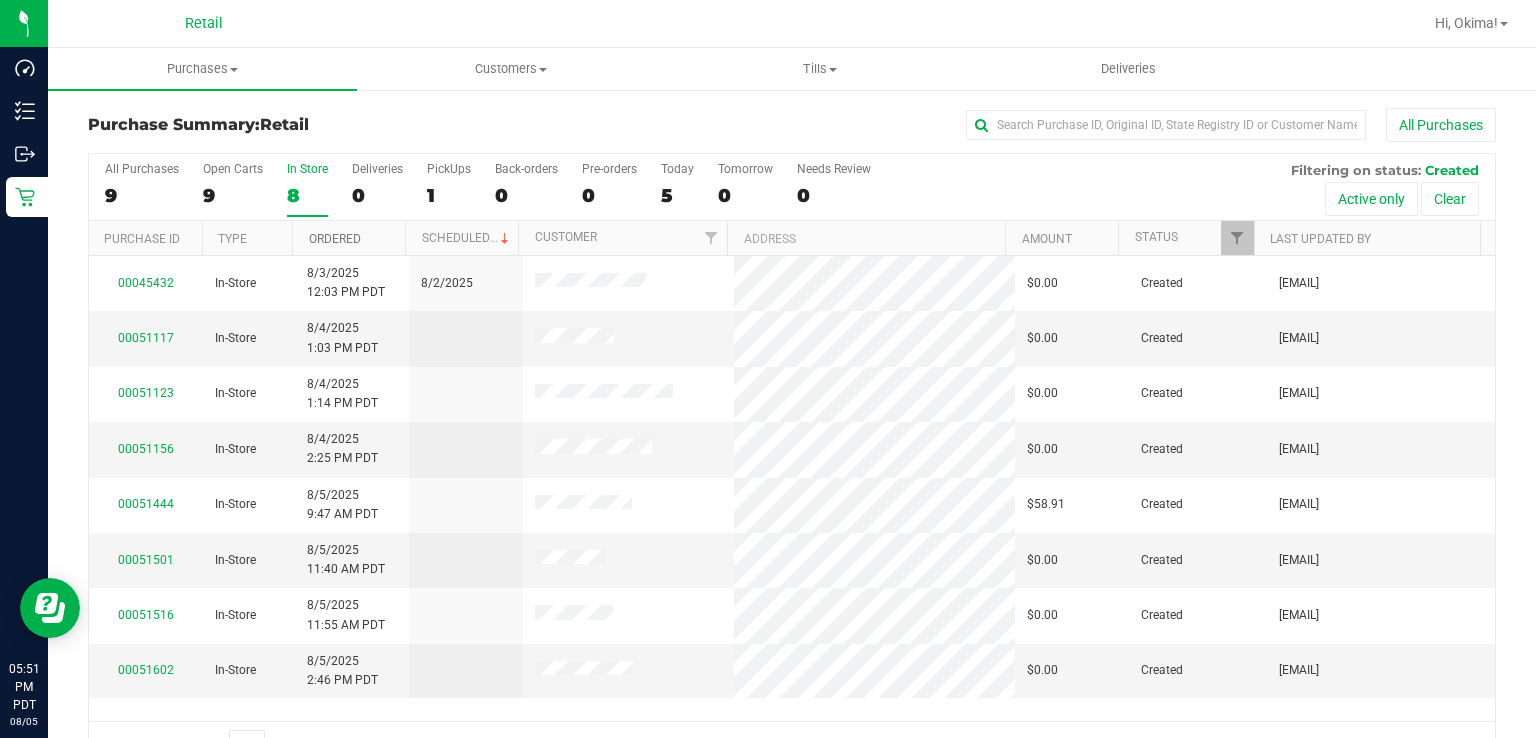 click on "Ordered" at bounding box center (335, 239) 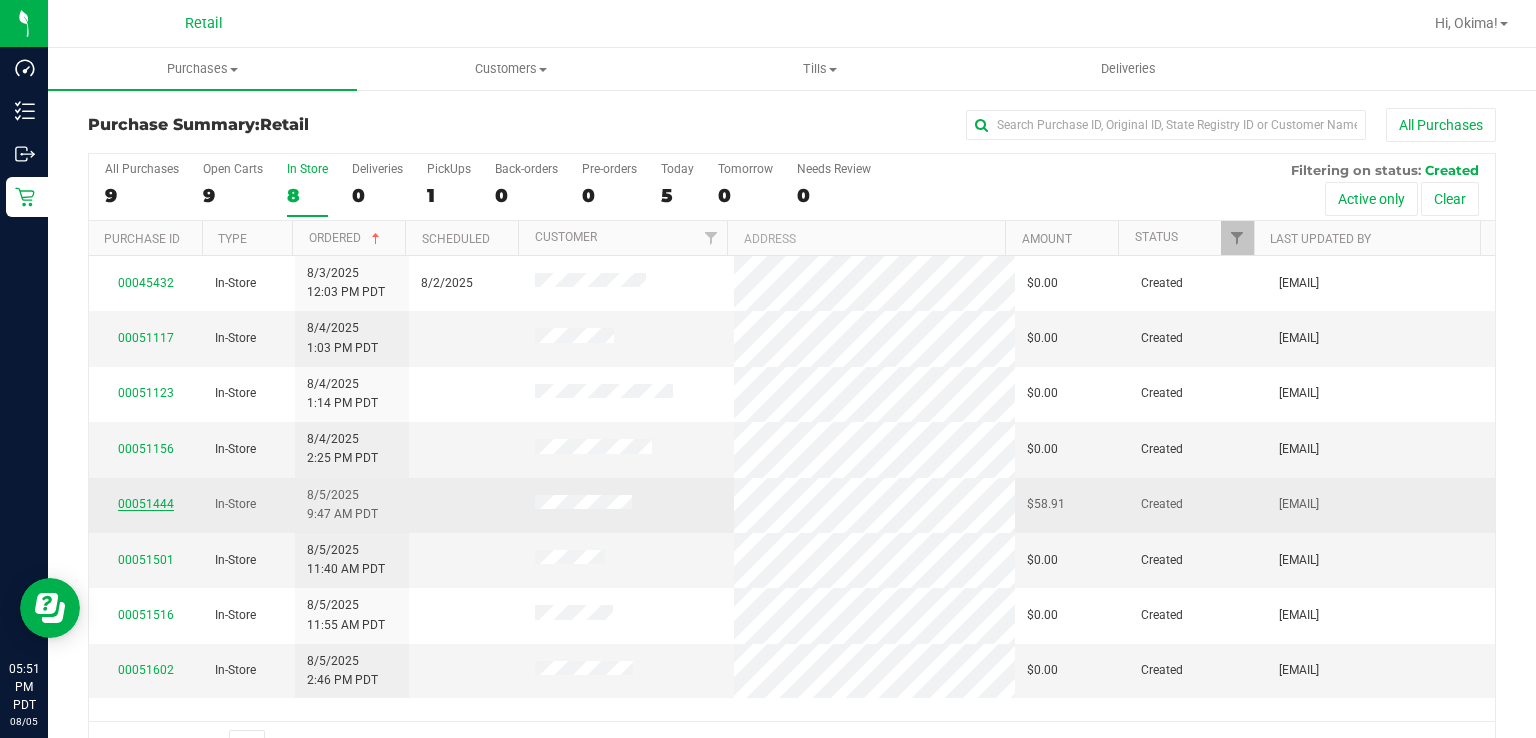 click on "00051444" at bounding box center (146, 504) 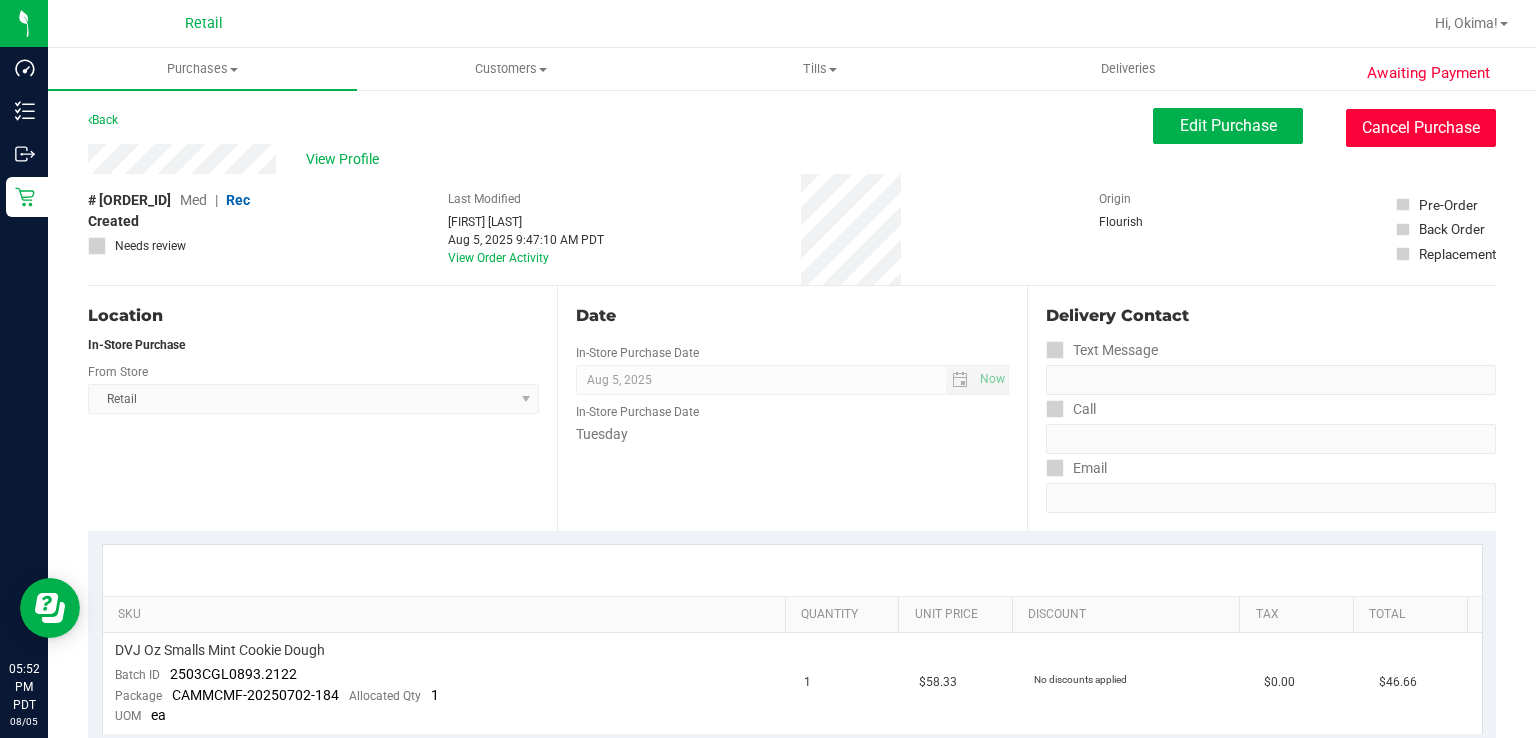 click on "Cancel Purchase" at bounding box center [1421, 128] 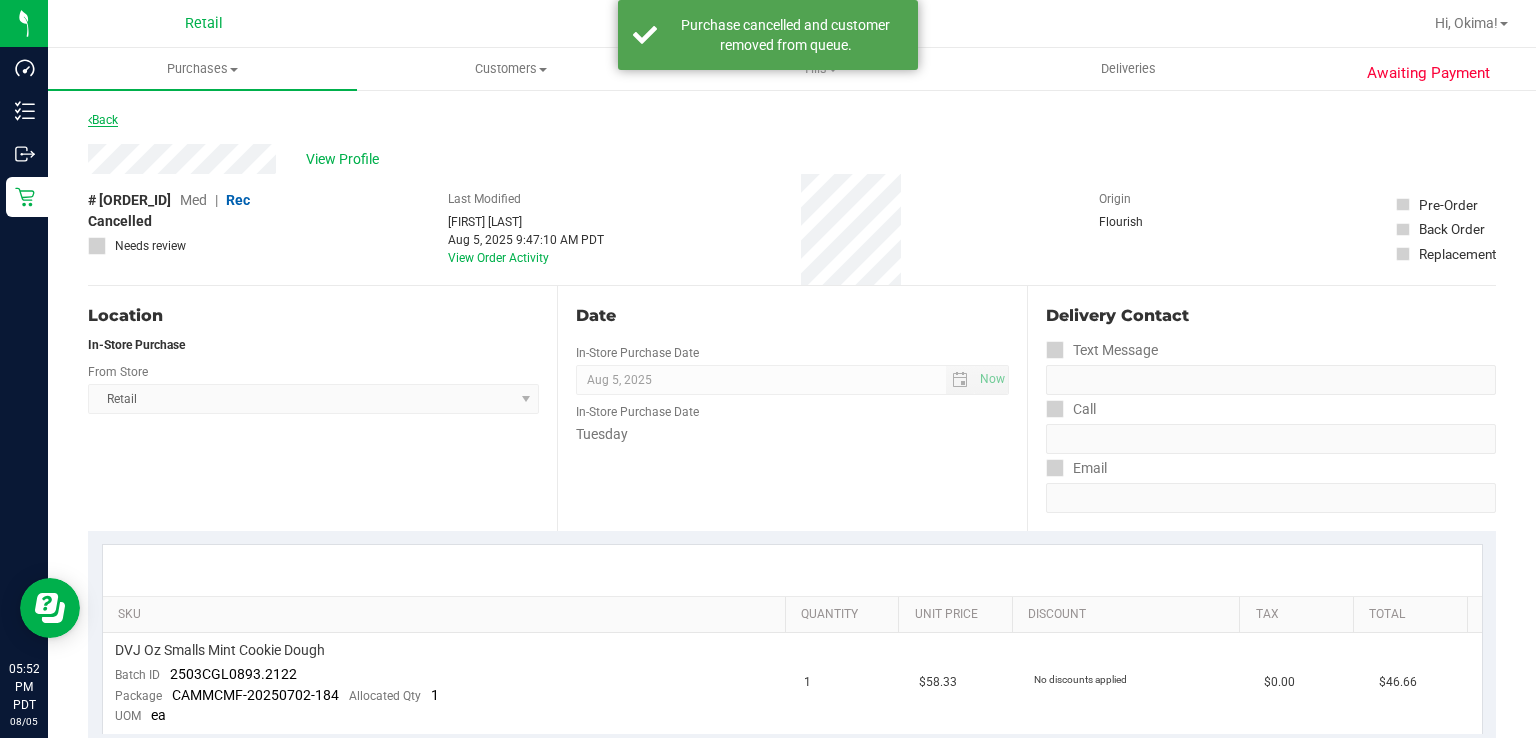 click at bounding box center [90, 120] 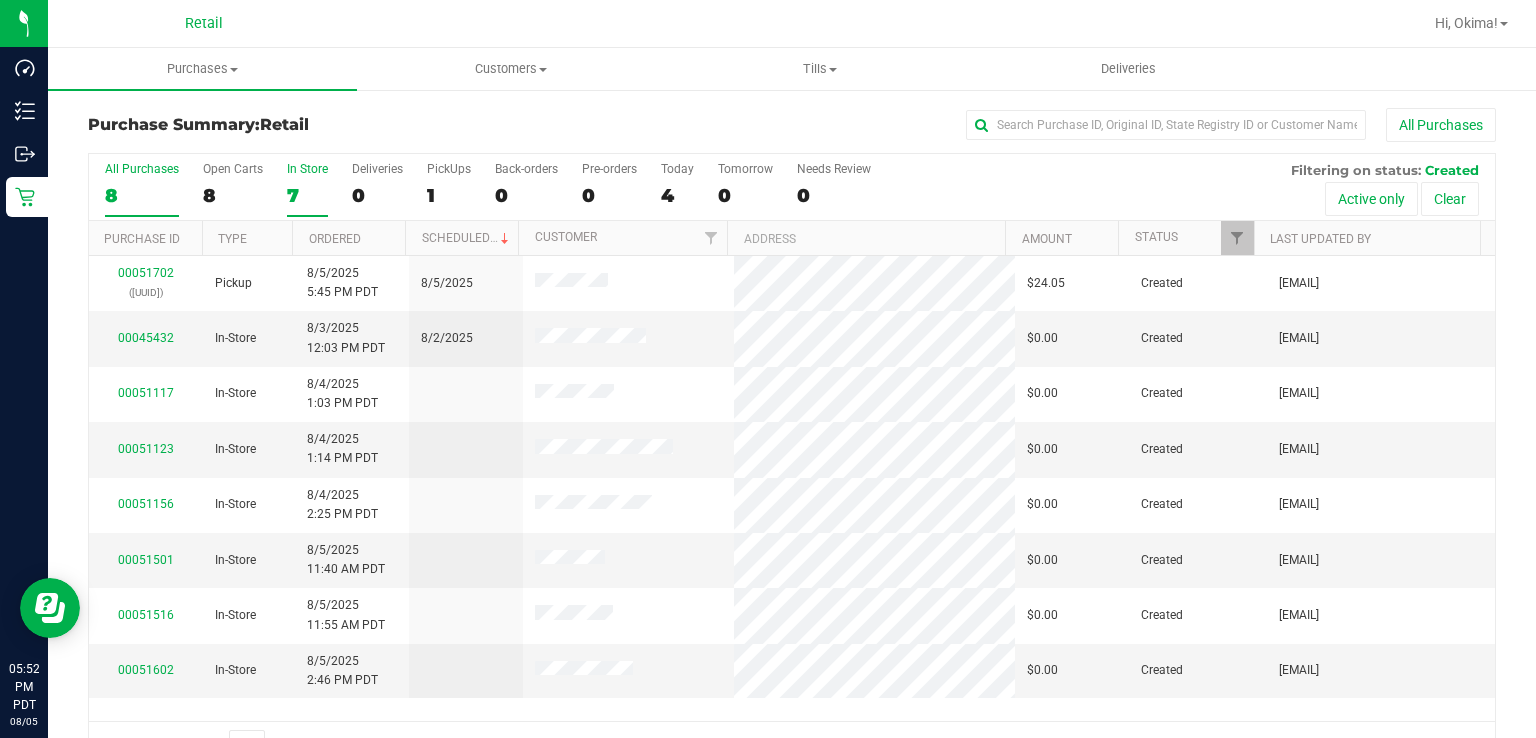 click on "7" at bounding box center [307, 195] 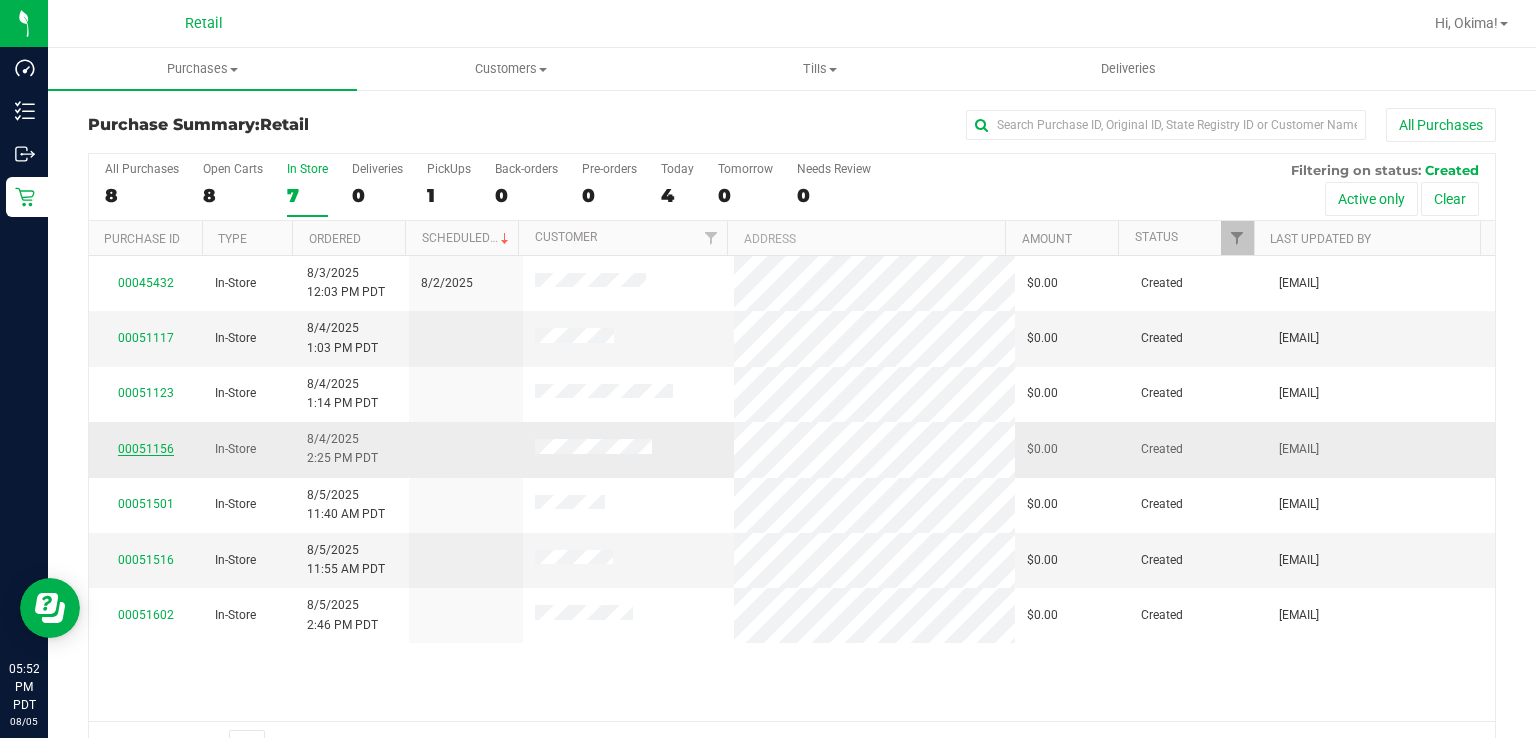 click on "00051156" at bounding box center (146, 449) 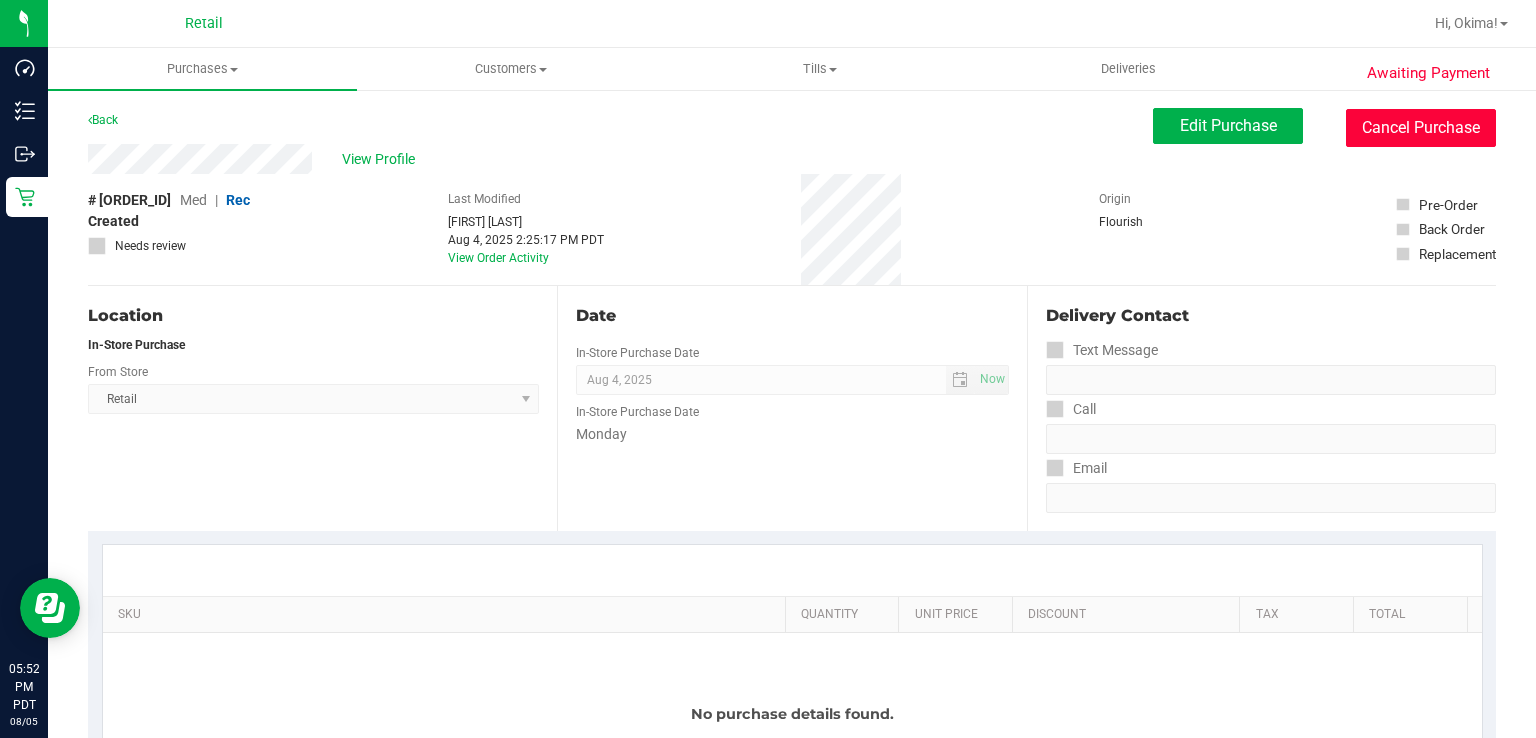 click on "Cancel Purchase" at bounding box center [1421, 128] 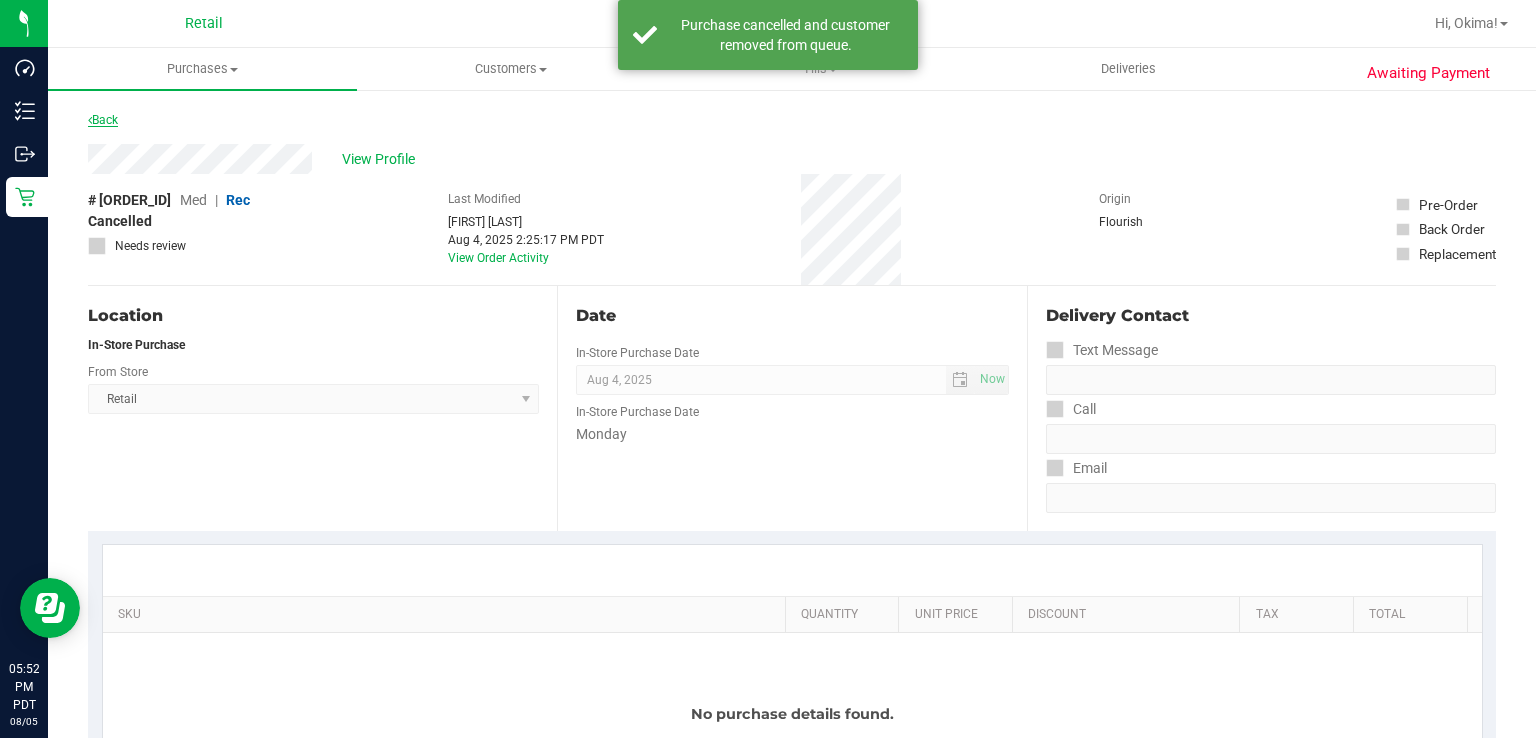 click at bounding box center [90, 120] 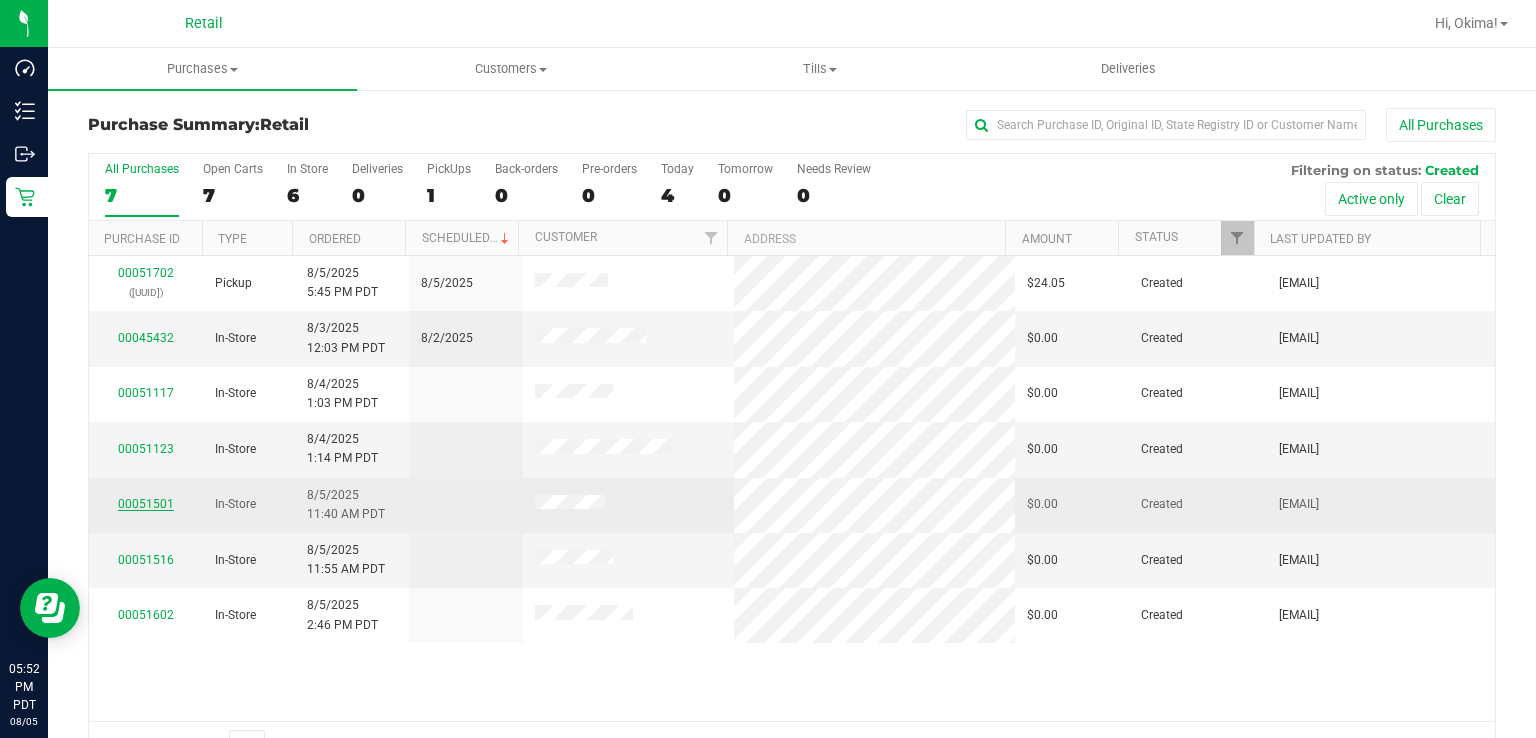 click on "00051501" at bounding box center (146, 504) 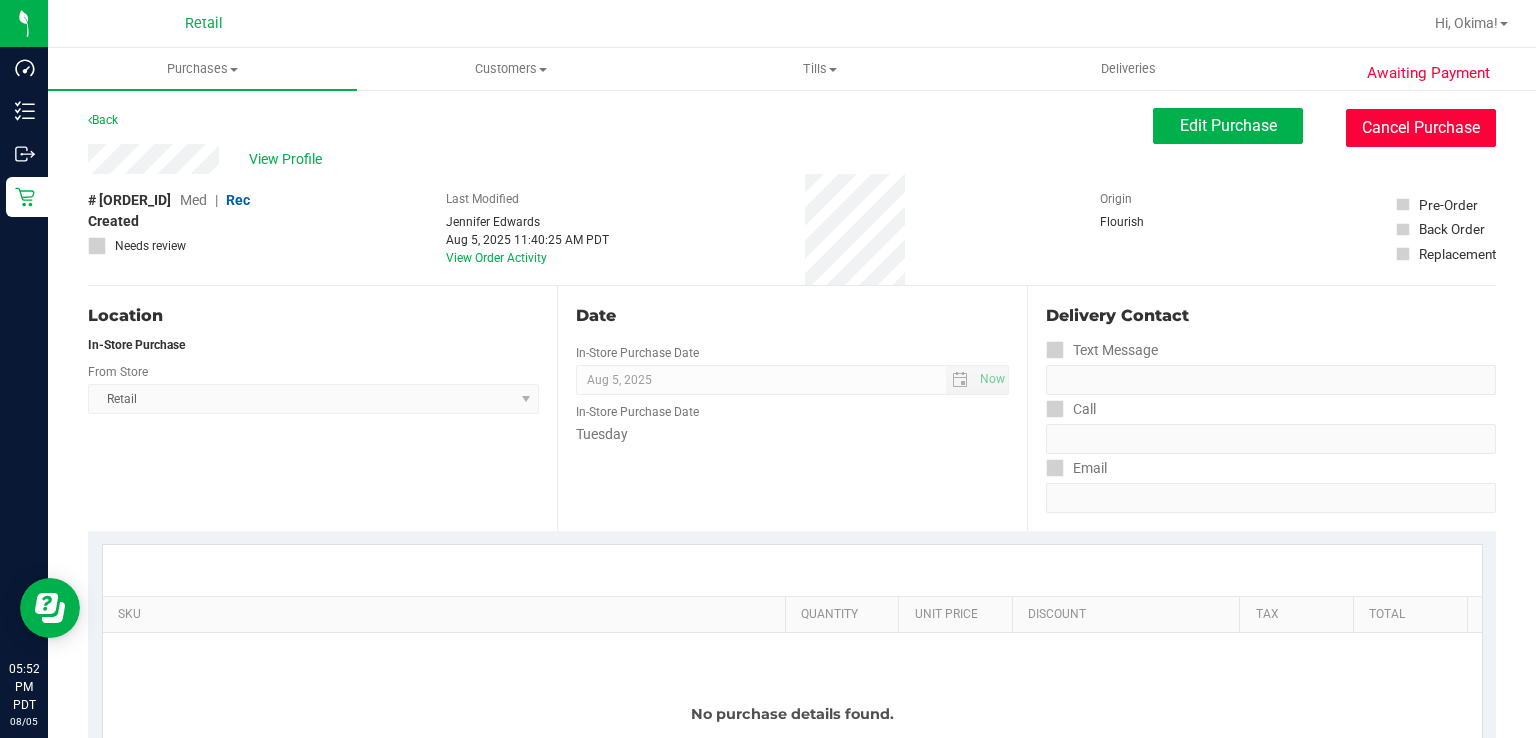 click on "Cancel Purchase" at bounding box center (1421, 128) 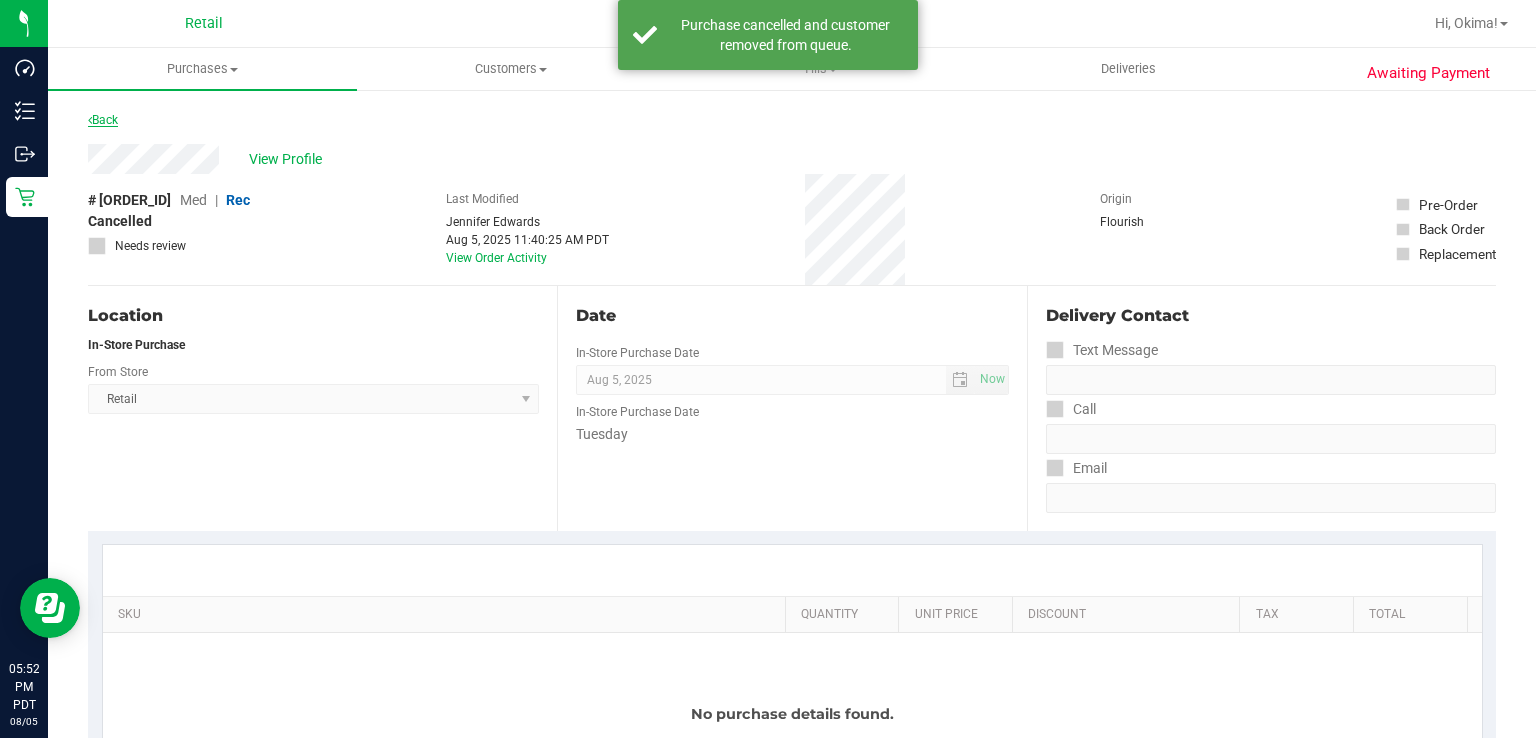 click at bounding box center (90, 120) 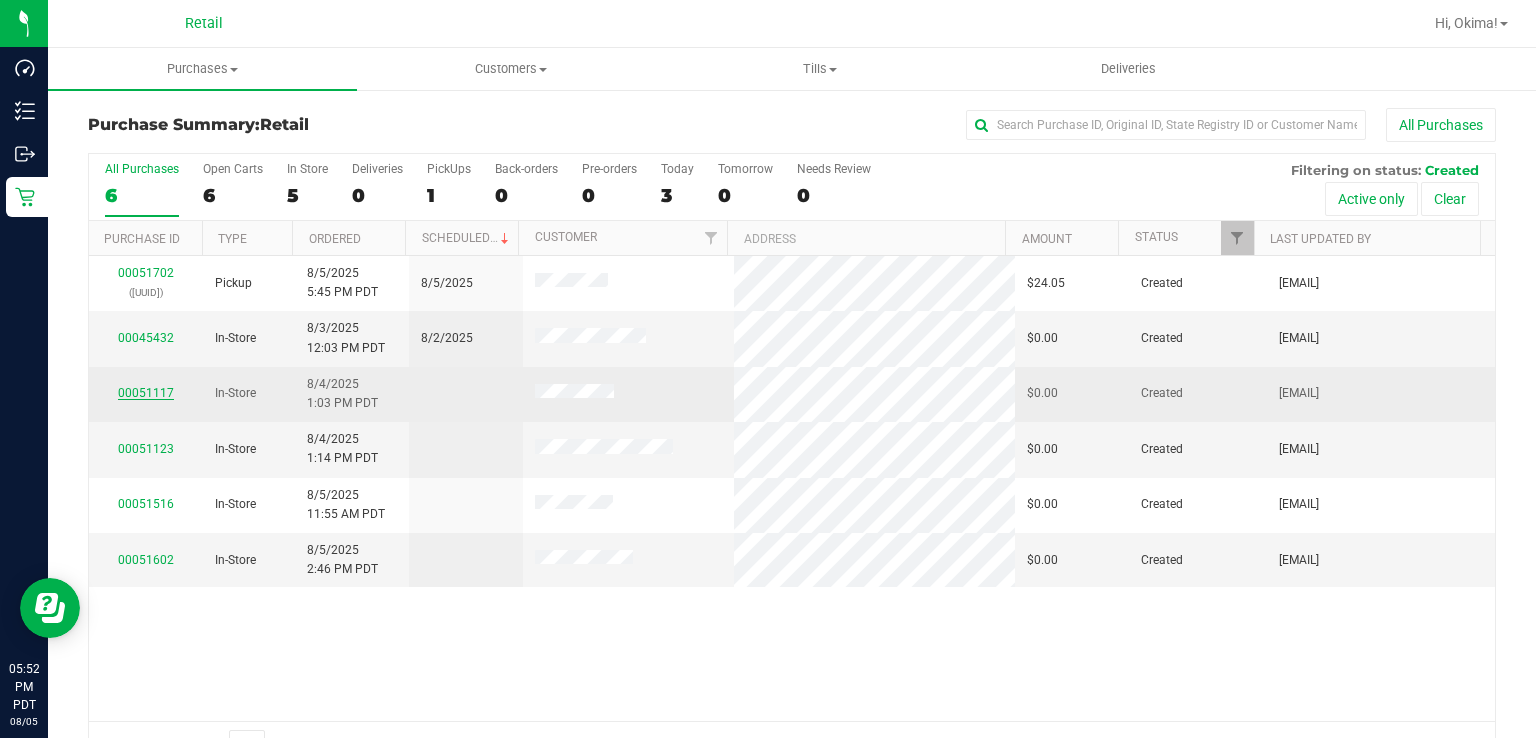 click on "00051117" at bounding box center [146, 393] 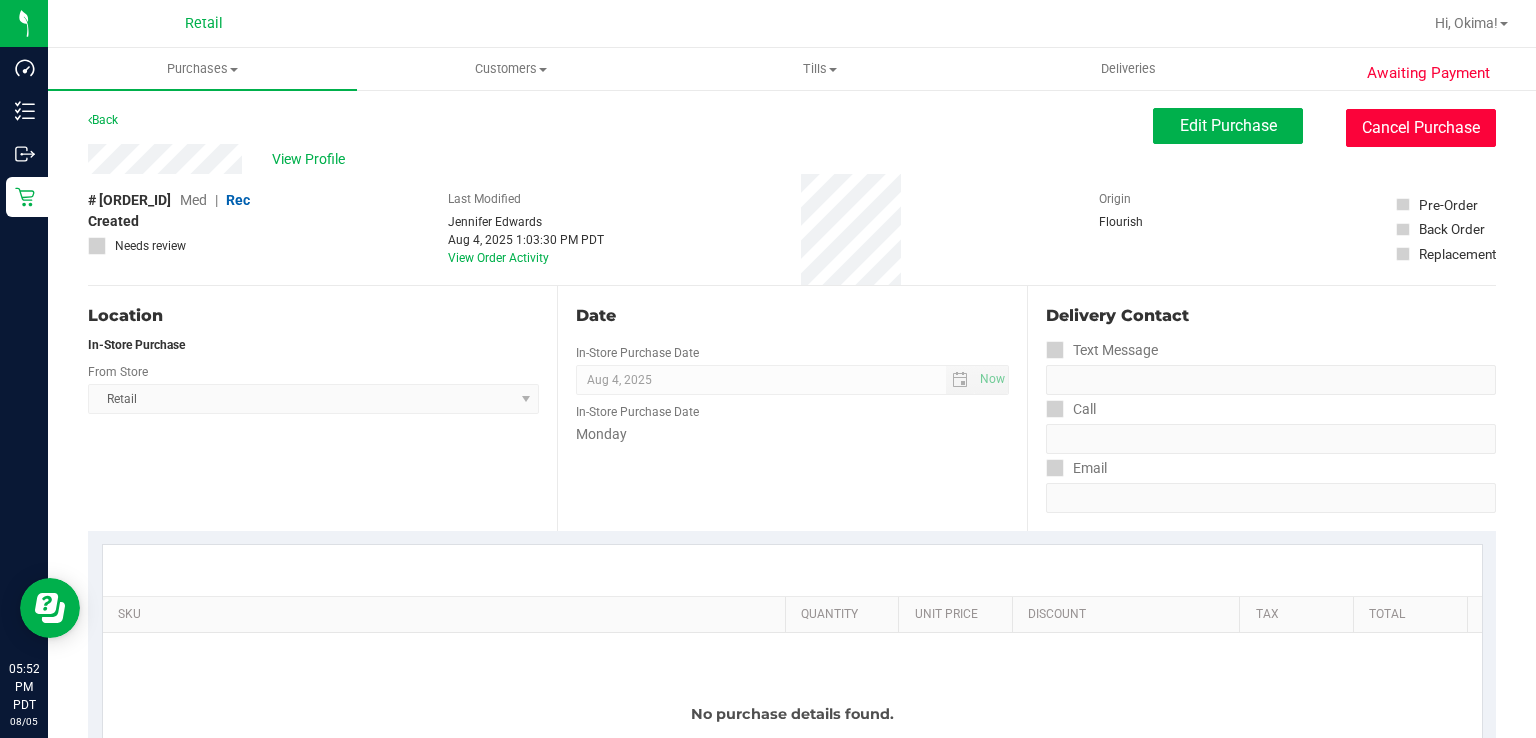 click on "Cancel Purchase" at bounding box center (1421, 128) 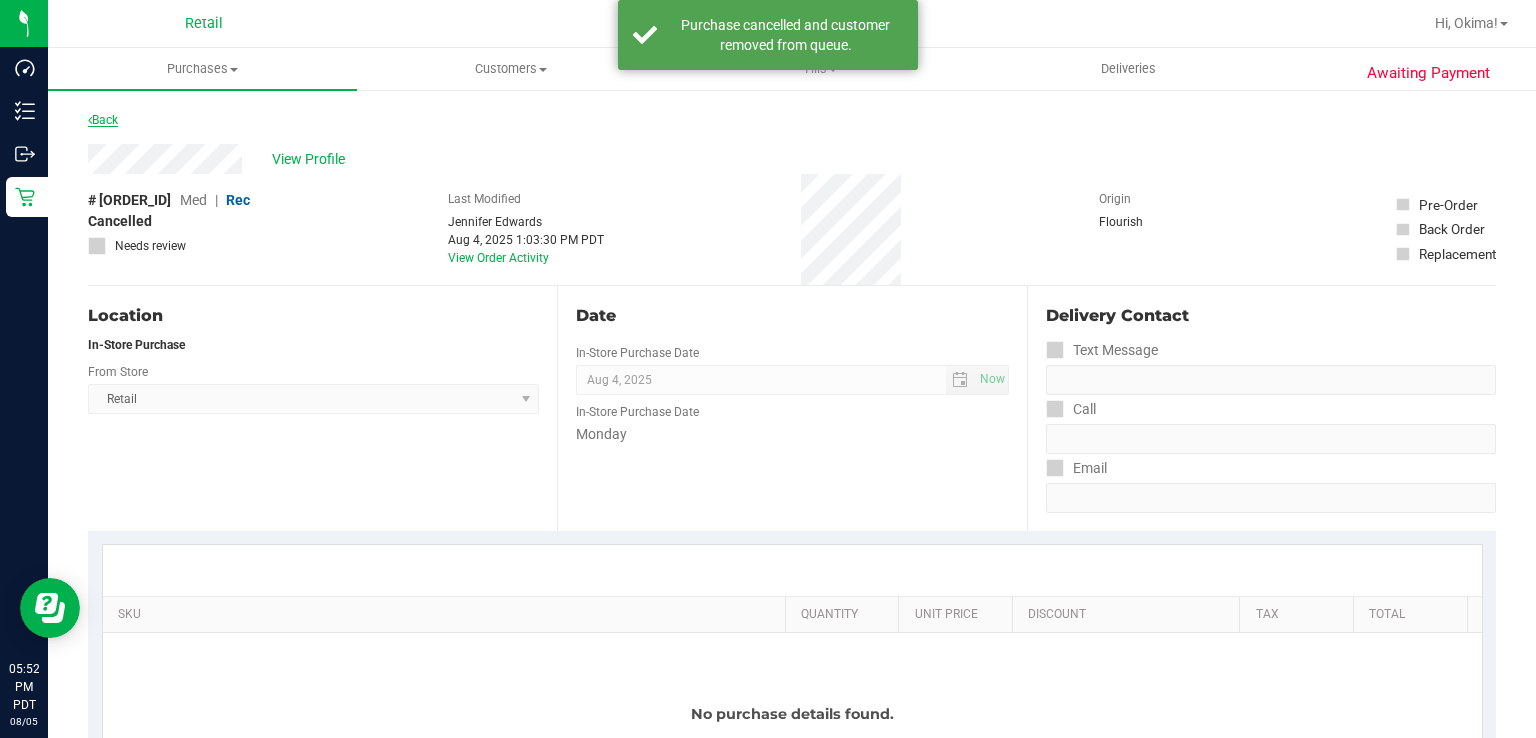click at bounding box center (90, 120) 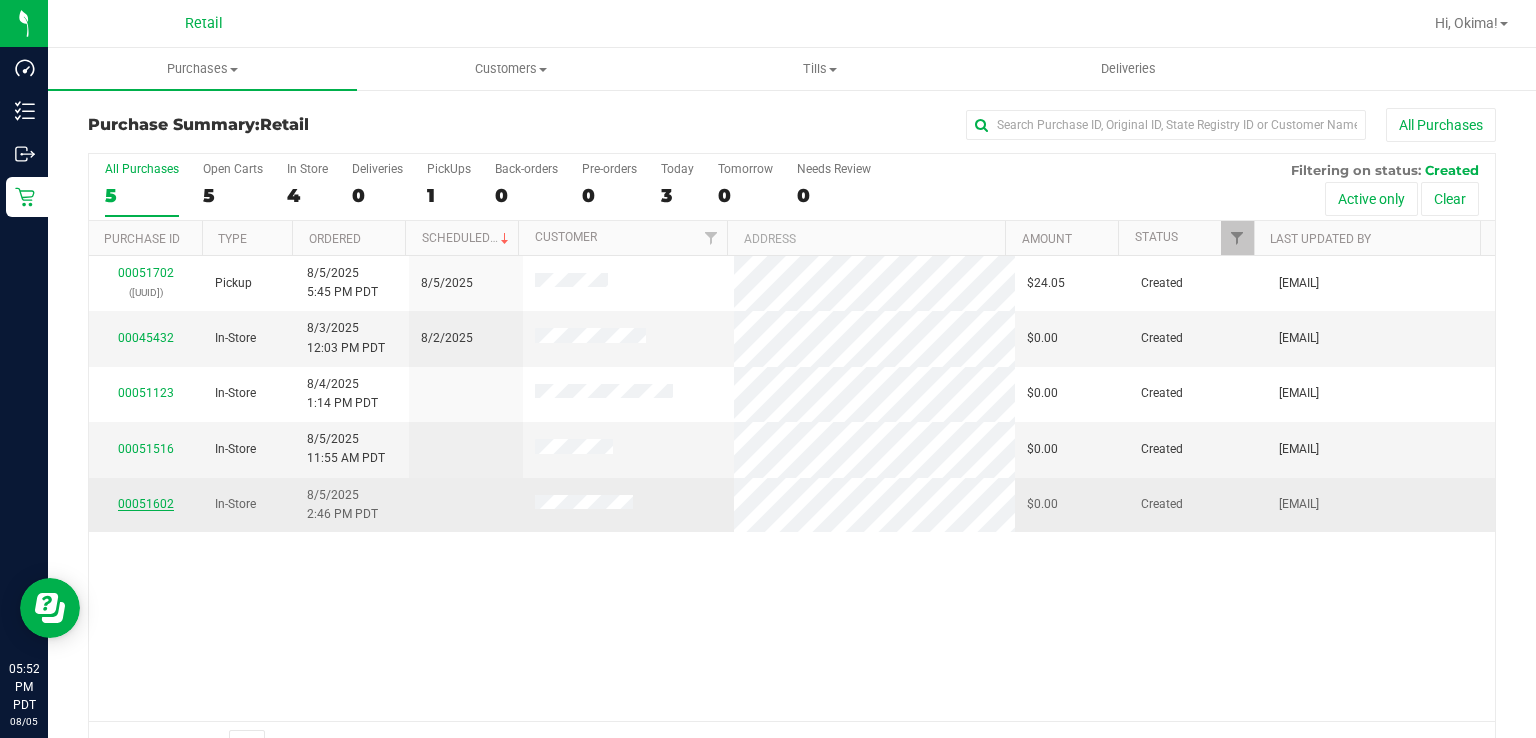 click on "00051602" at bounding box center [146, 504] 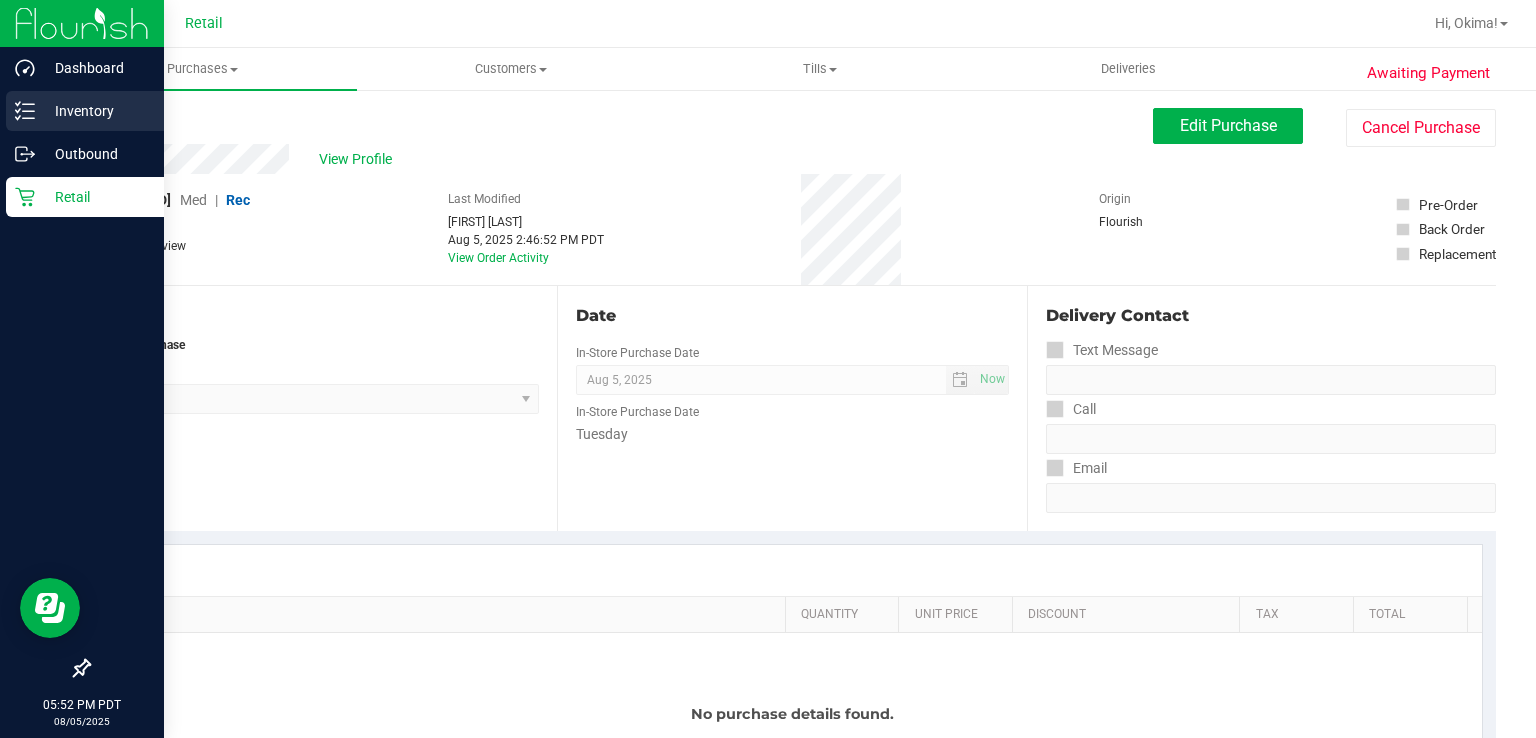 click on "Inventory" at bounding box center (85, 111) 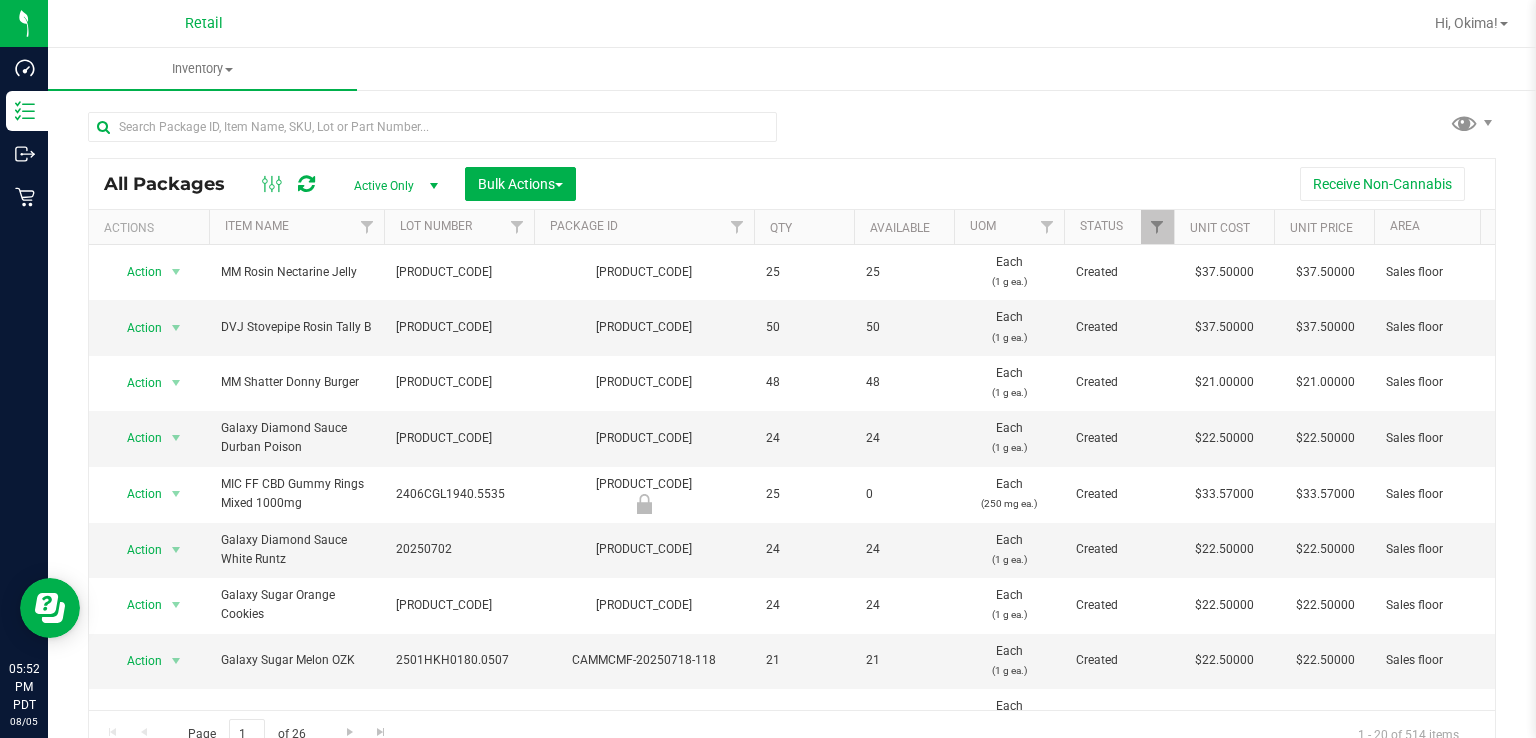click on "All Packages
Active Only Active Only Lab Samples Locked All
Bulk Actions
Add to manufacturing run
Add to outbound order
Combine packages" at bounding box center (792, 426) 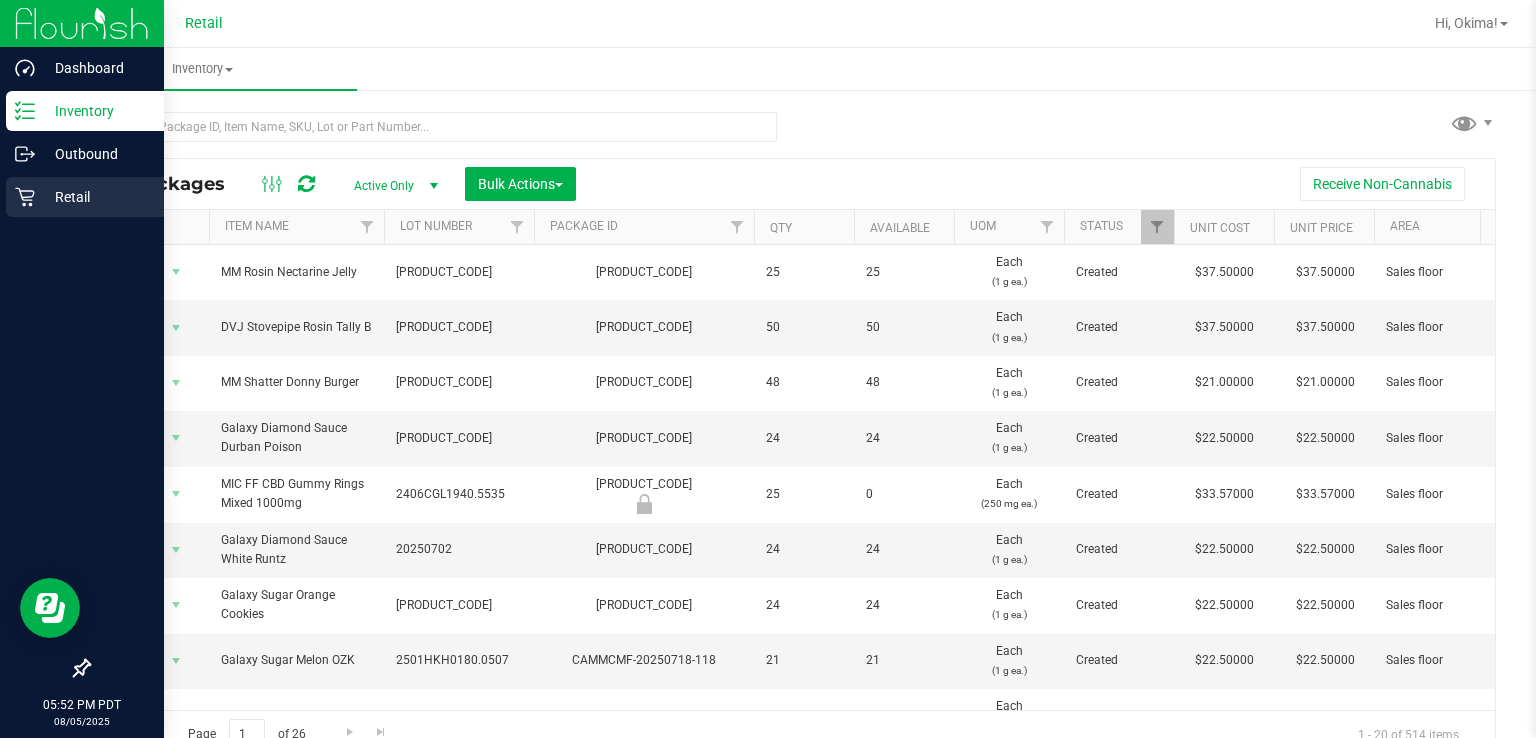 click on "Retail" at bounding box center [85, 197] 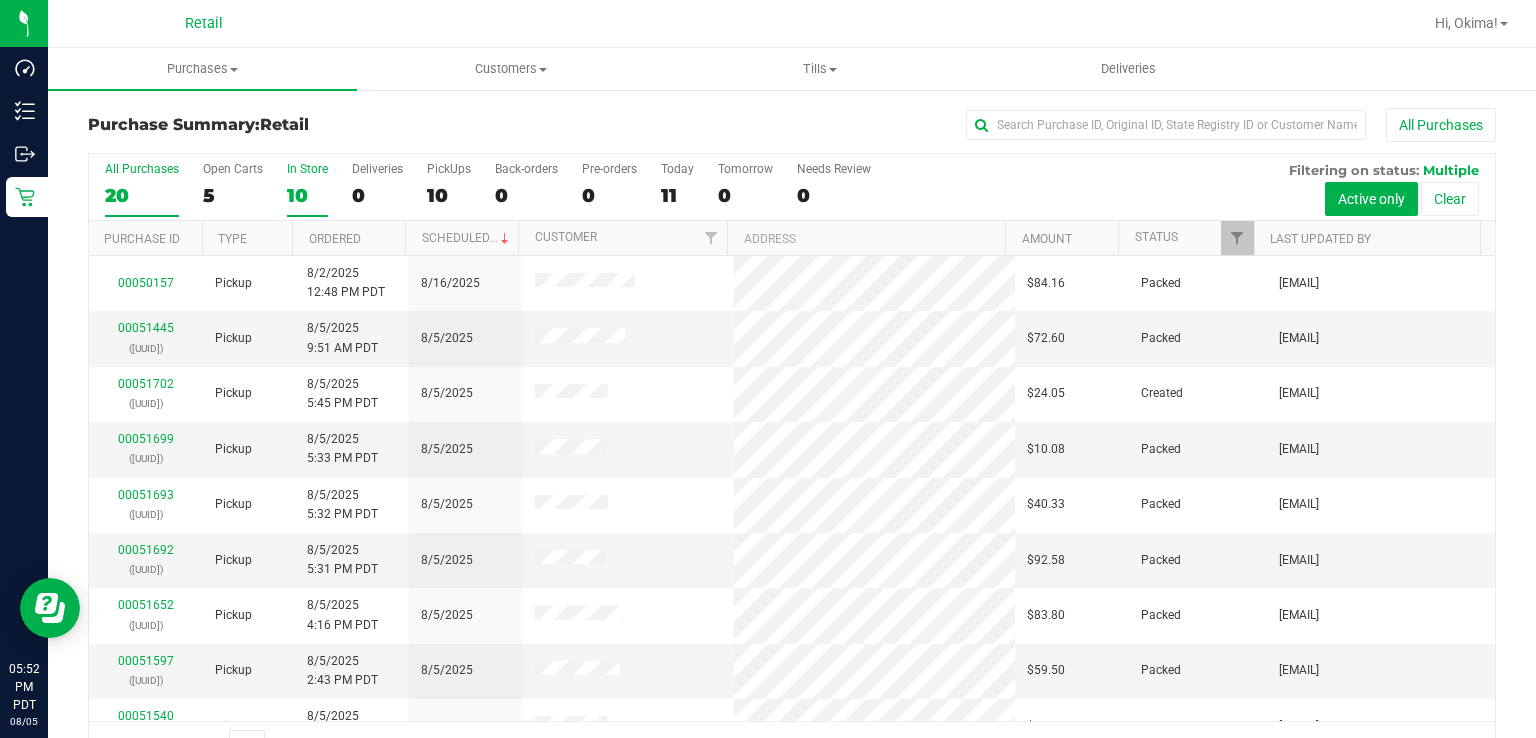 click on "10" at bounding box center [307, 195] 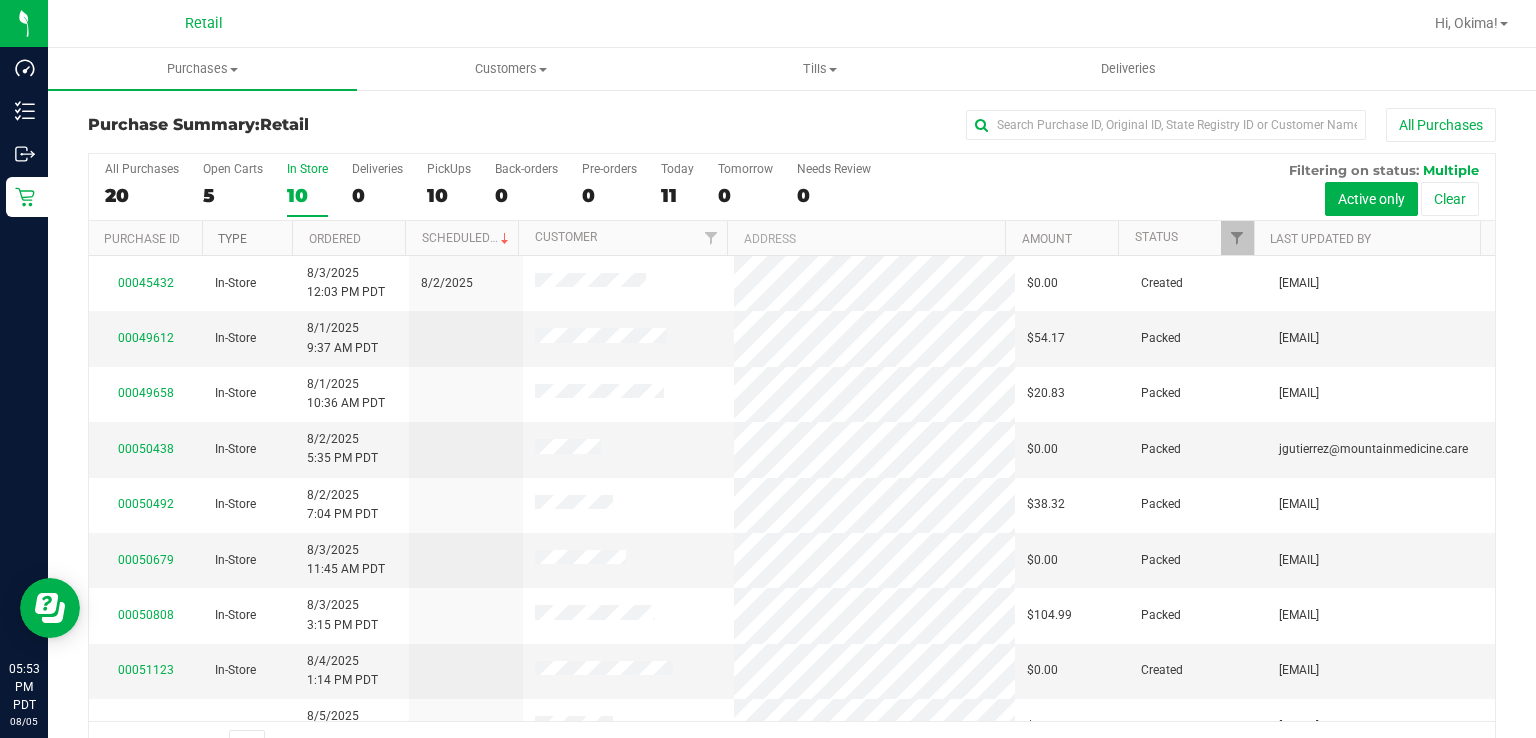 click on "Type" at bounding box center (232, 239) 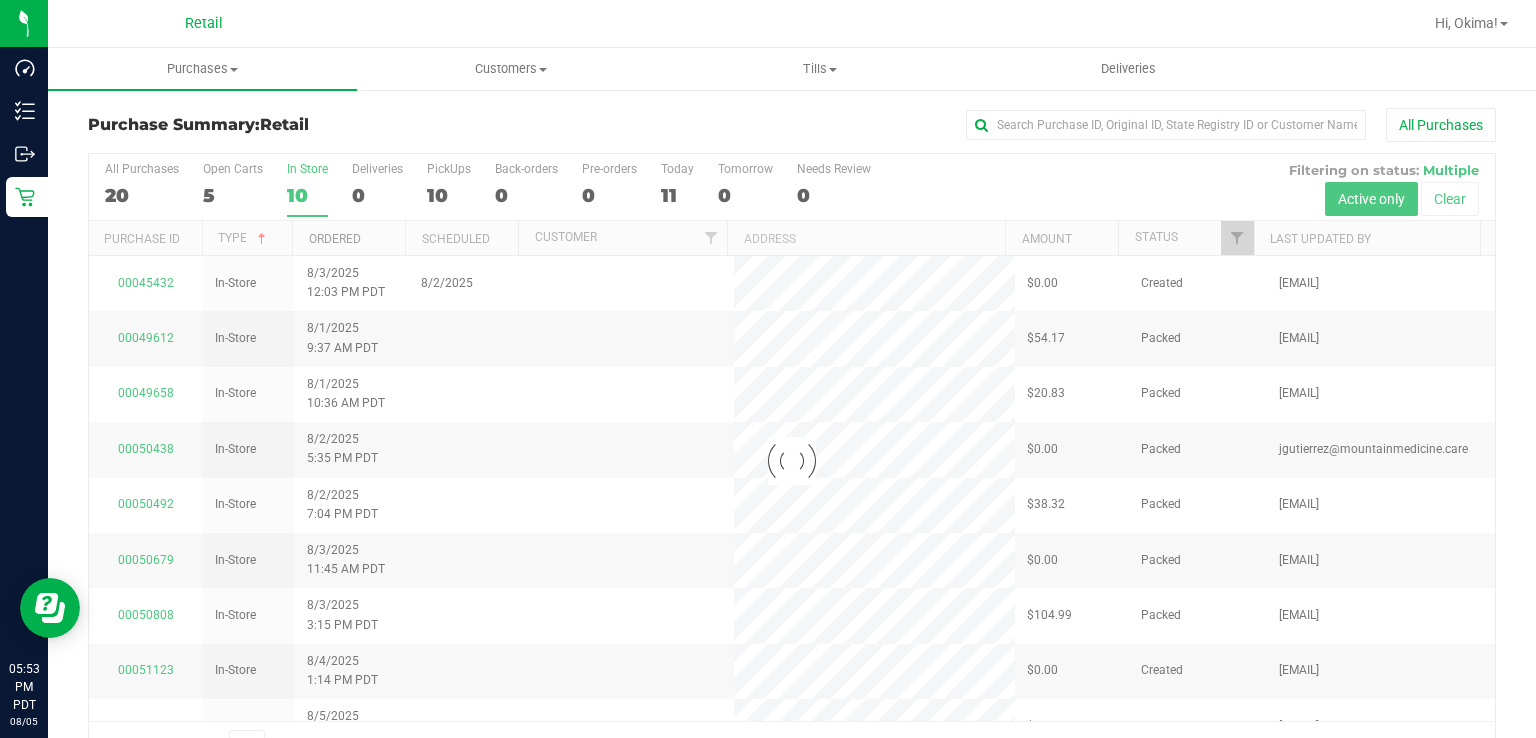 click on "Ordered" at bounding box center (335, 239) 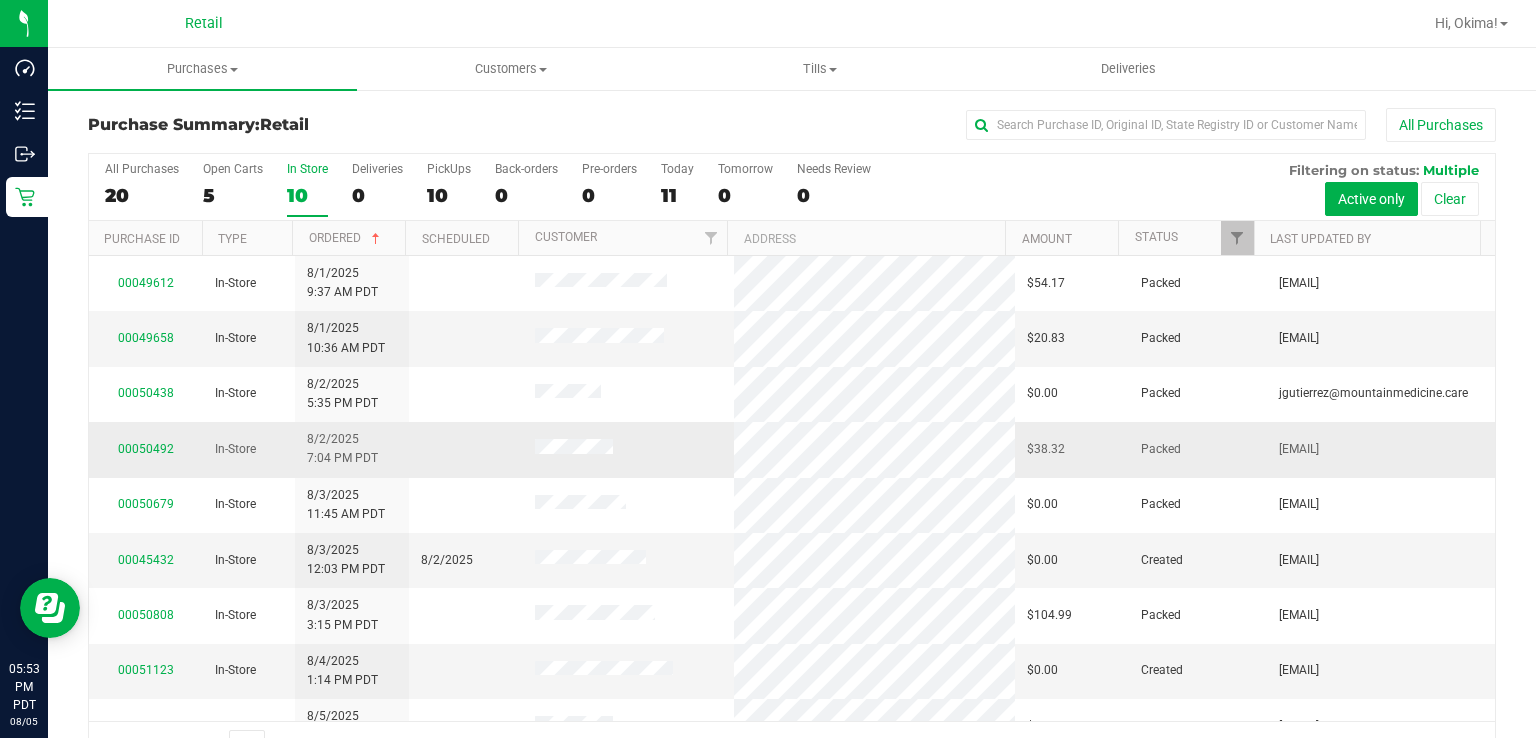 click on "In-Store" at bounding box center (248, 449) 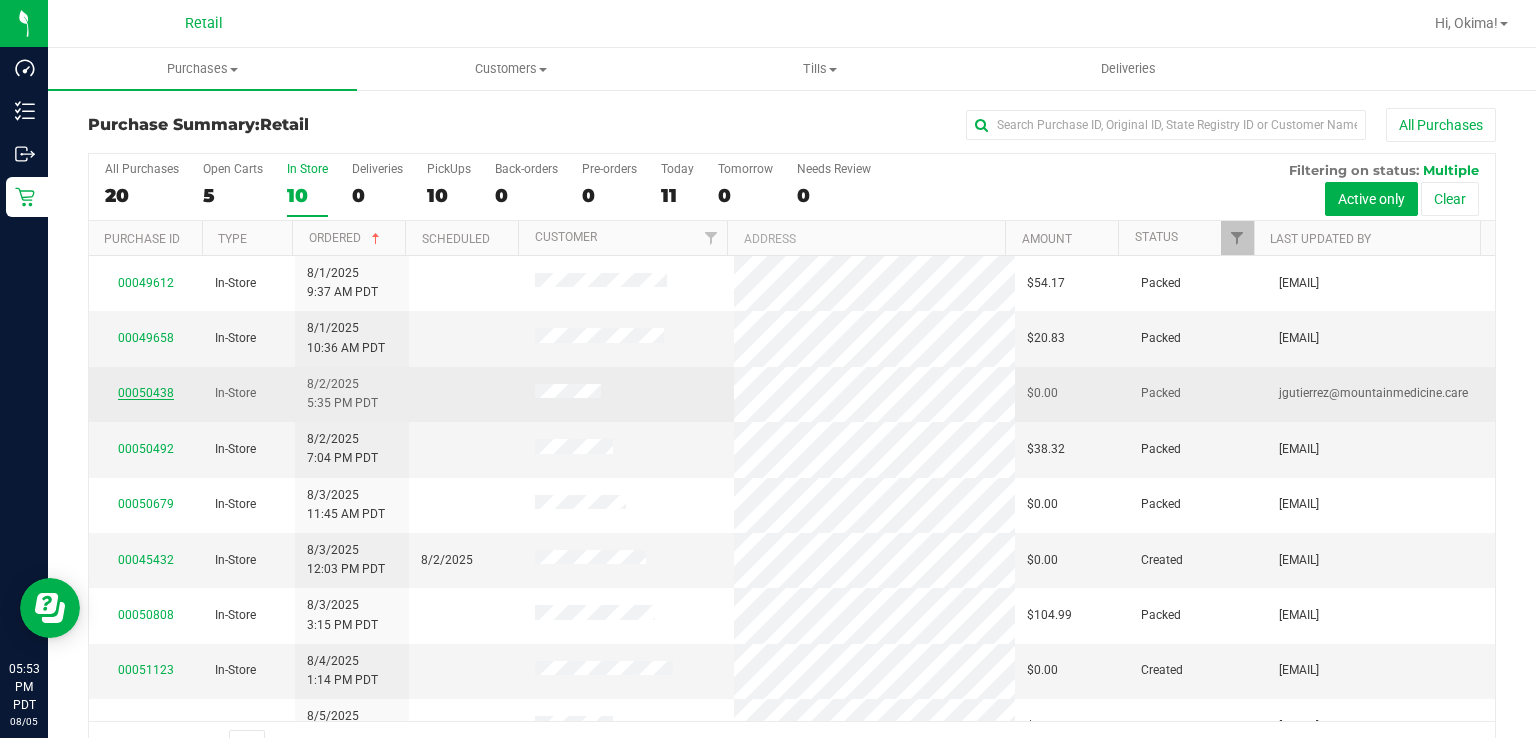 click on "00050438" at bounding box center (146, 393) 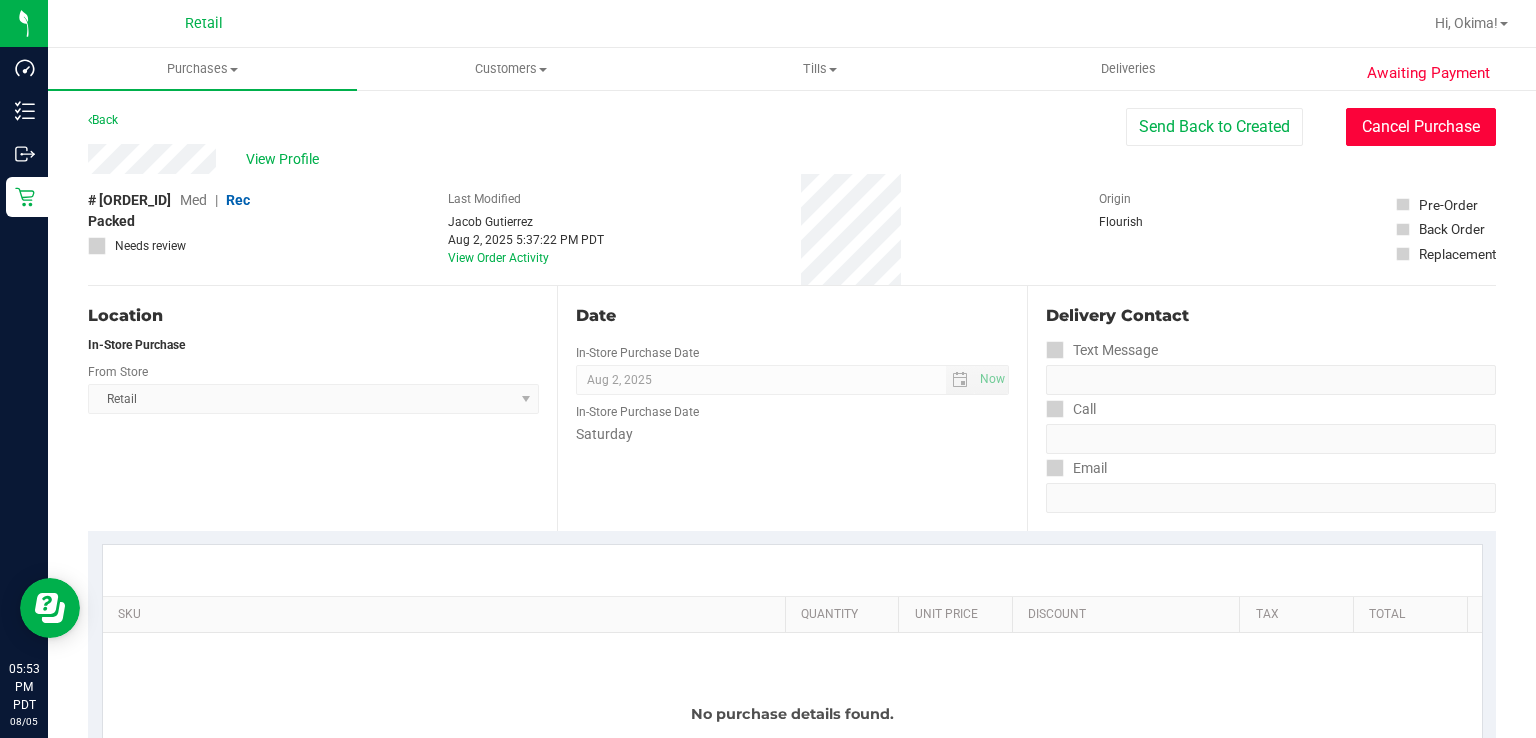 click on "Cancel Purchase" at bounding box center (1421, 127) 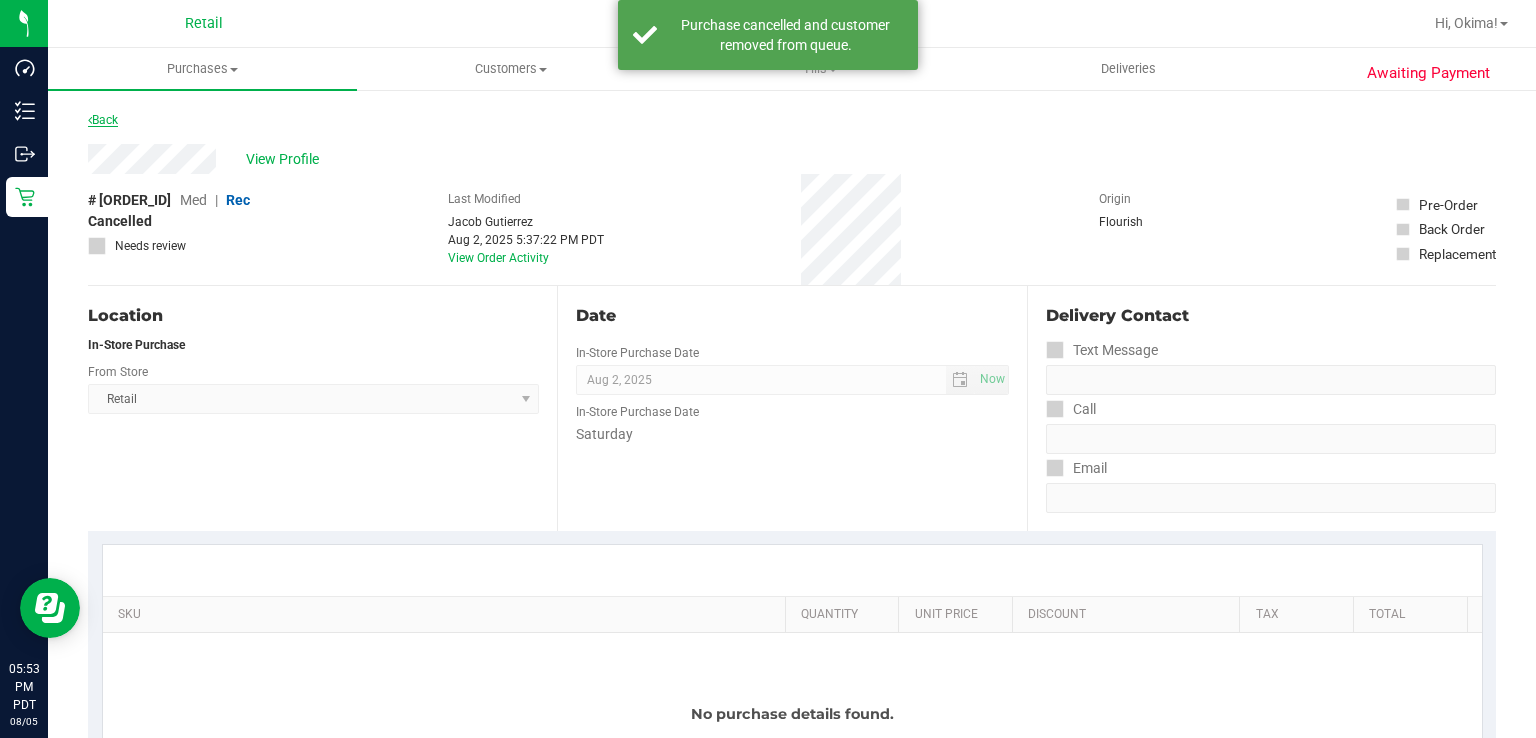 click on "Back" at bounding box center (103, 120) 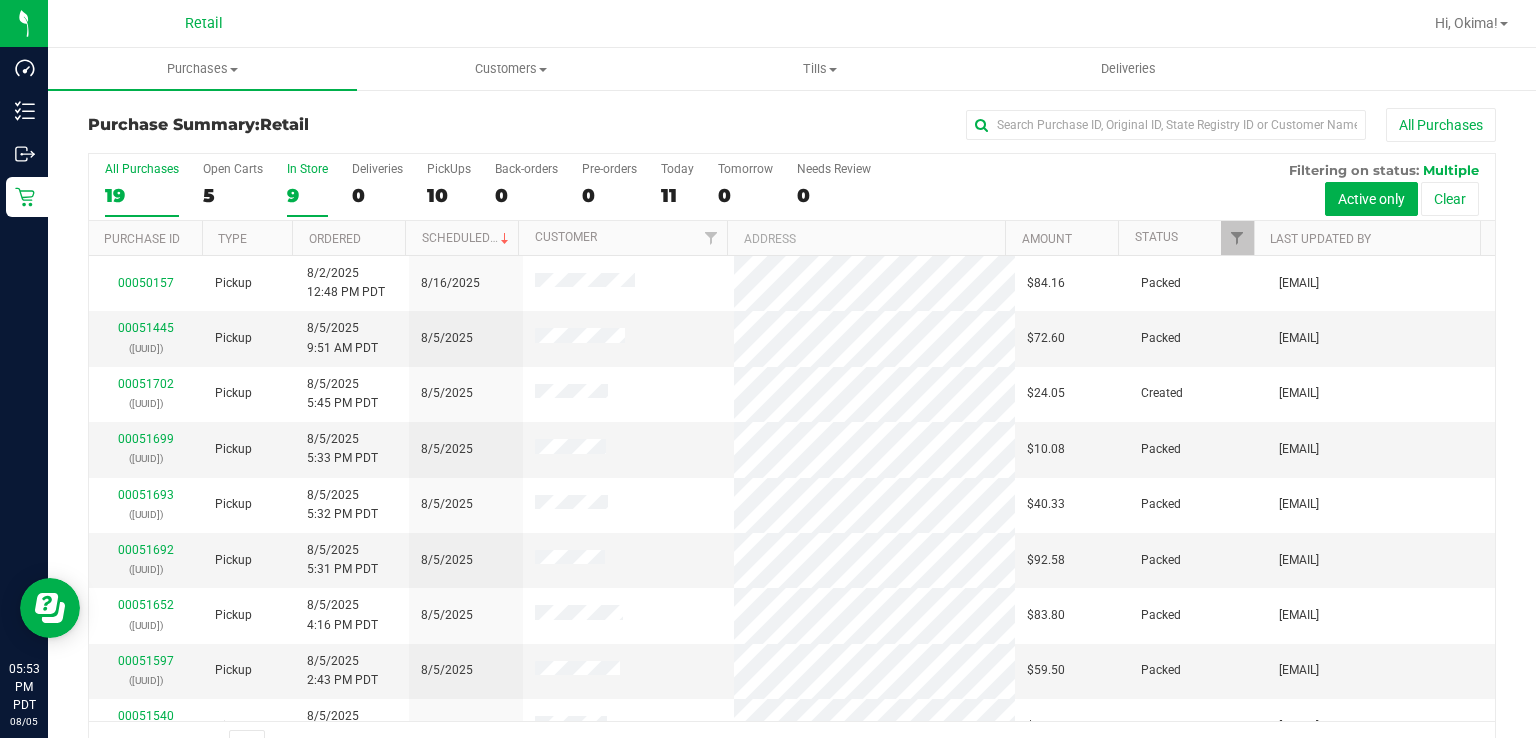 click on "9" at bounding box center (307, 195) 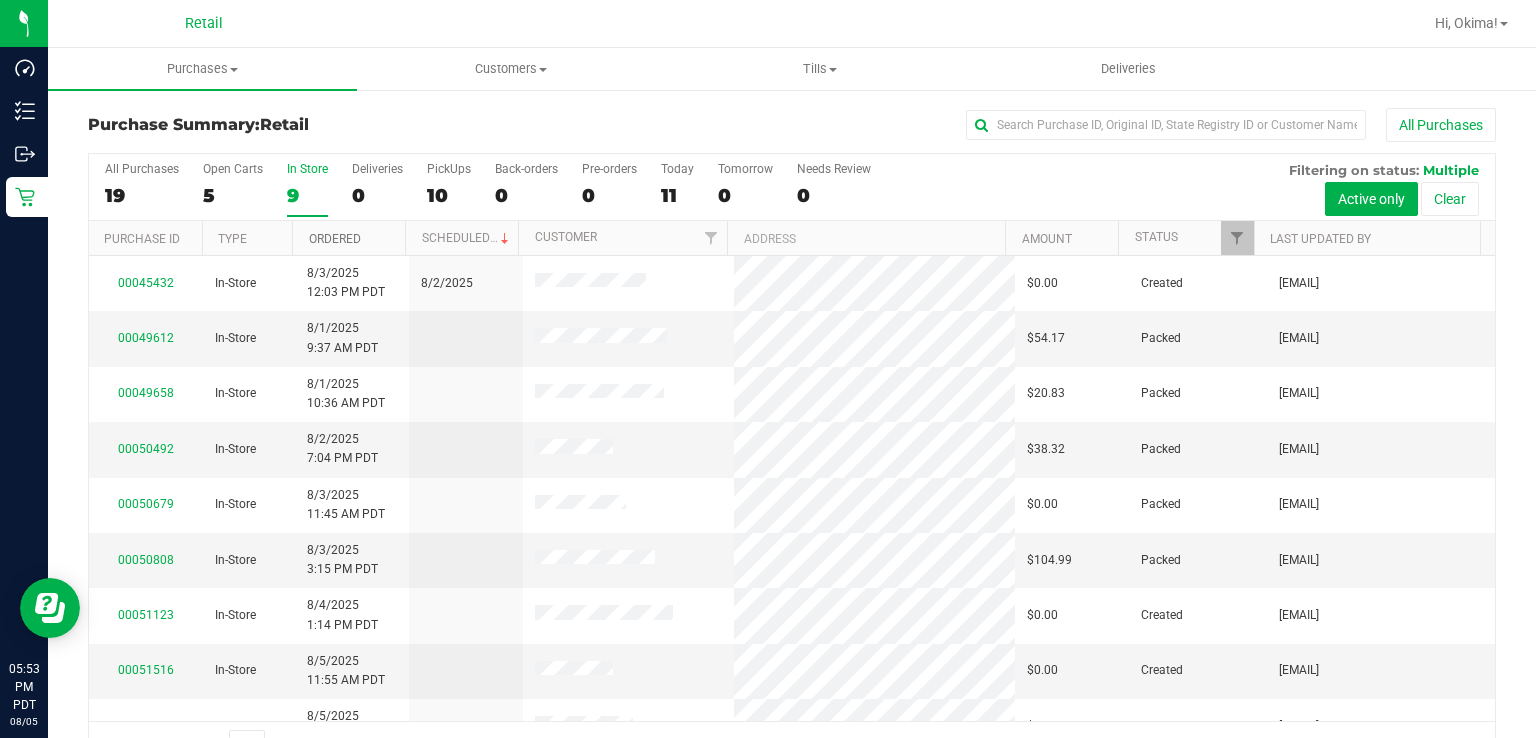 click on "Ordered" at bounding box center [335, 239] 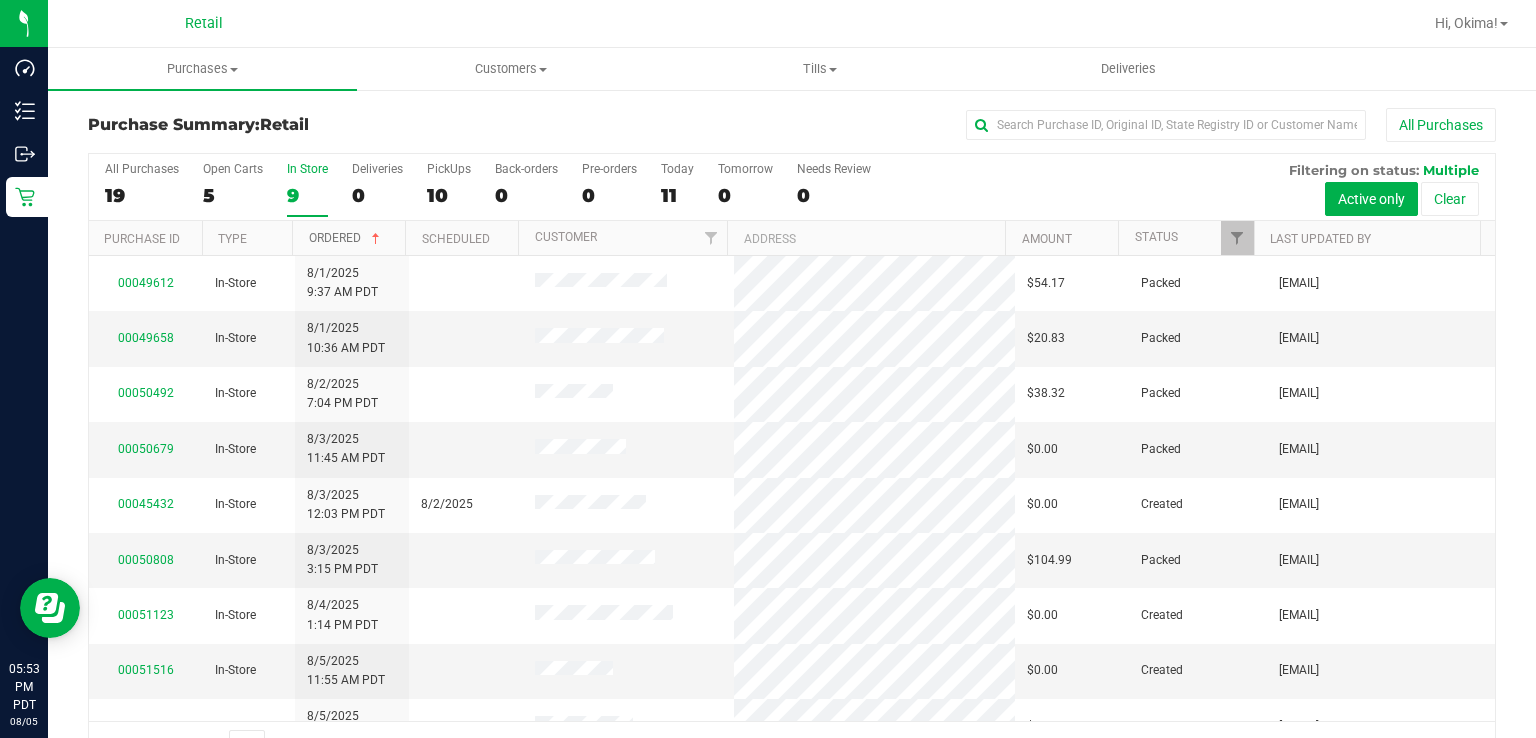 scroll, scrollTop: 31, scrollLeft: 0, axis: vertical 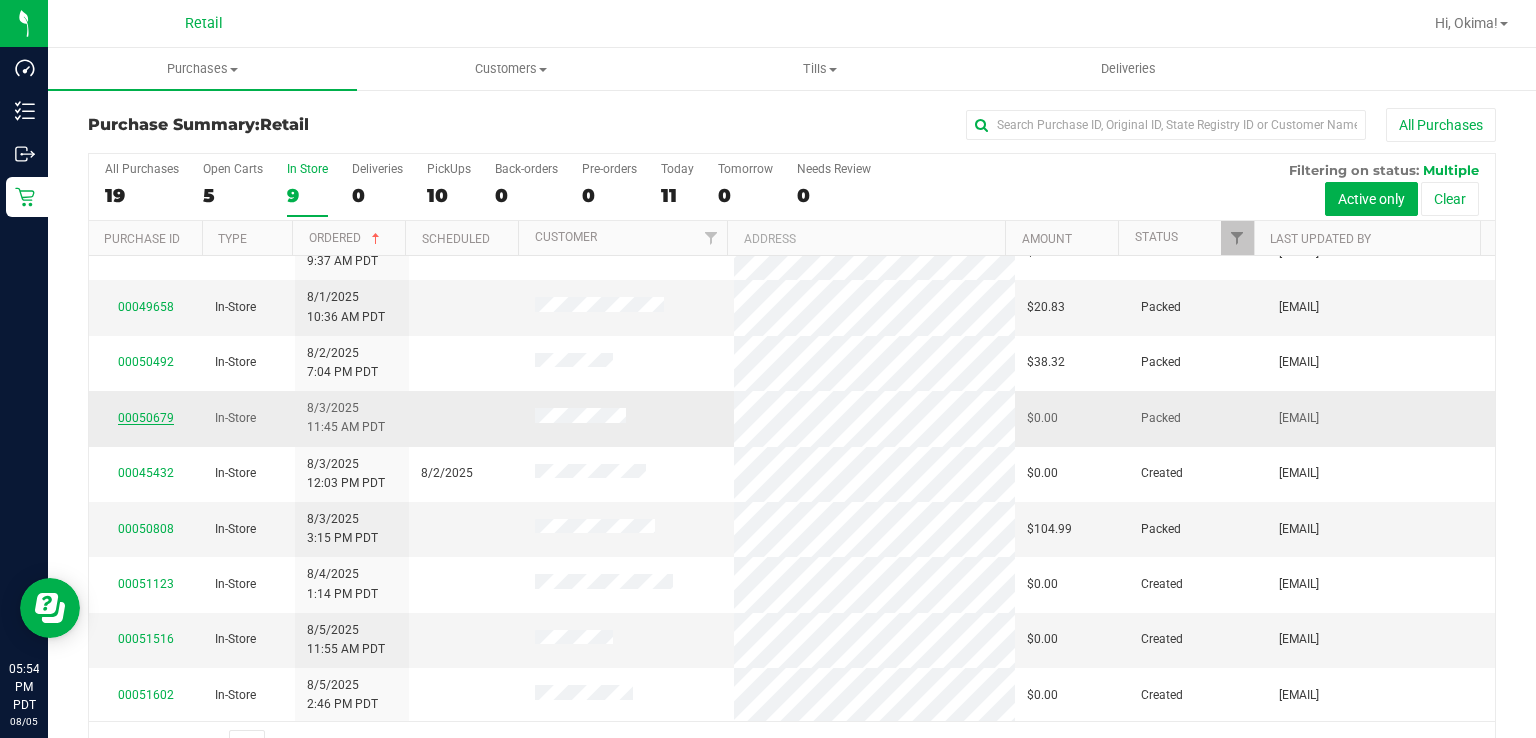click on "00050679" at bounding box center [146, 418] 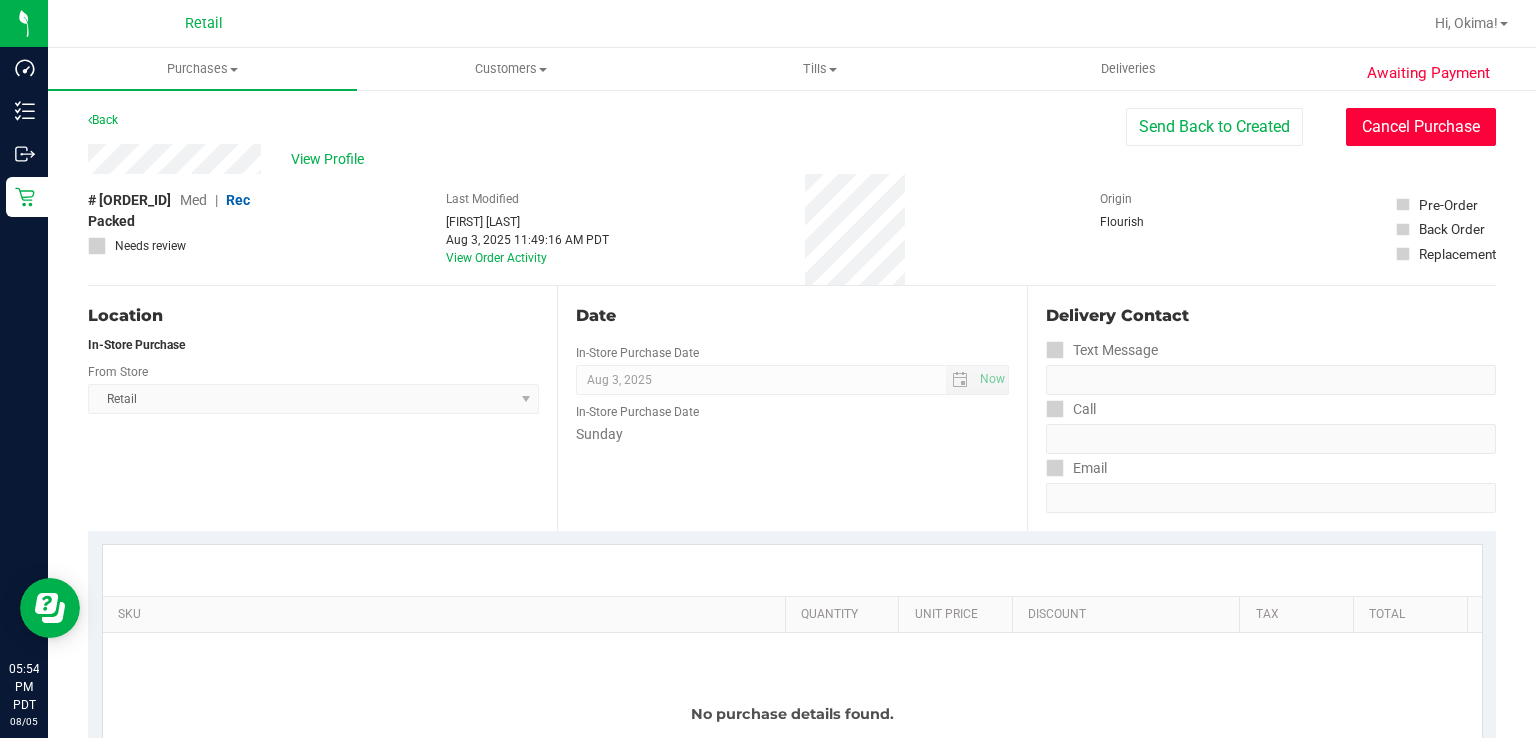 click on "Cancel Purchase" at bounding box center (1421, 127) 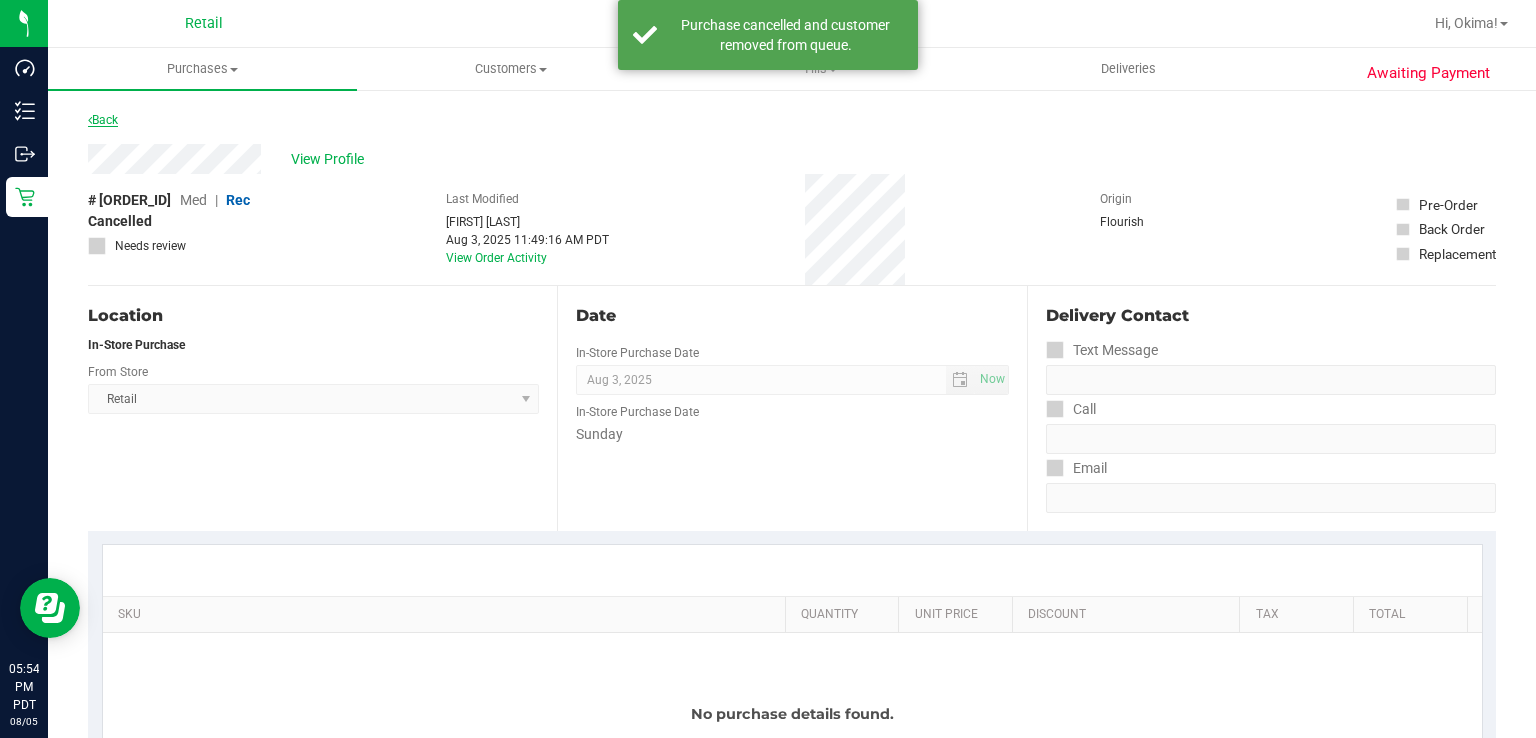 click at bounding box center (90, 120) 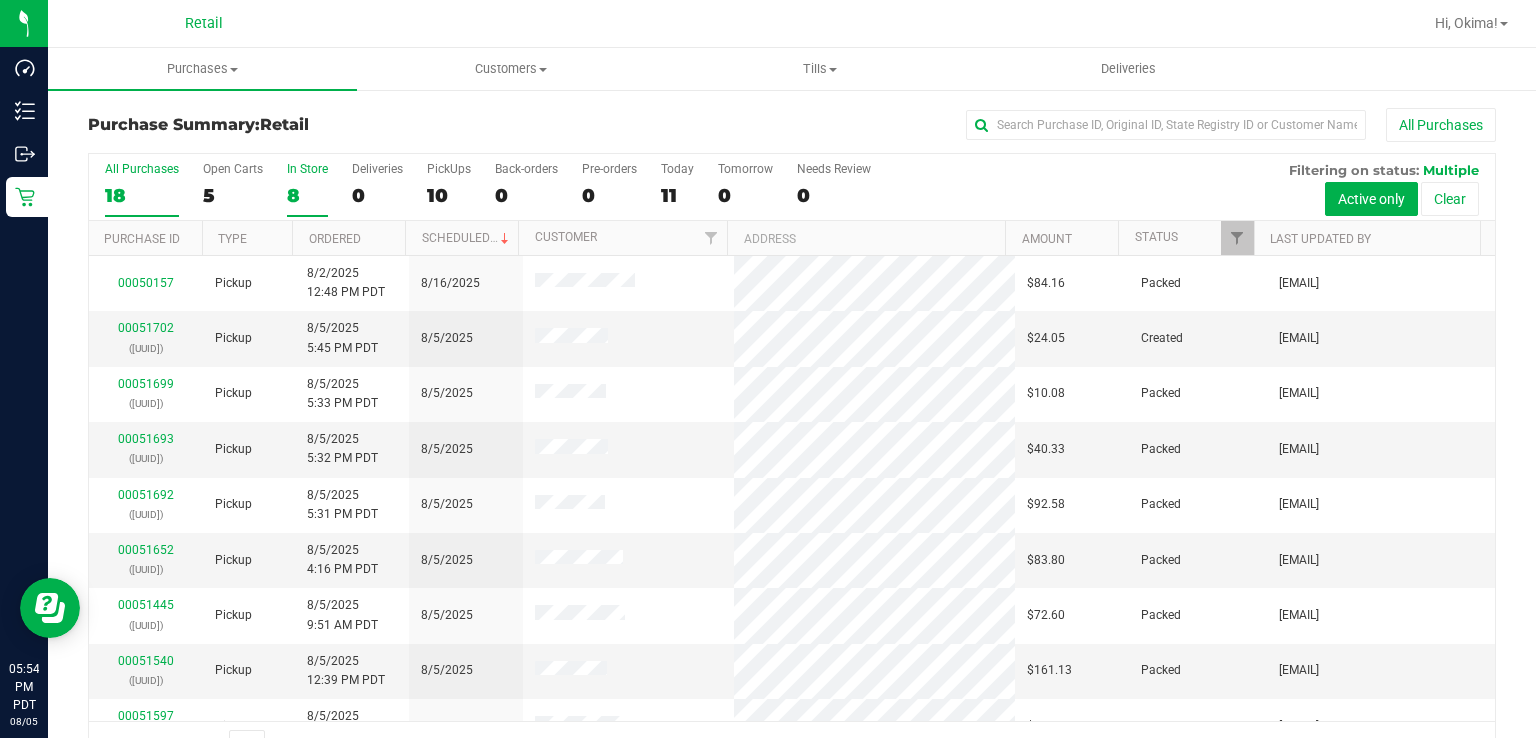 click on "8" at bounding box center [307, 195] 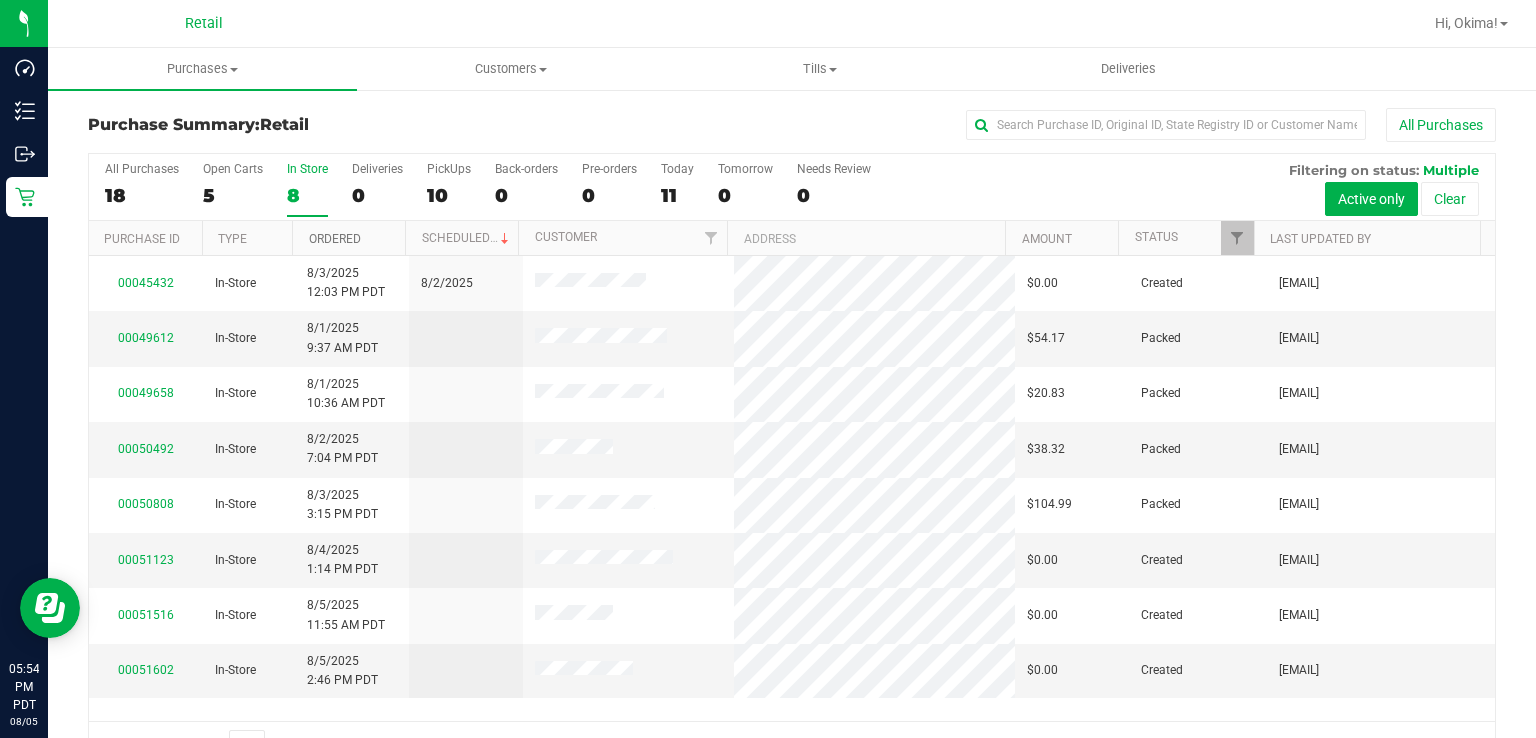 click on "Ordered" at bounding box center (335, 239) 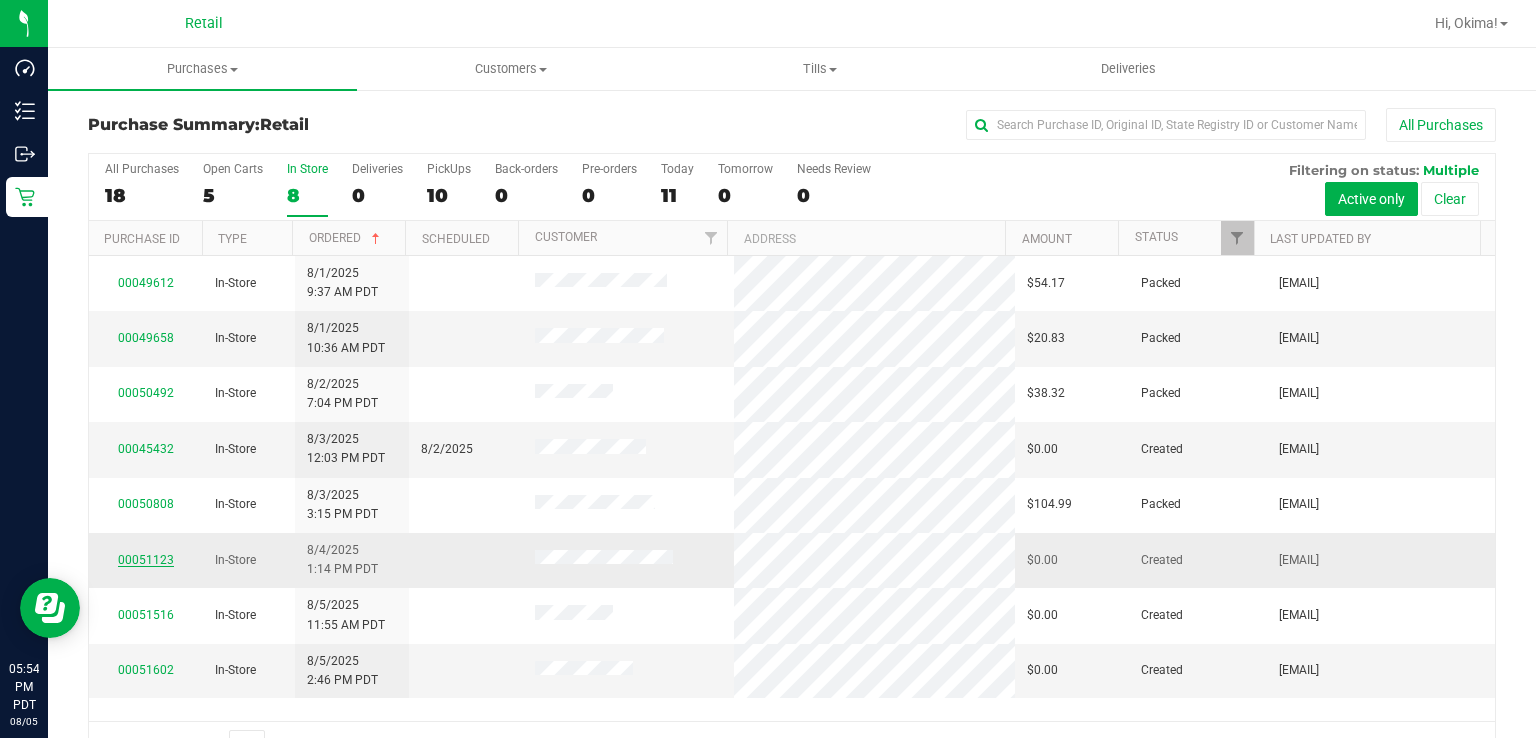 click on "00051123" at bounding box center [146, 560] 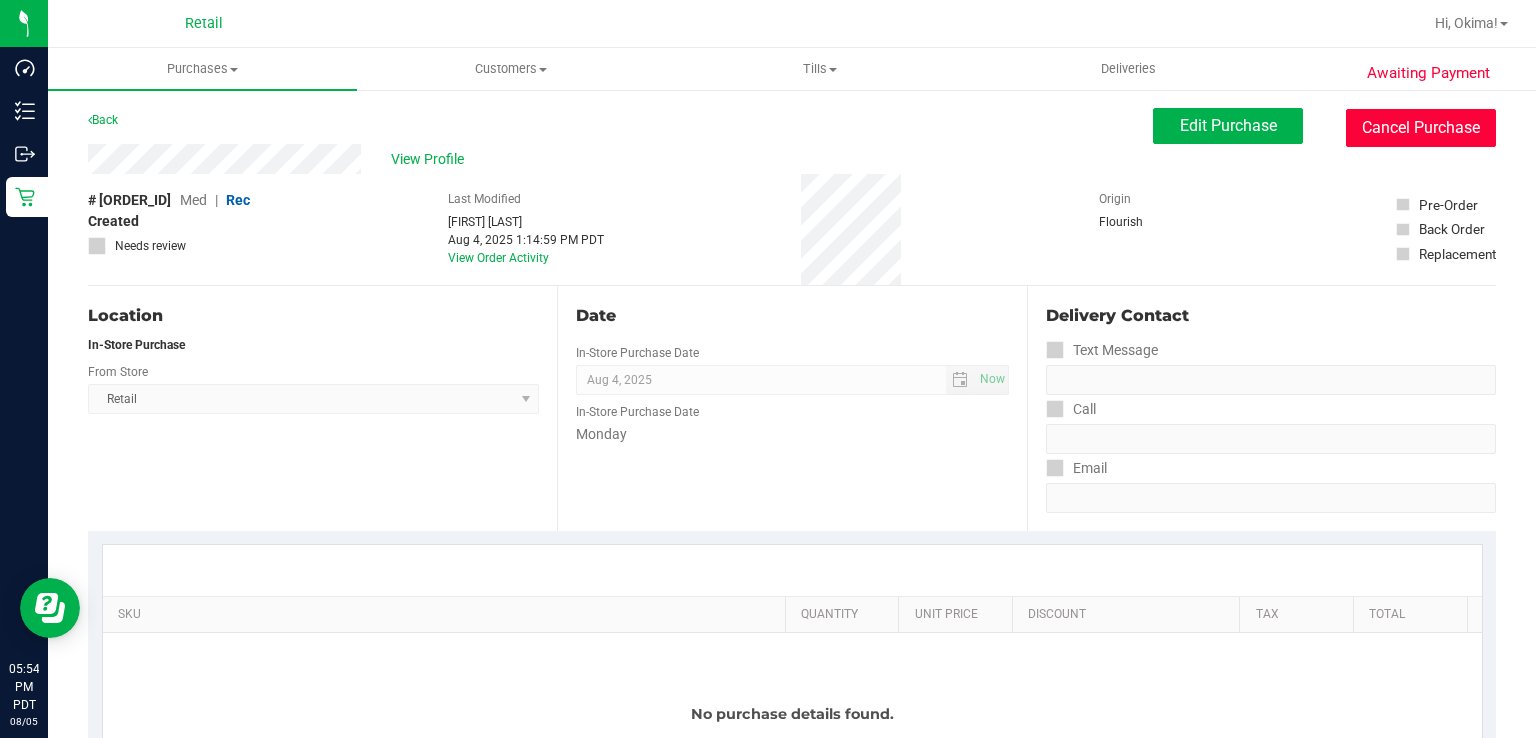 click on "Cancel Purchase" at bounding box center [1421, 128] 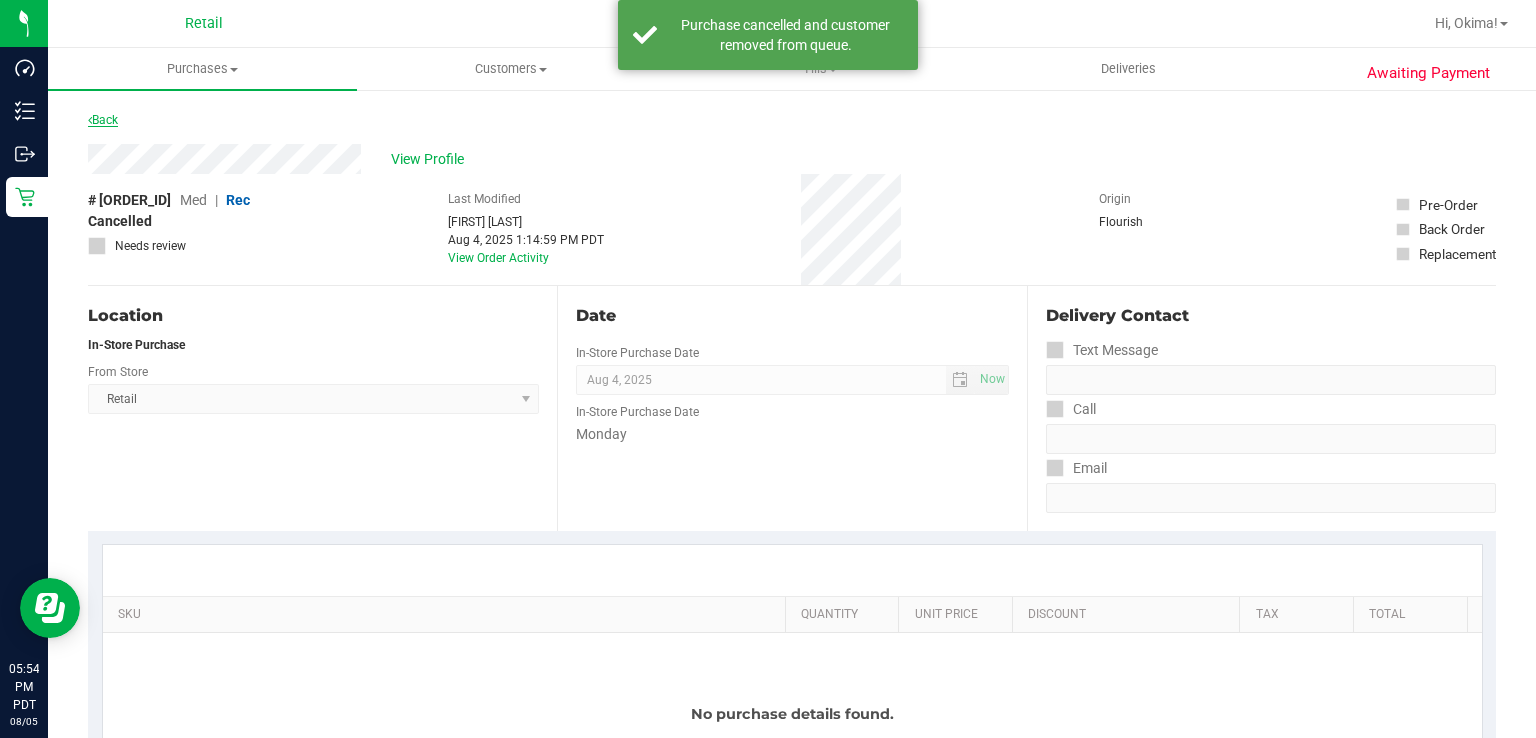 click on "Back" at bounding box center [103, 120] 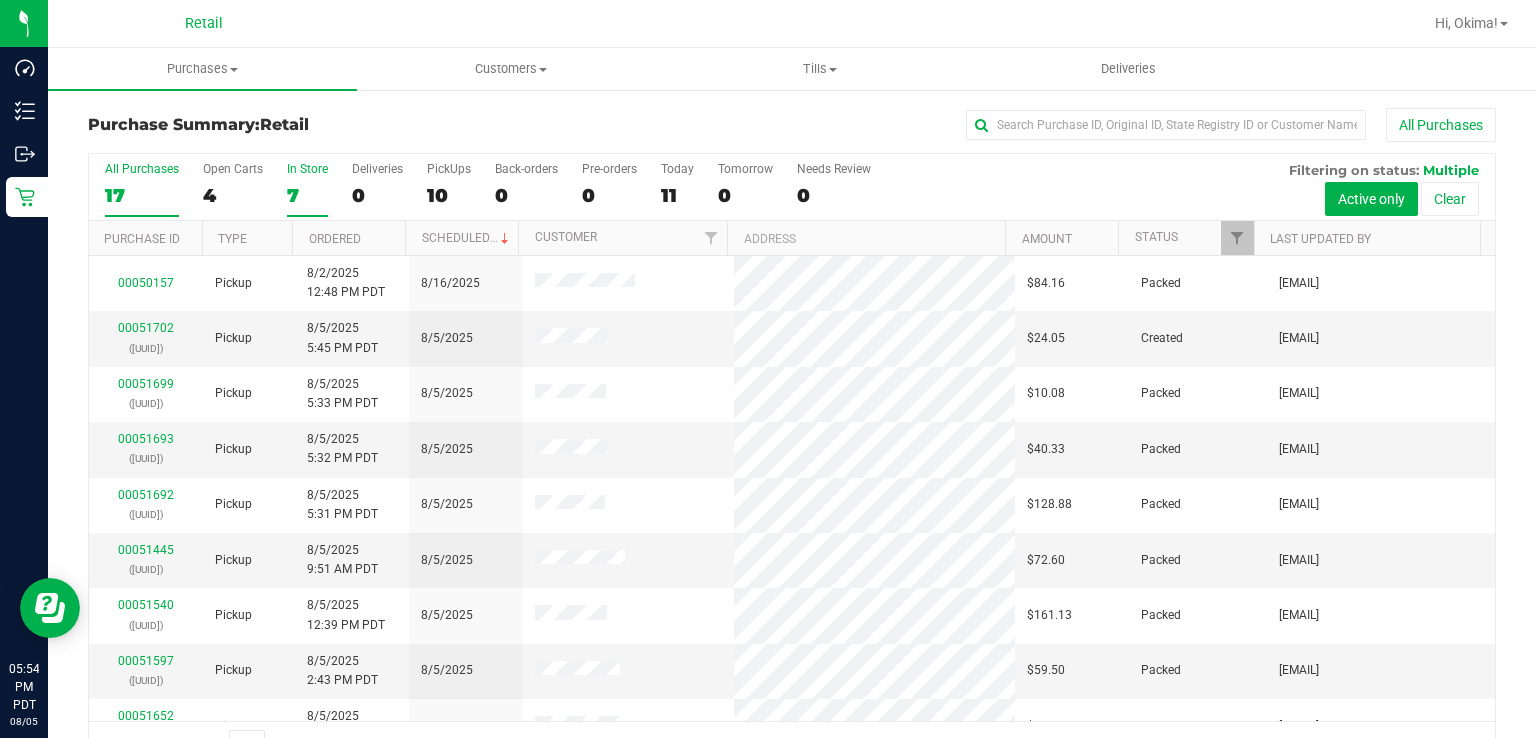 click on "7" at bounding box center [307, 195] 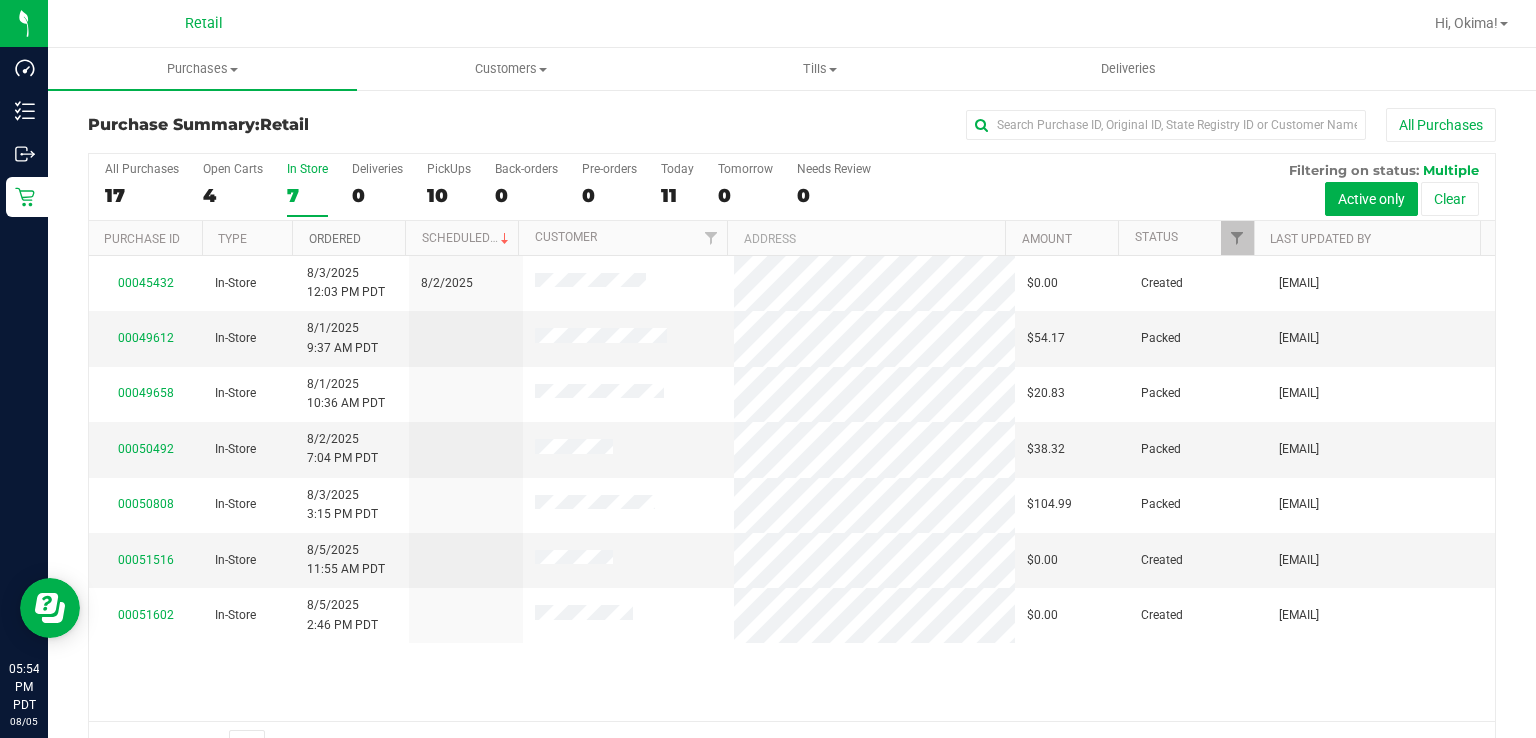 click on "Ordered" at bounding box center [335, 239] 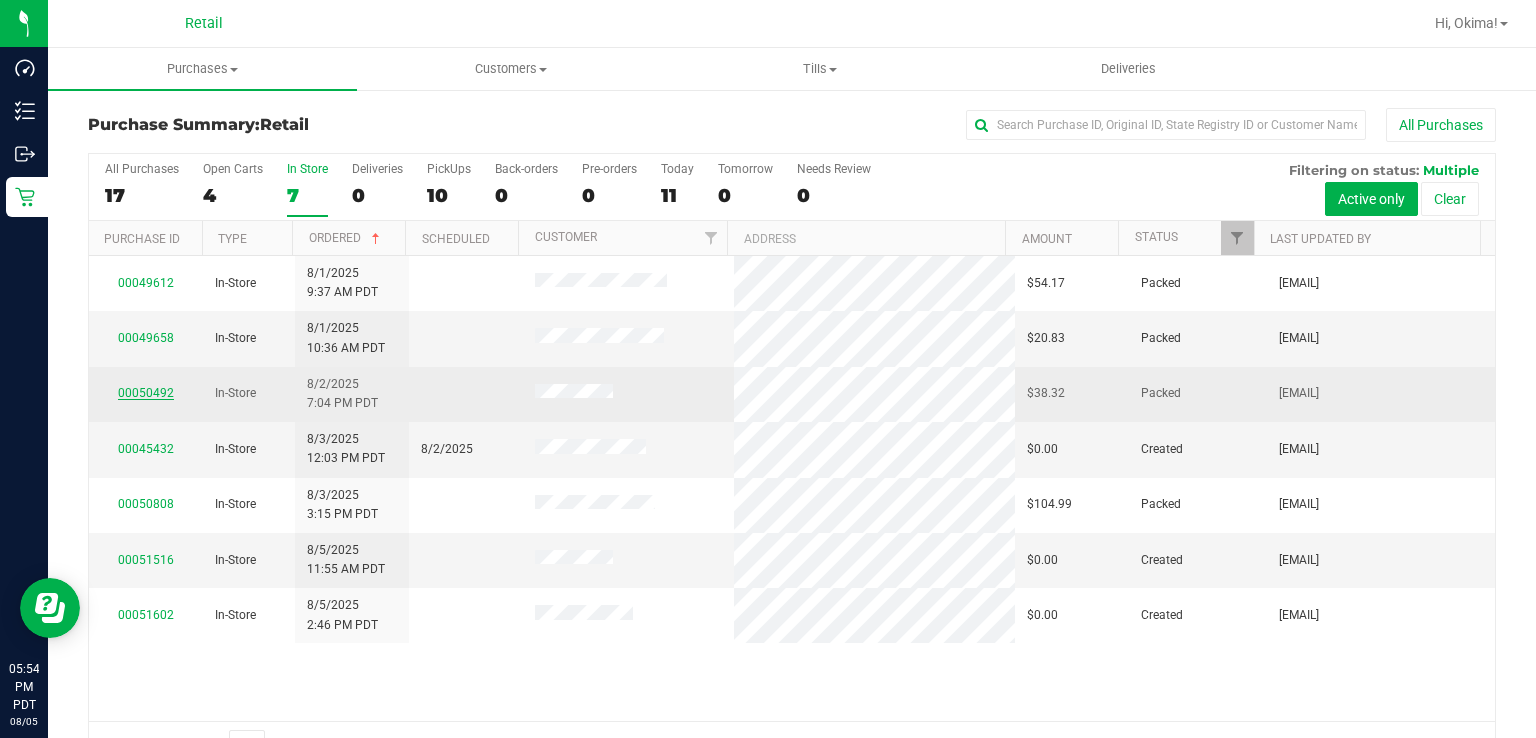 click on "00050492" at bounding box center (146, 393) 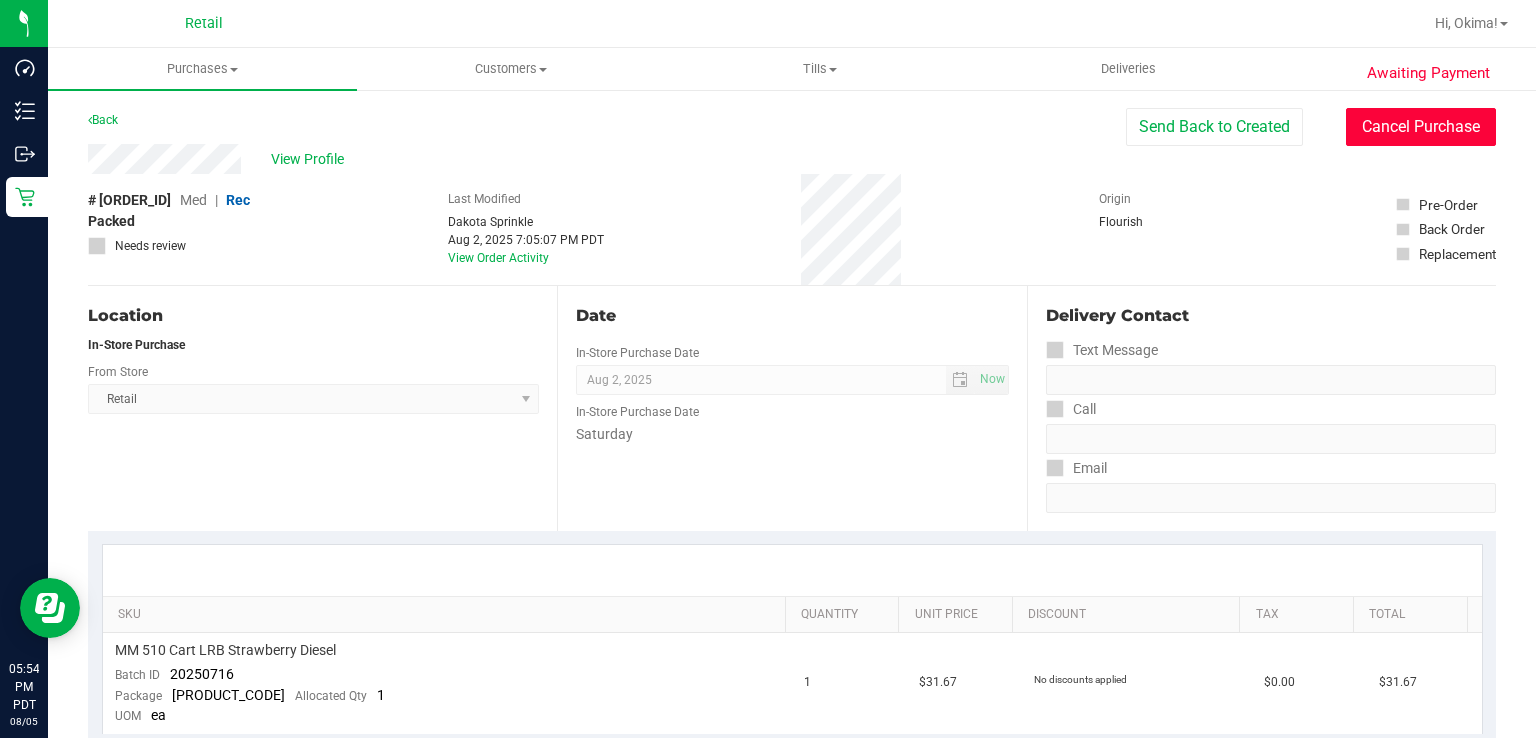 click on "Cancel Purchase" at bounding box center (1421, 127) 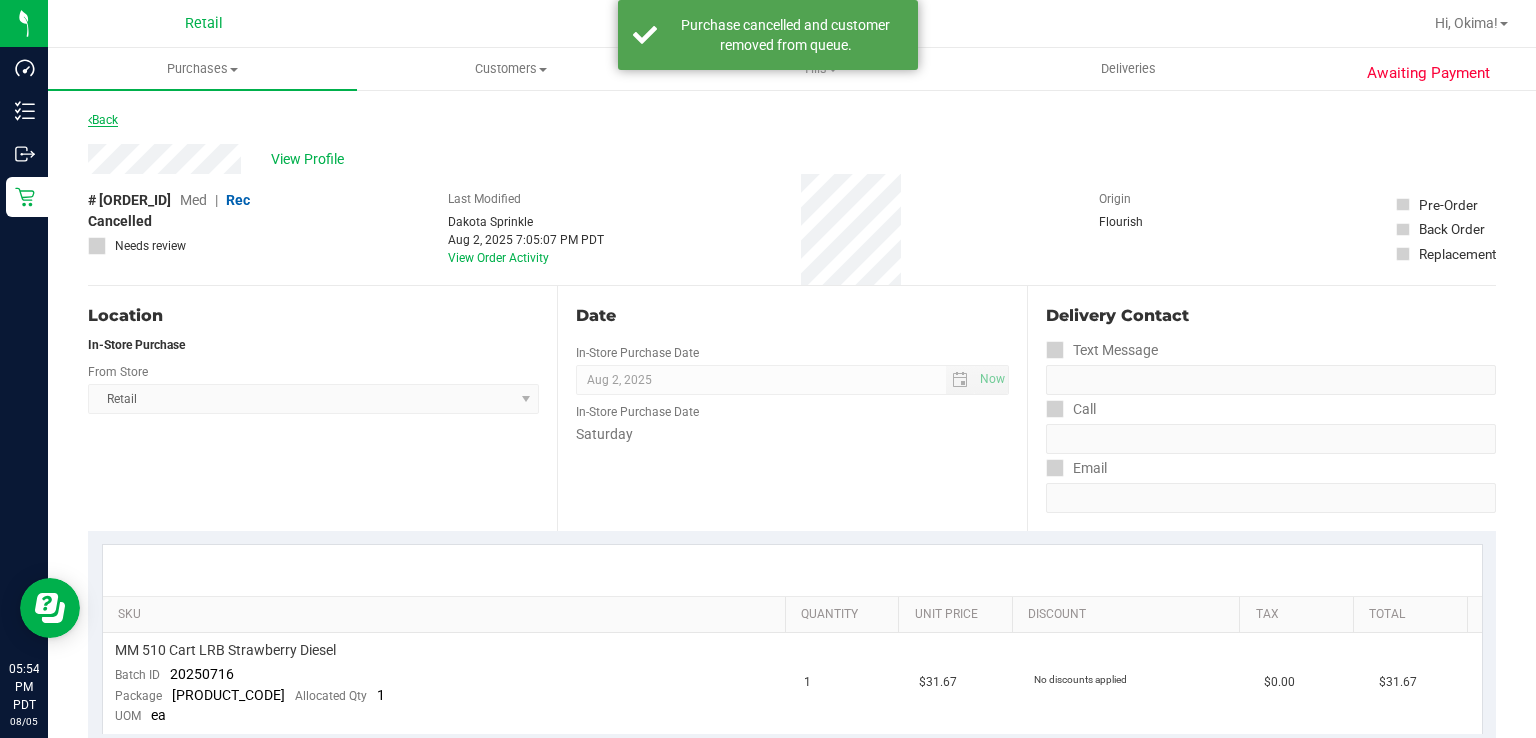 click on "Back" at bounding box center [103, 120] 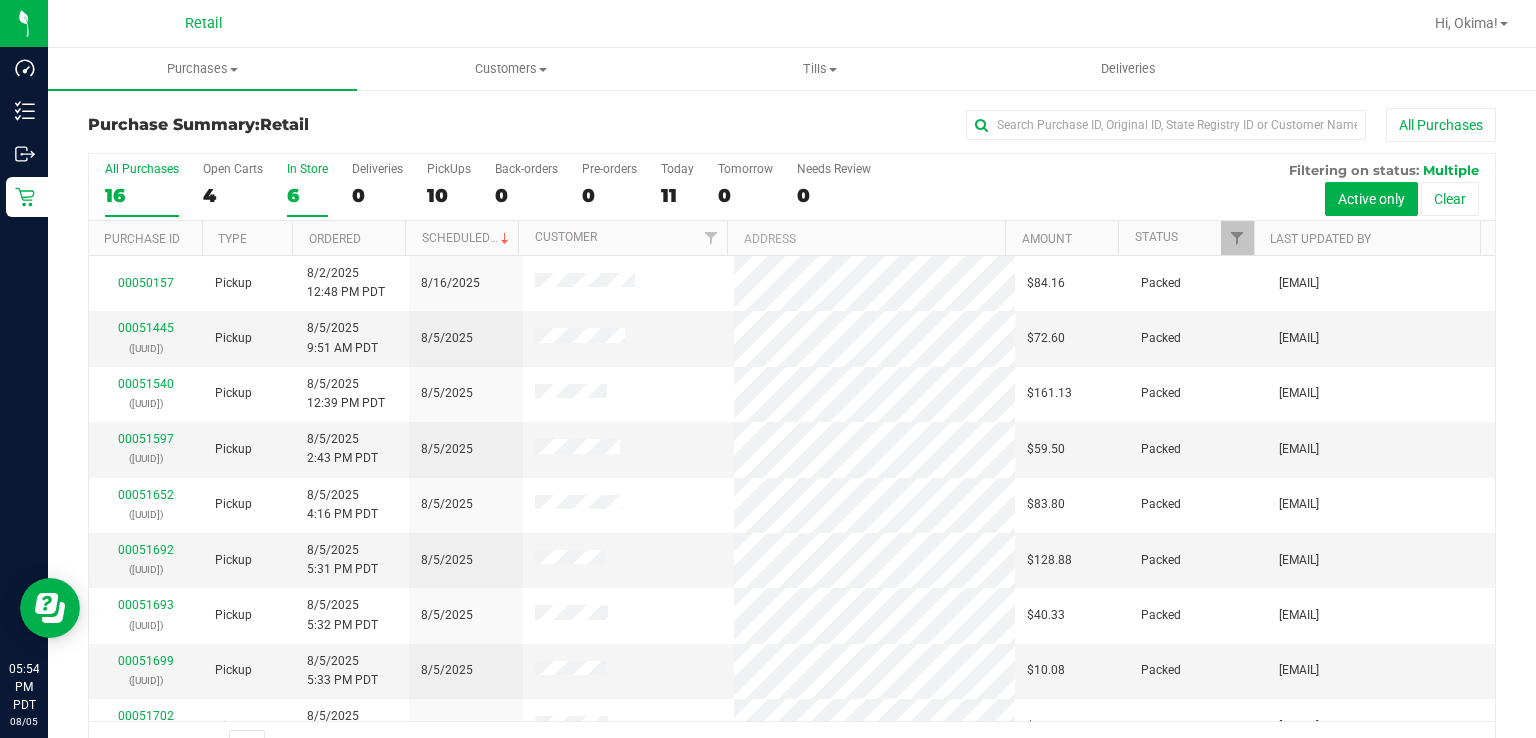 click on "6" at bounding box center [307, 195] 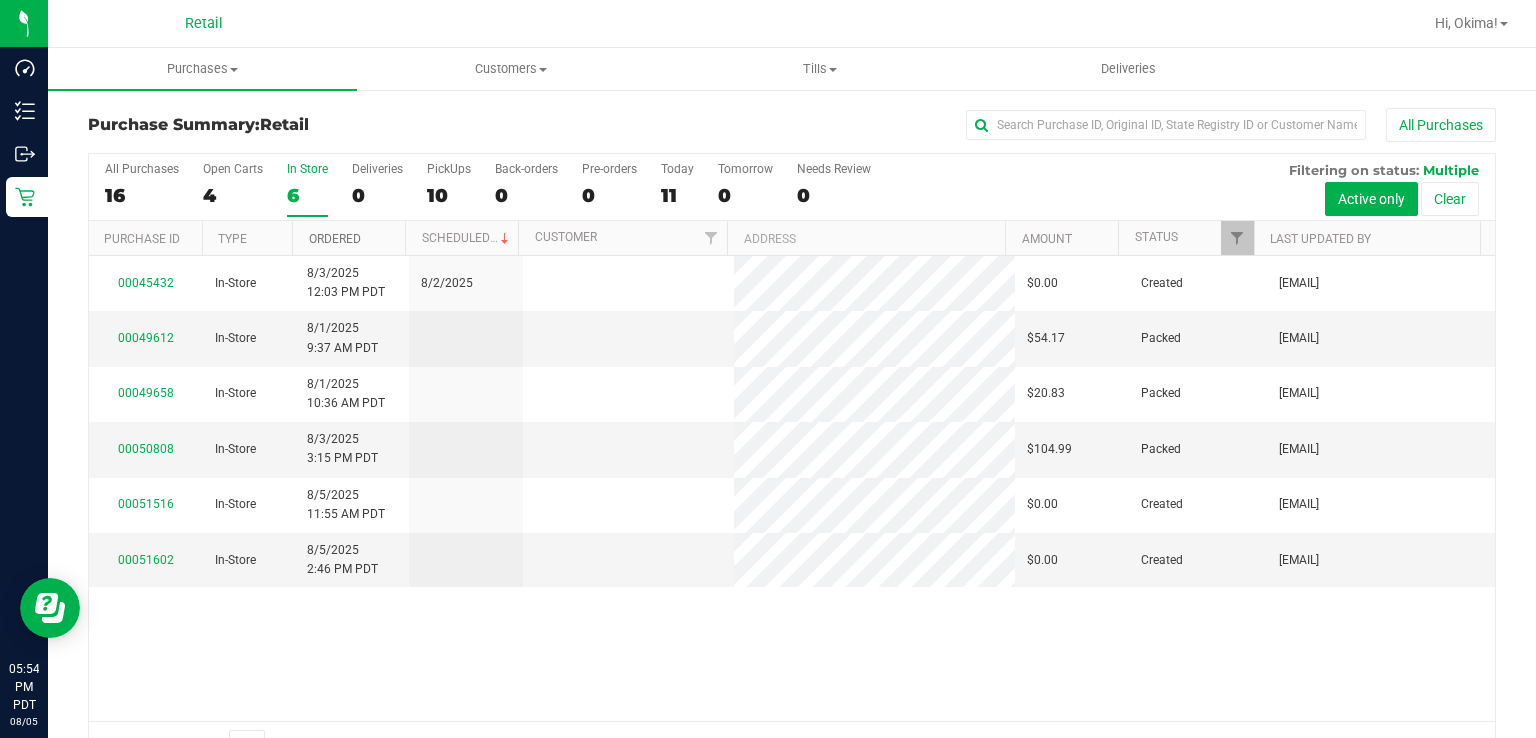 click on "Ordered" at bounding box center [335, 239] 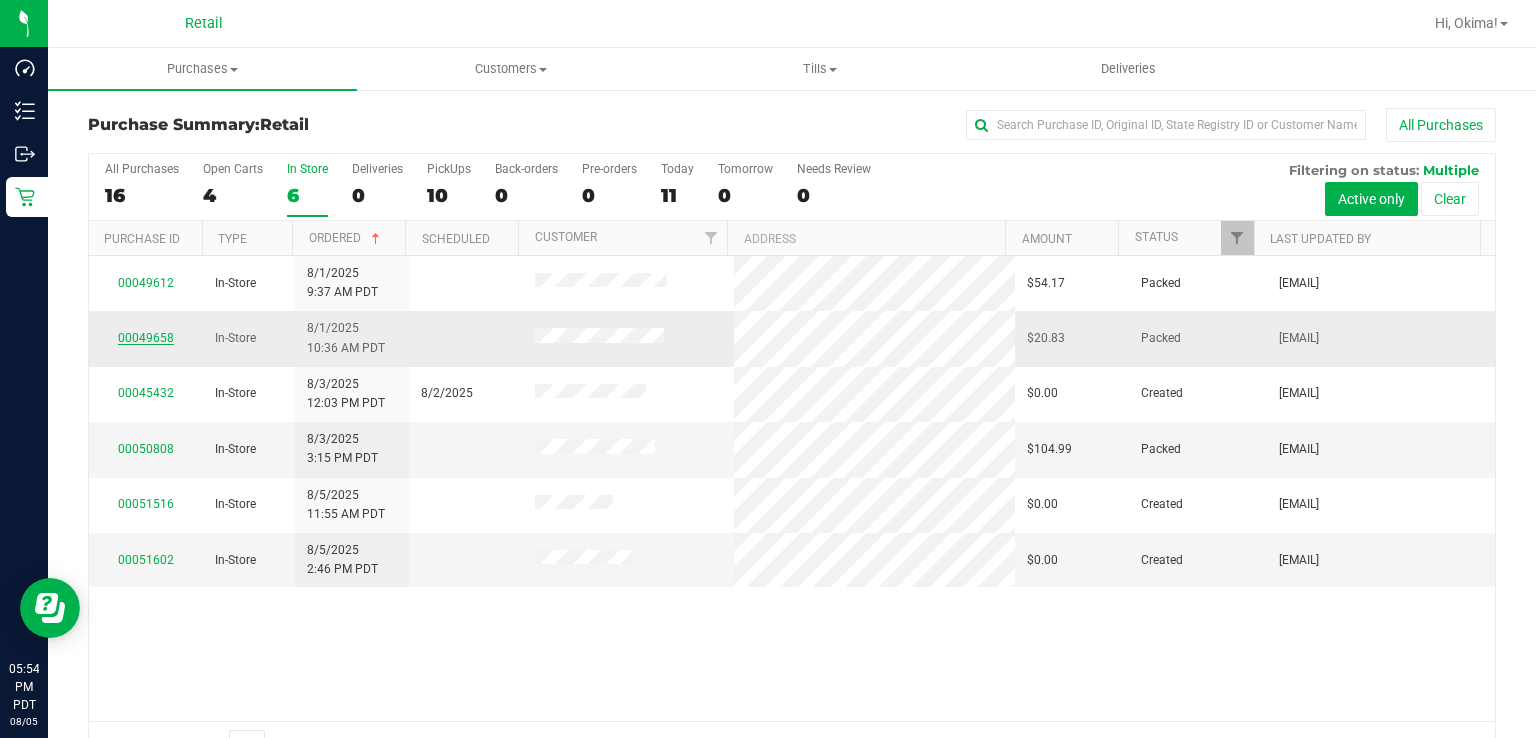click on "00049658" at bounding box center [146, 338] 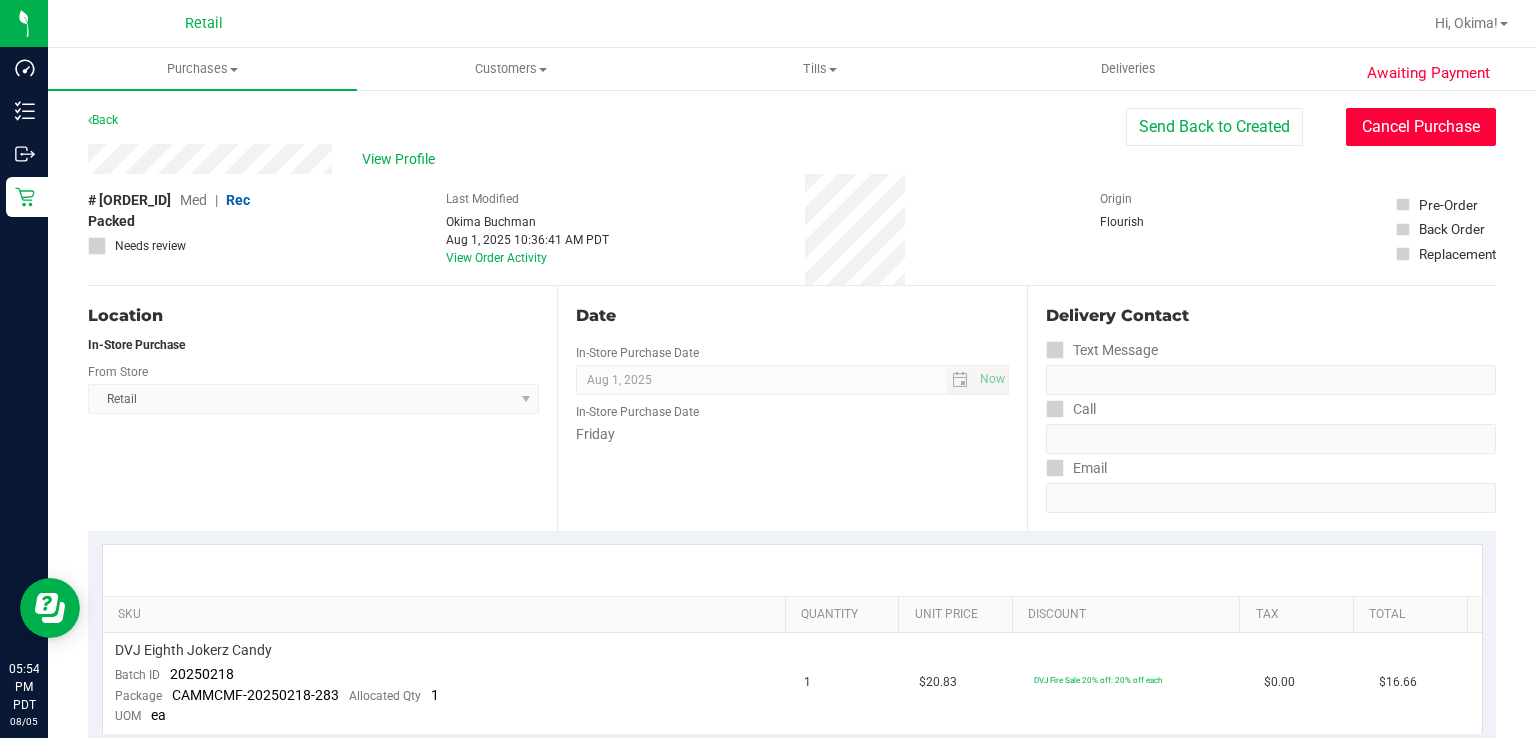 click on "Cancel Purchase" at bounding box center (1421, 127) 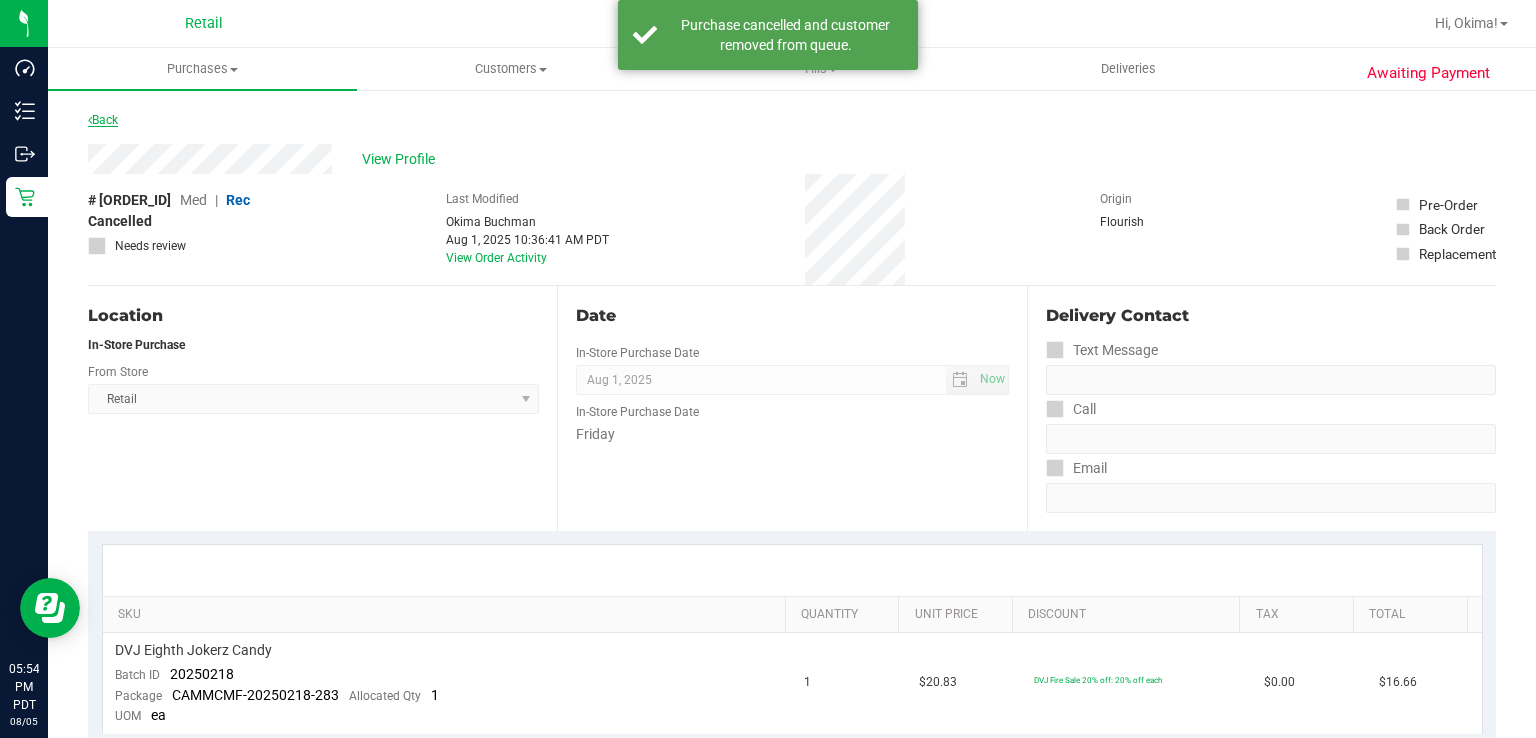 click on "Back" at bounding box center (103, 120) 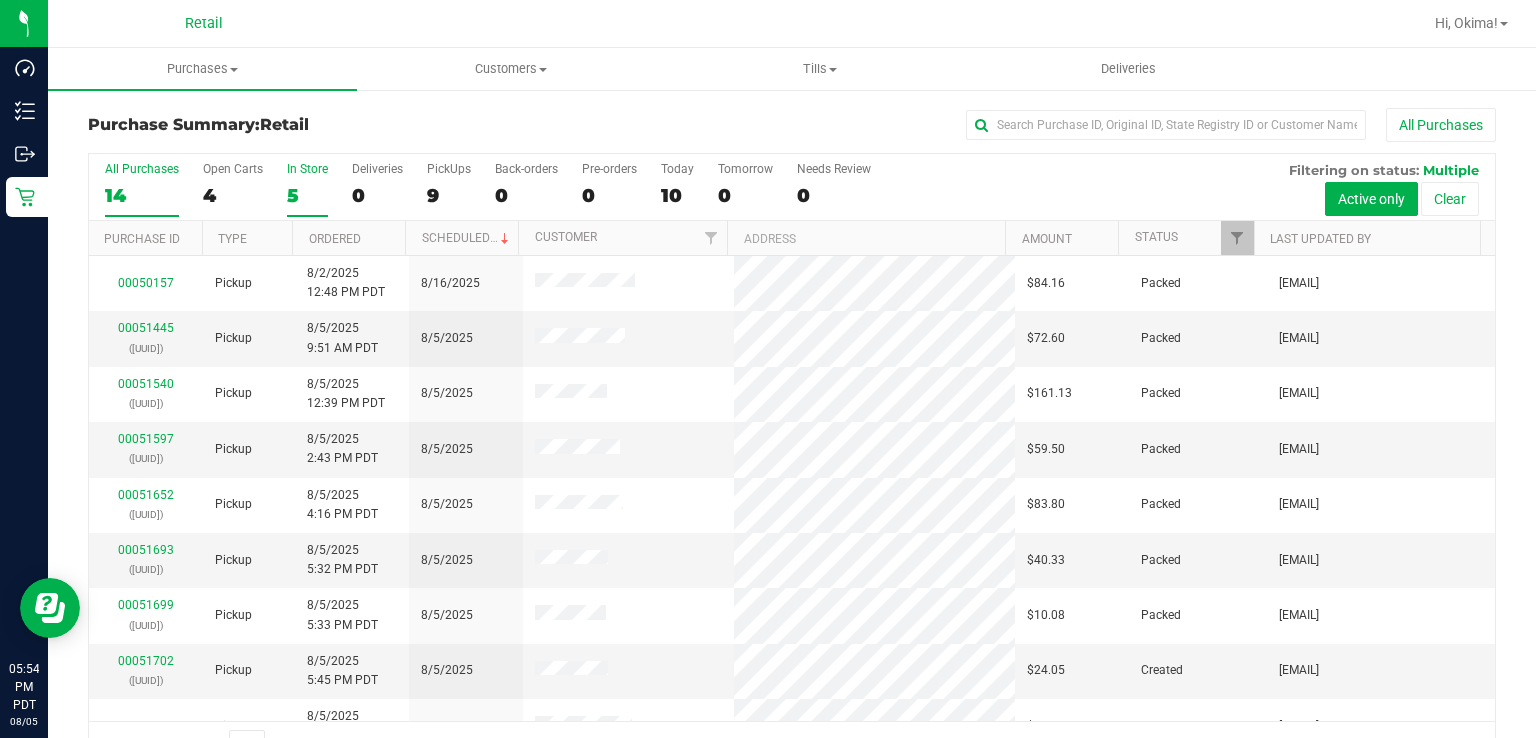 click on "5" at bounding box center [307, 195] 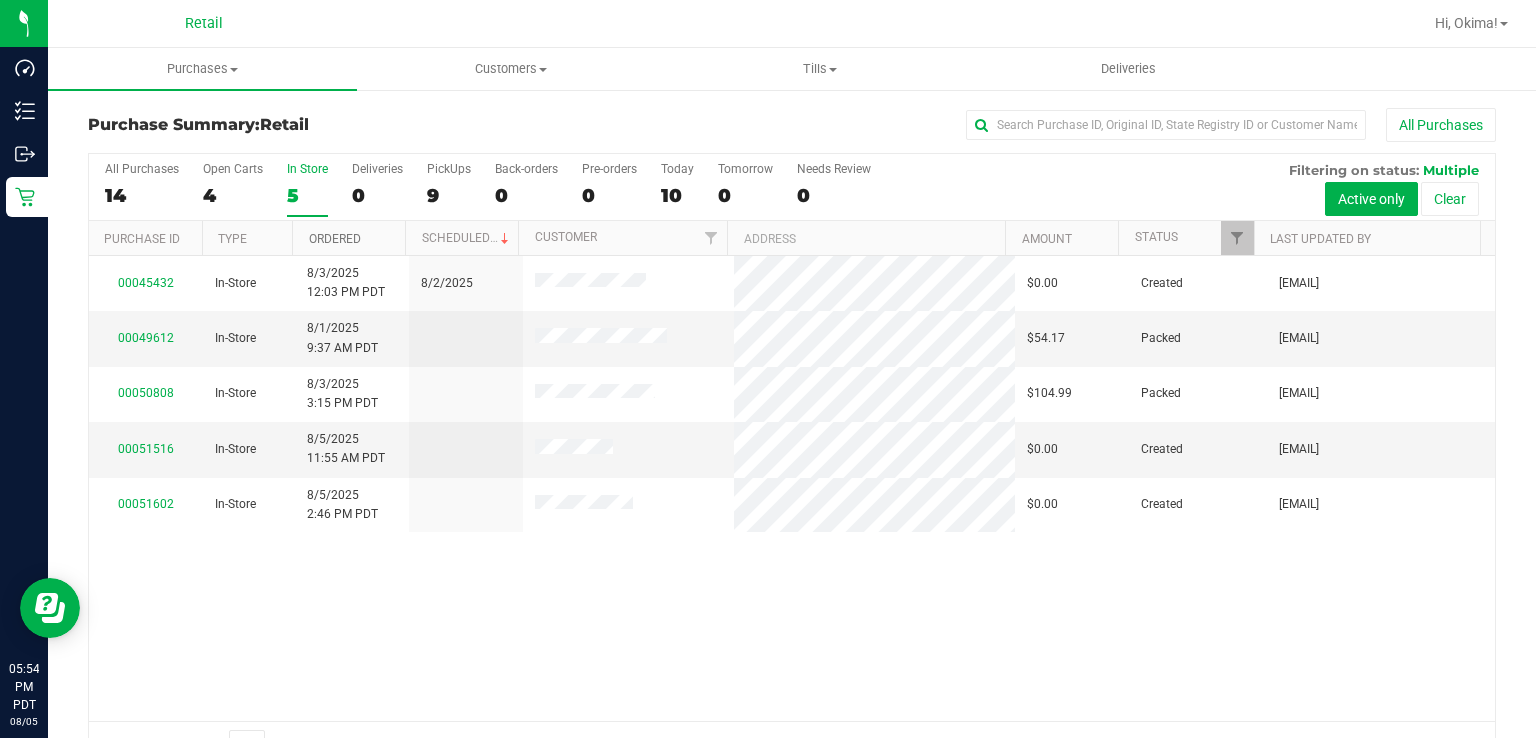 click on "Ordered" at bounding box center [335, 239] 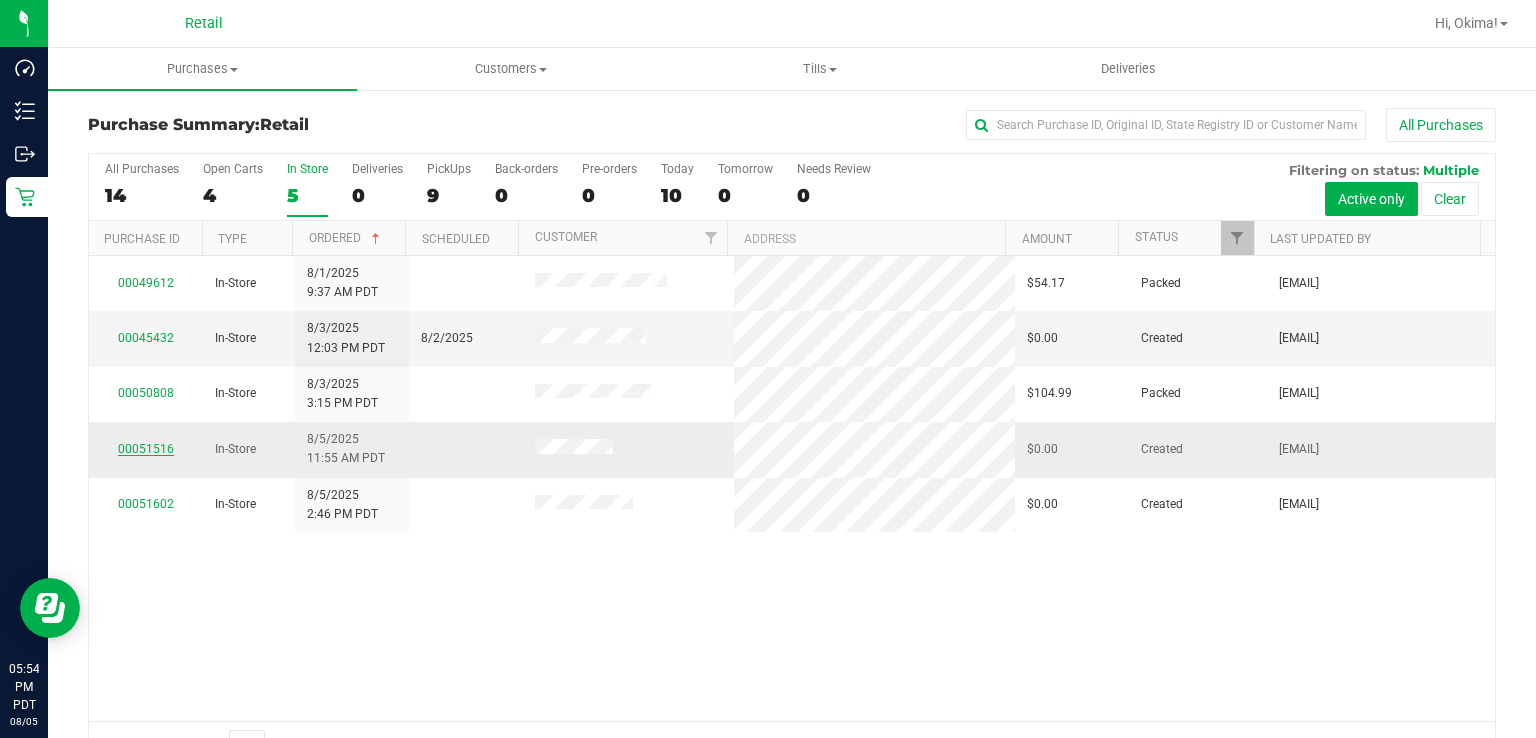 click on "00051516" at bounding box center (146, 449) 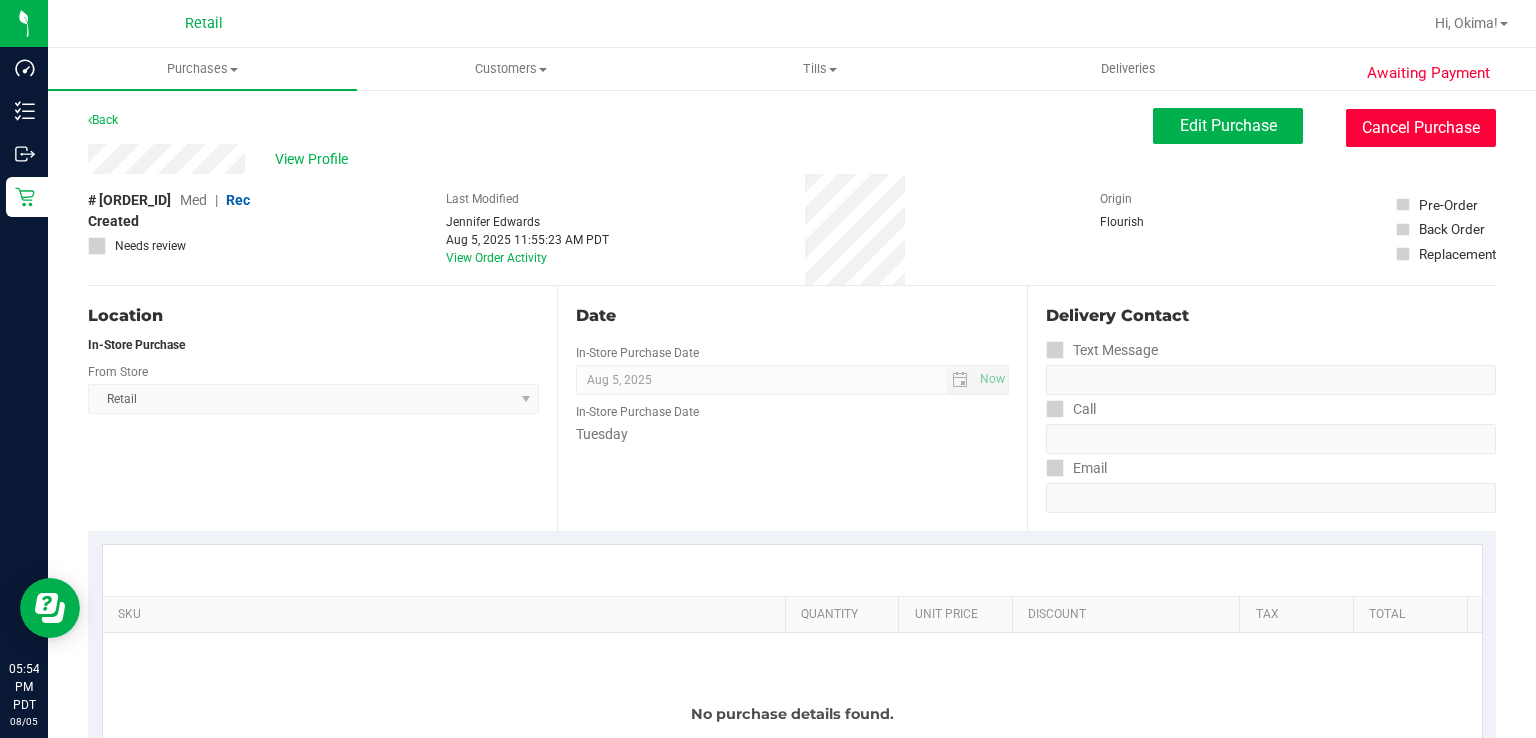click on "Cancel Purchase" at bounding box center (1421, 128) 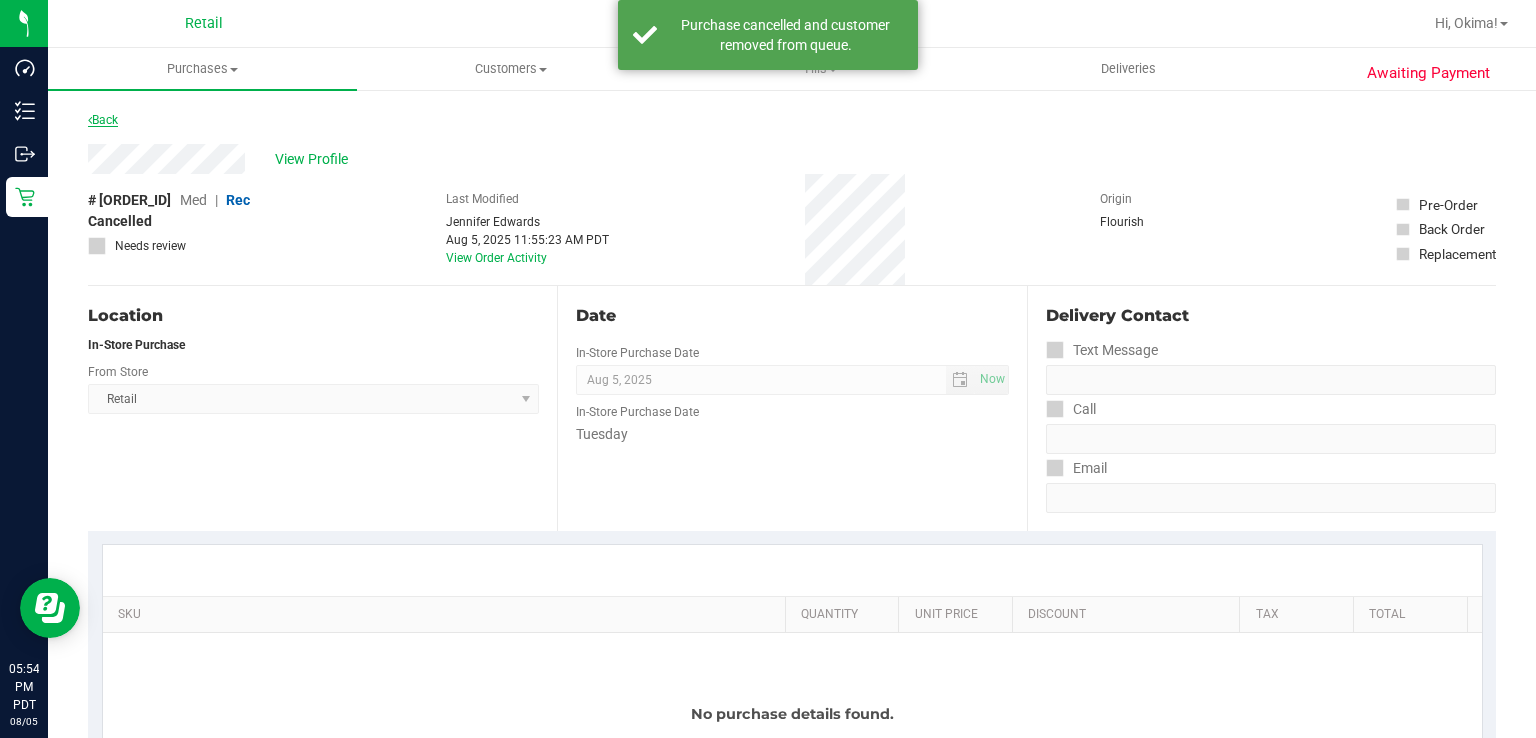 click on "Back" at bounding box center (103, 120) 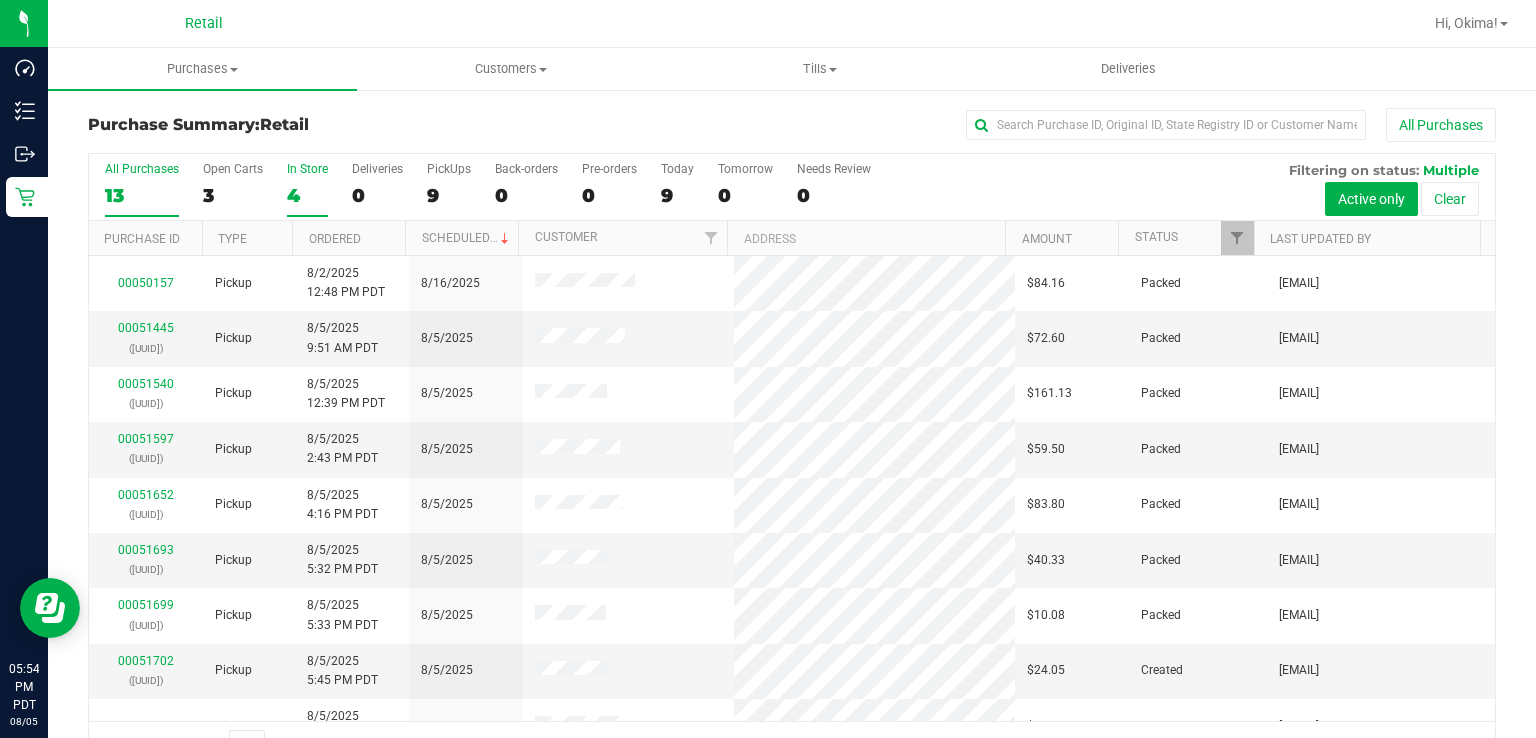 click on "4" at bounding box center (307, 195) 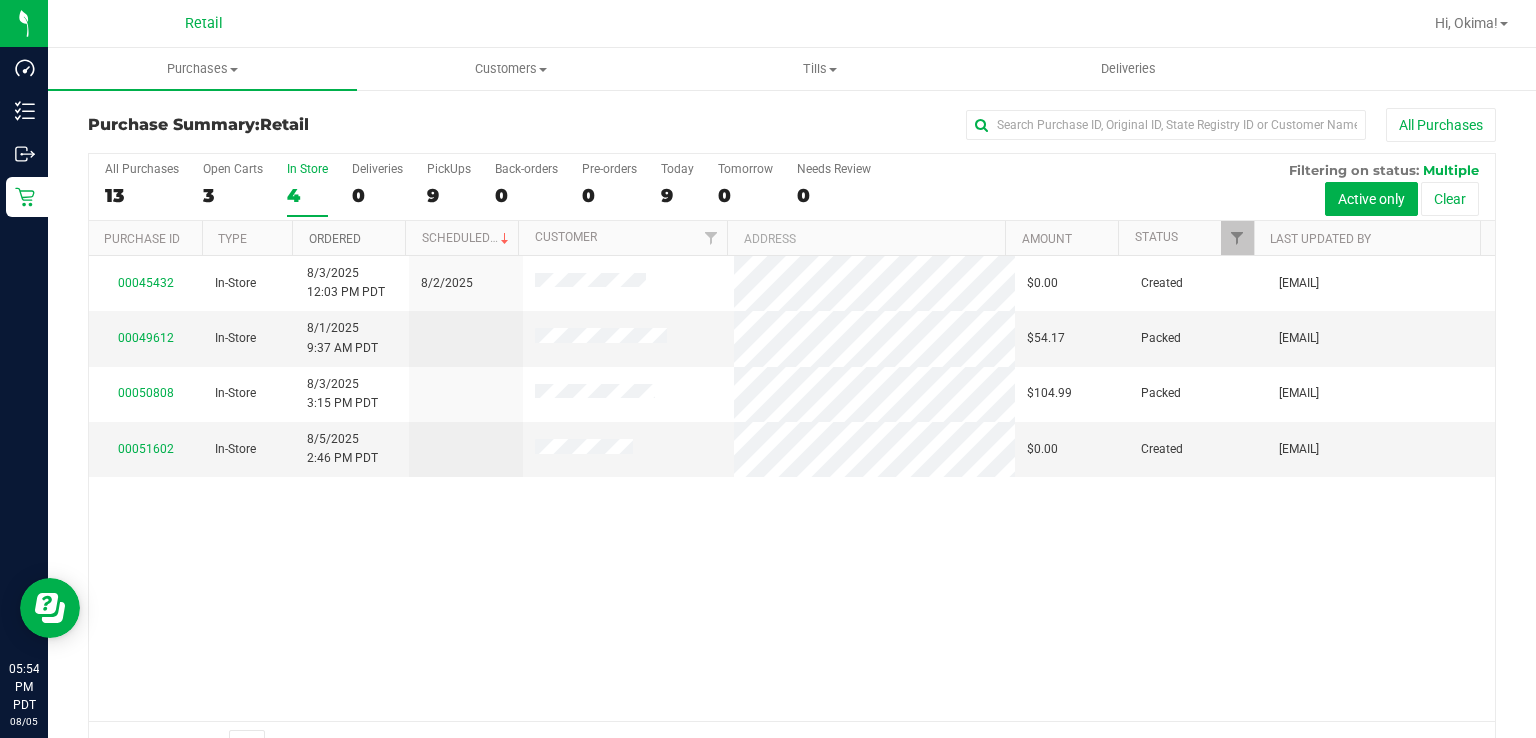 click on "Ordered" at bounding box center [335, 239] 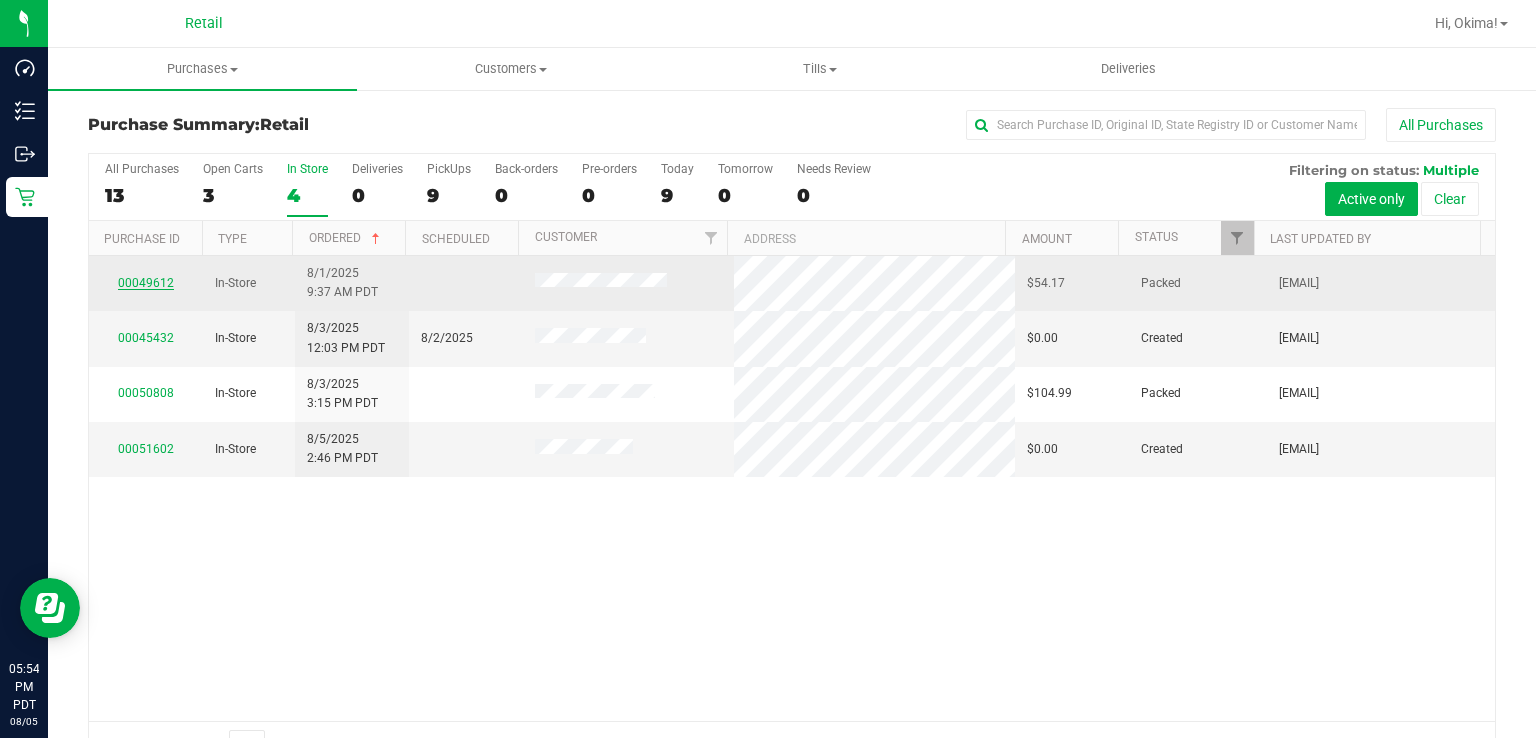 click on "00049612" at bounding box center [146, 283] 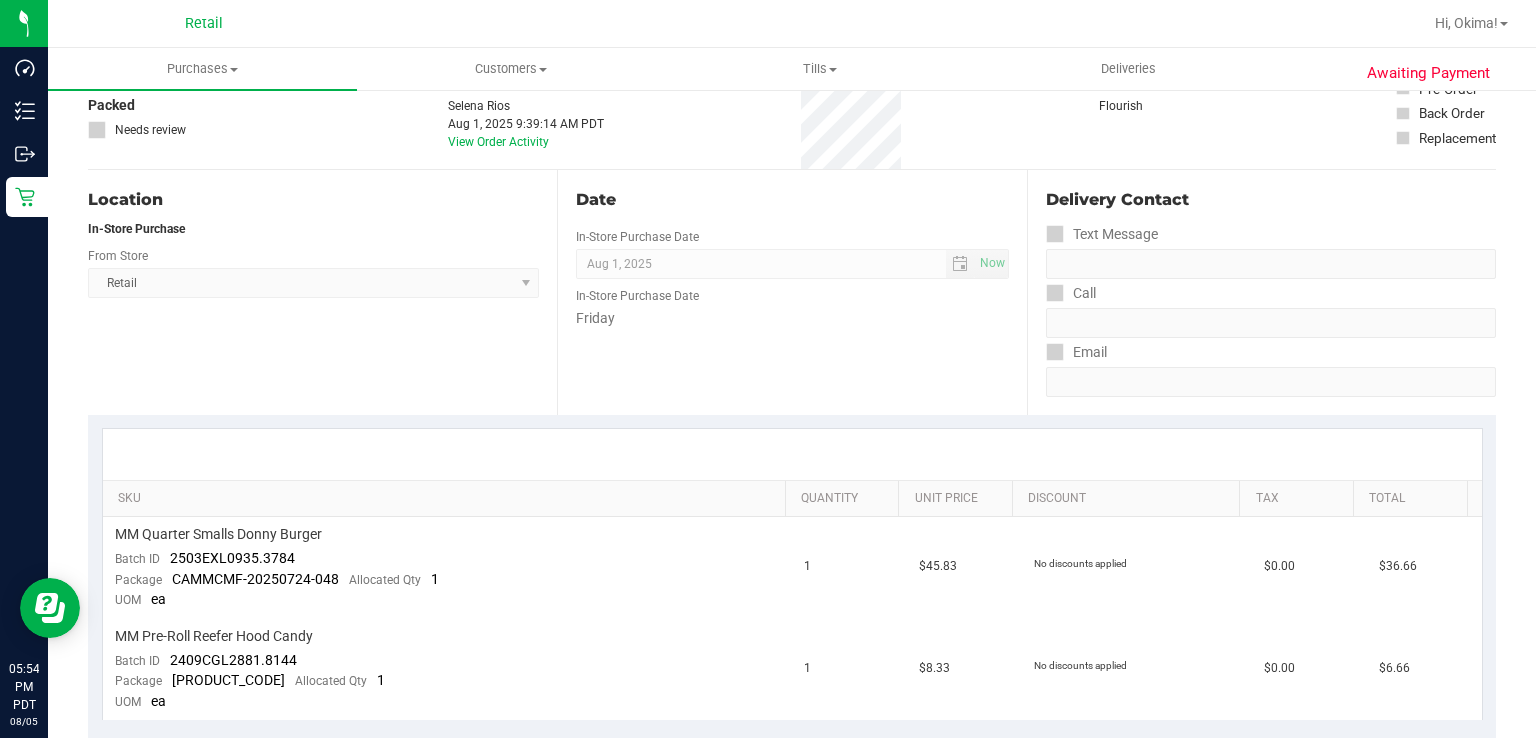 scroll, scrollTop: 0, scrollLeft: 0, axis: both 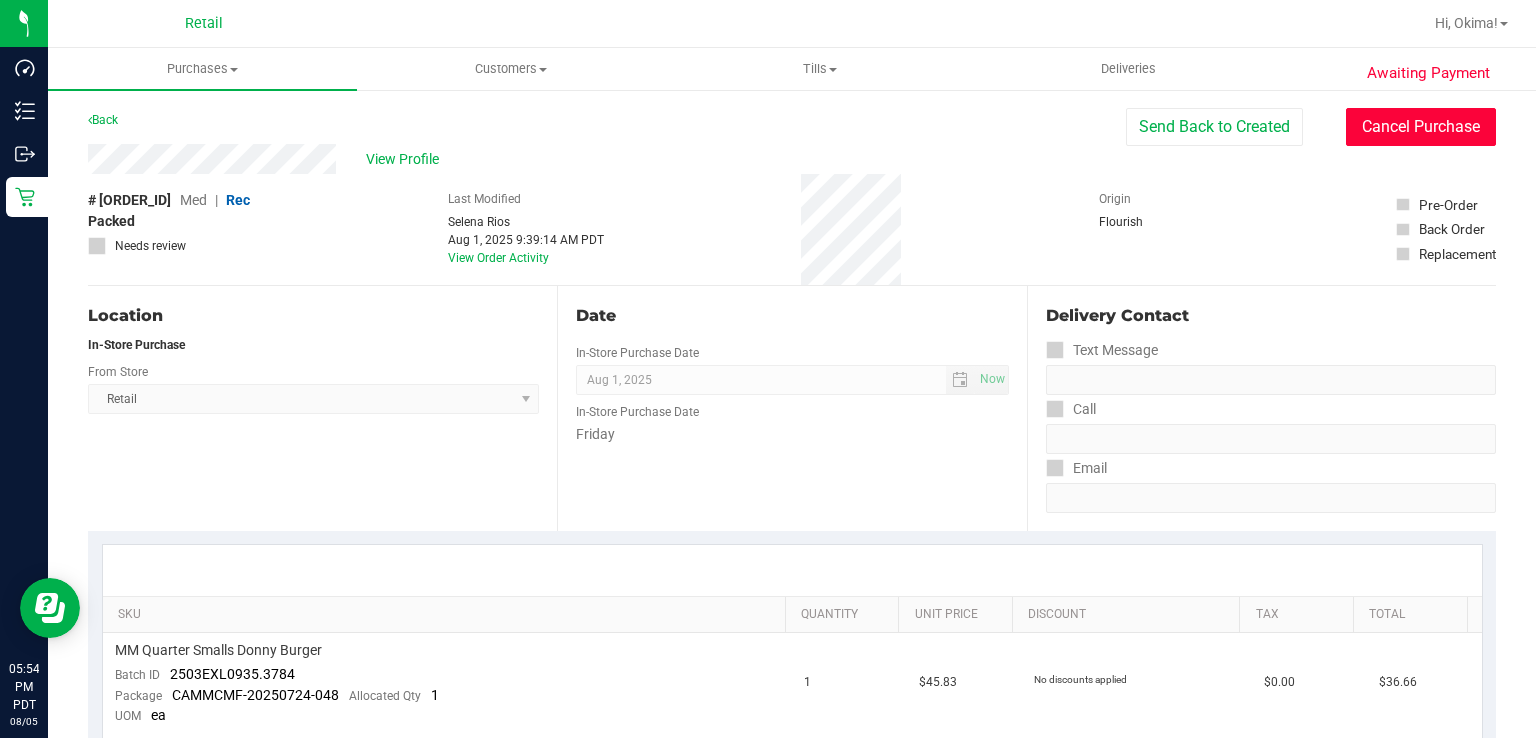 click on "Cancel Purchase" at bounding box center (1421, 127) 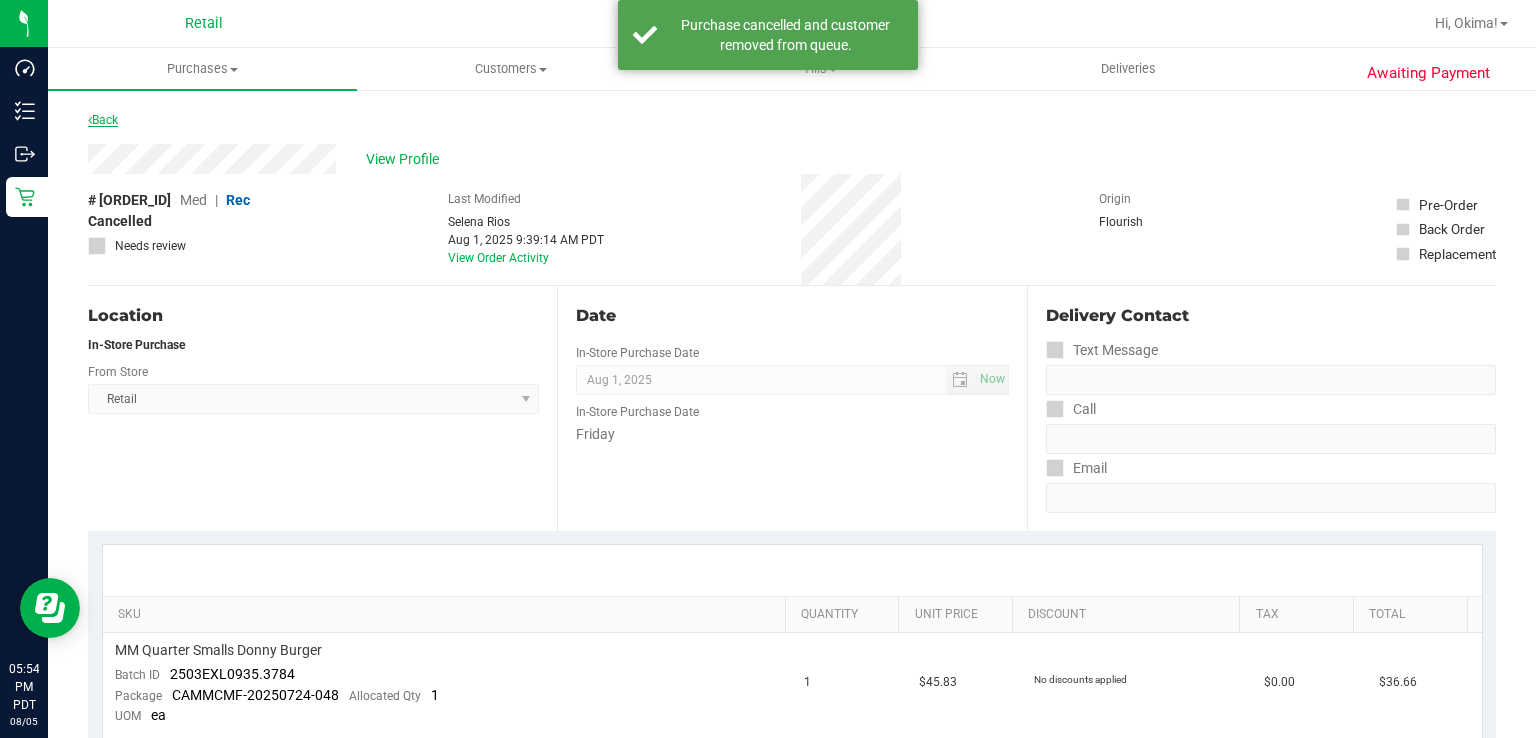 click at bounding box center (90, 120) 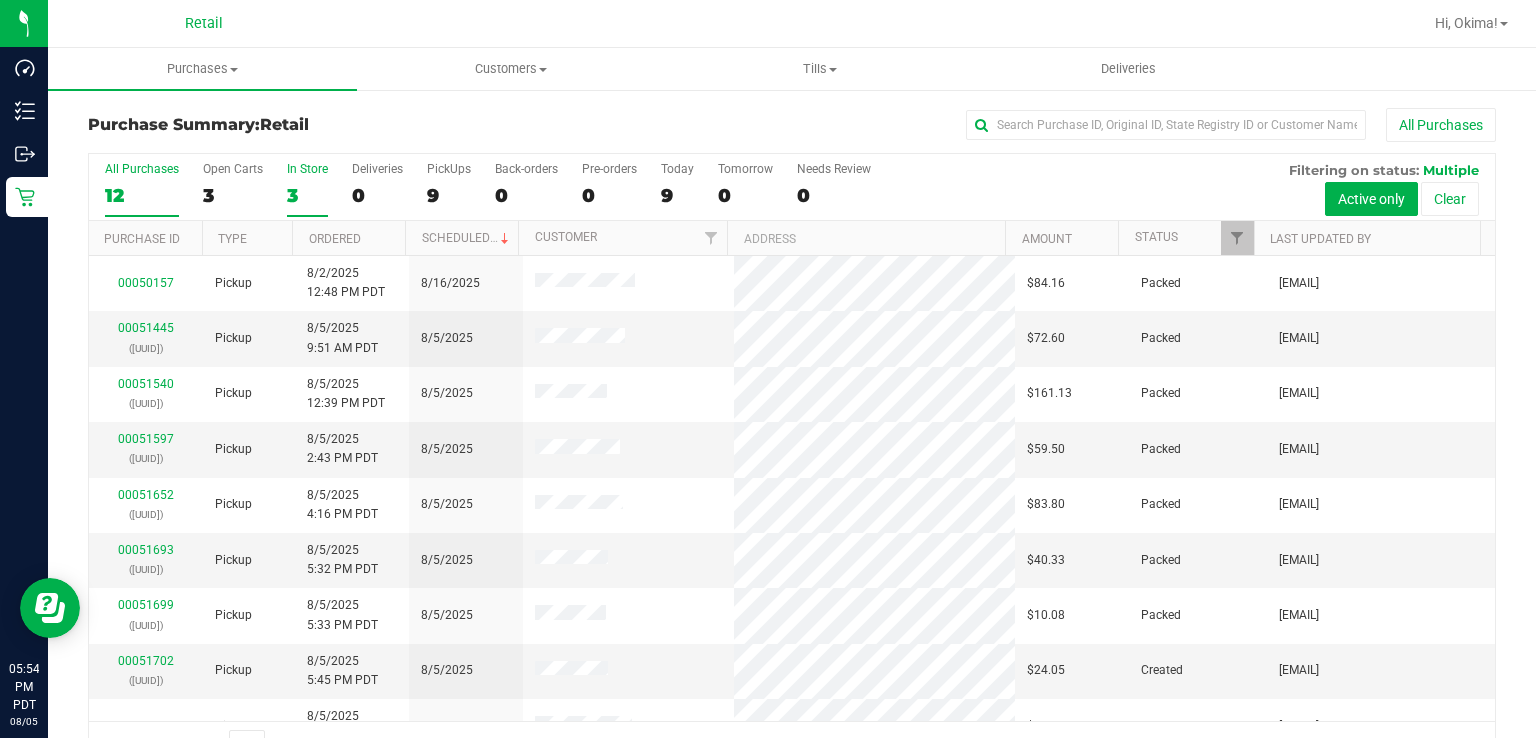 click on "3" at bounding box center [307, 195] 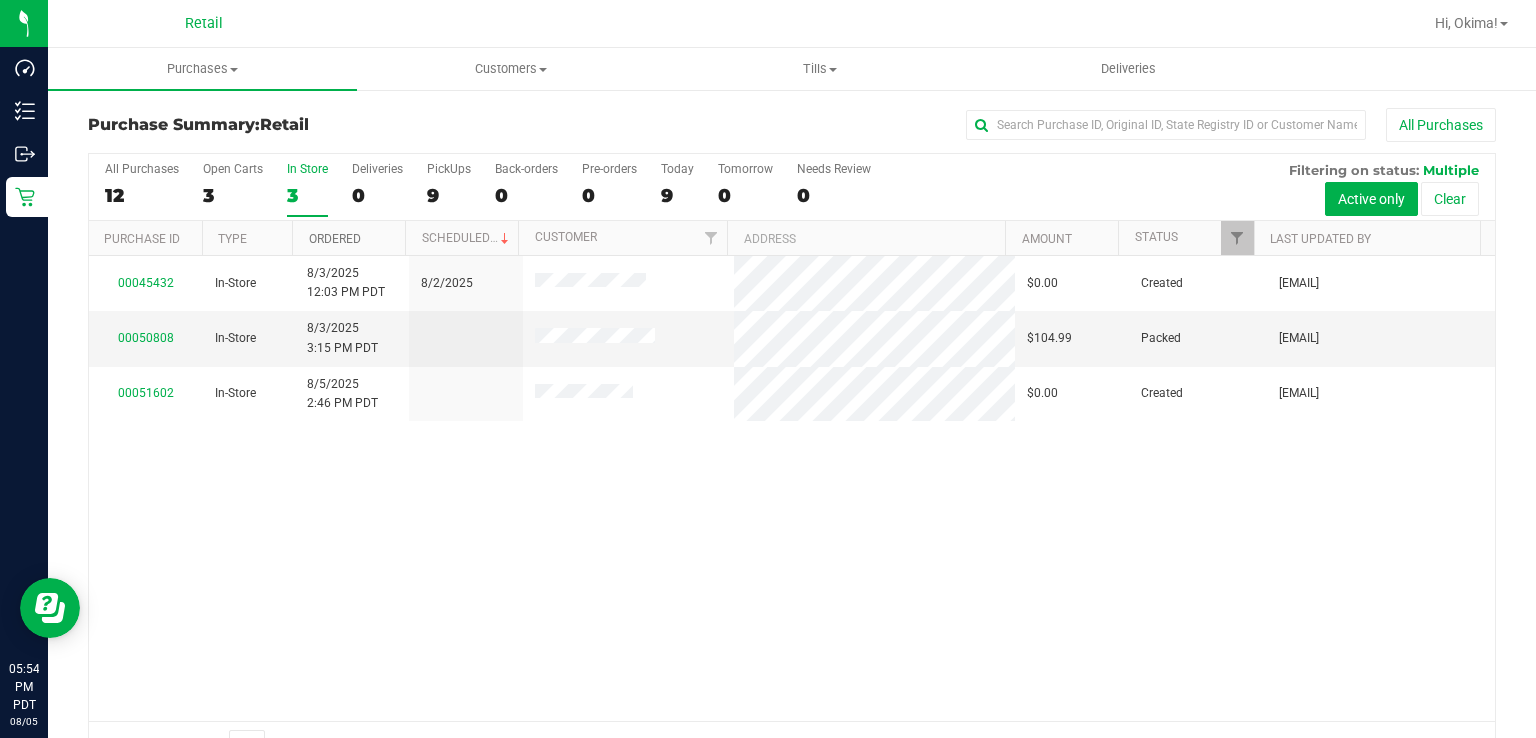 click on "Ordered" at bounding box center [335, 239] 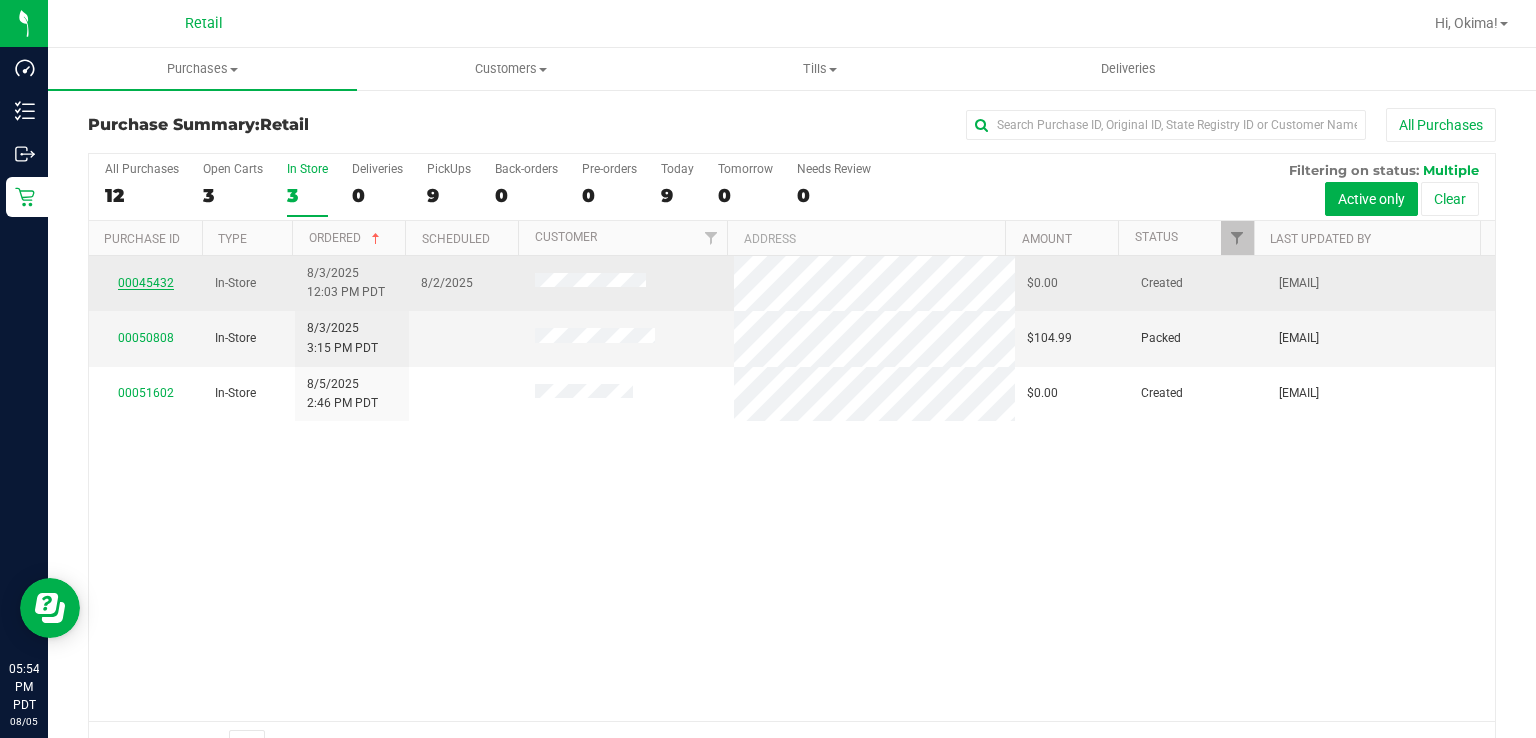 click on "00045432" at bounding box center (146, 283) 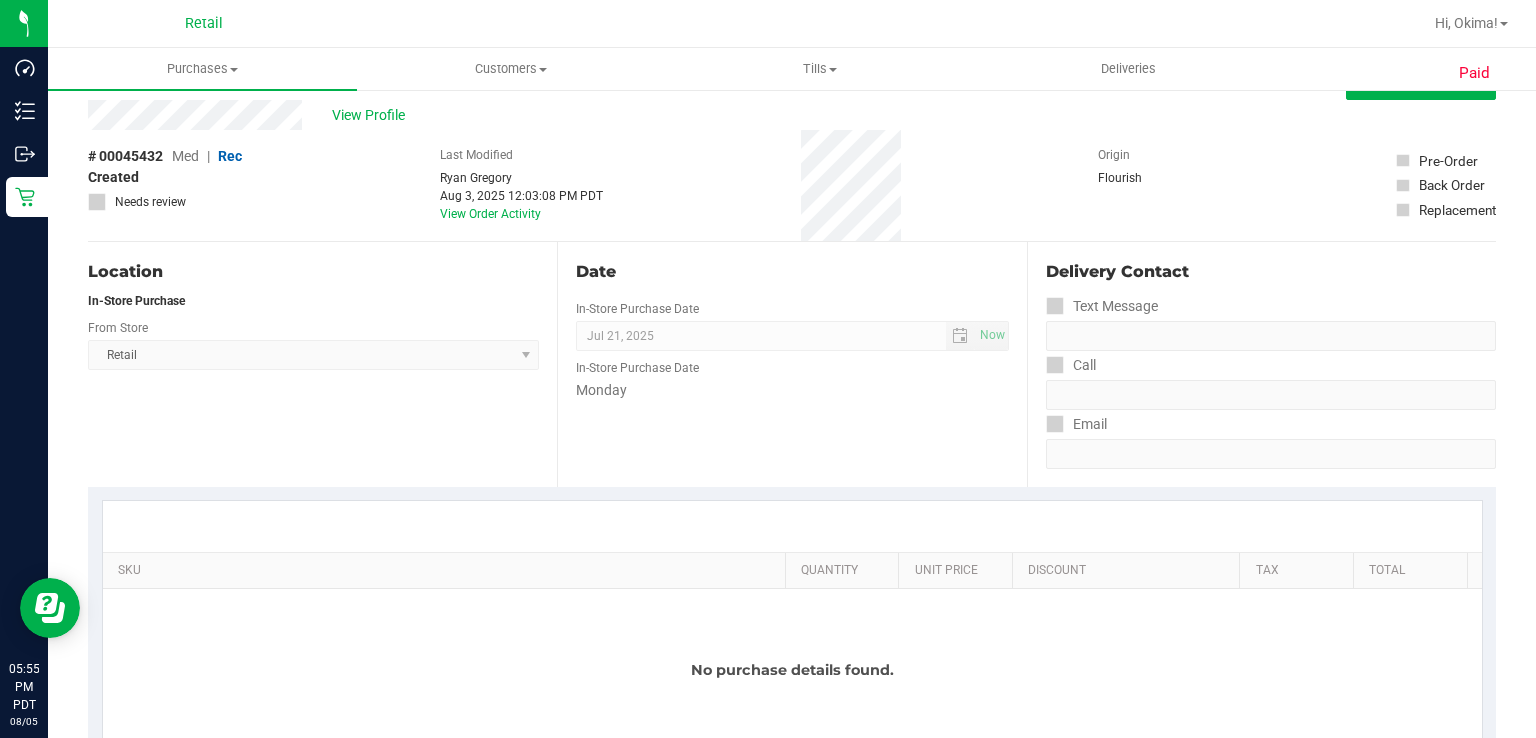 scroll, scrollTop: 0, scrollLeft: 0, axis: both 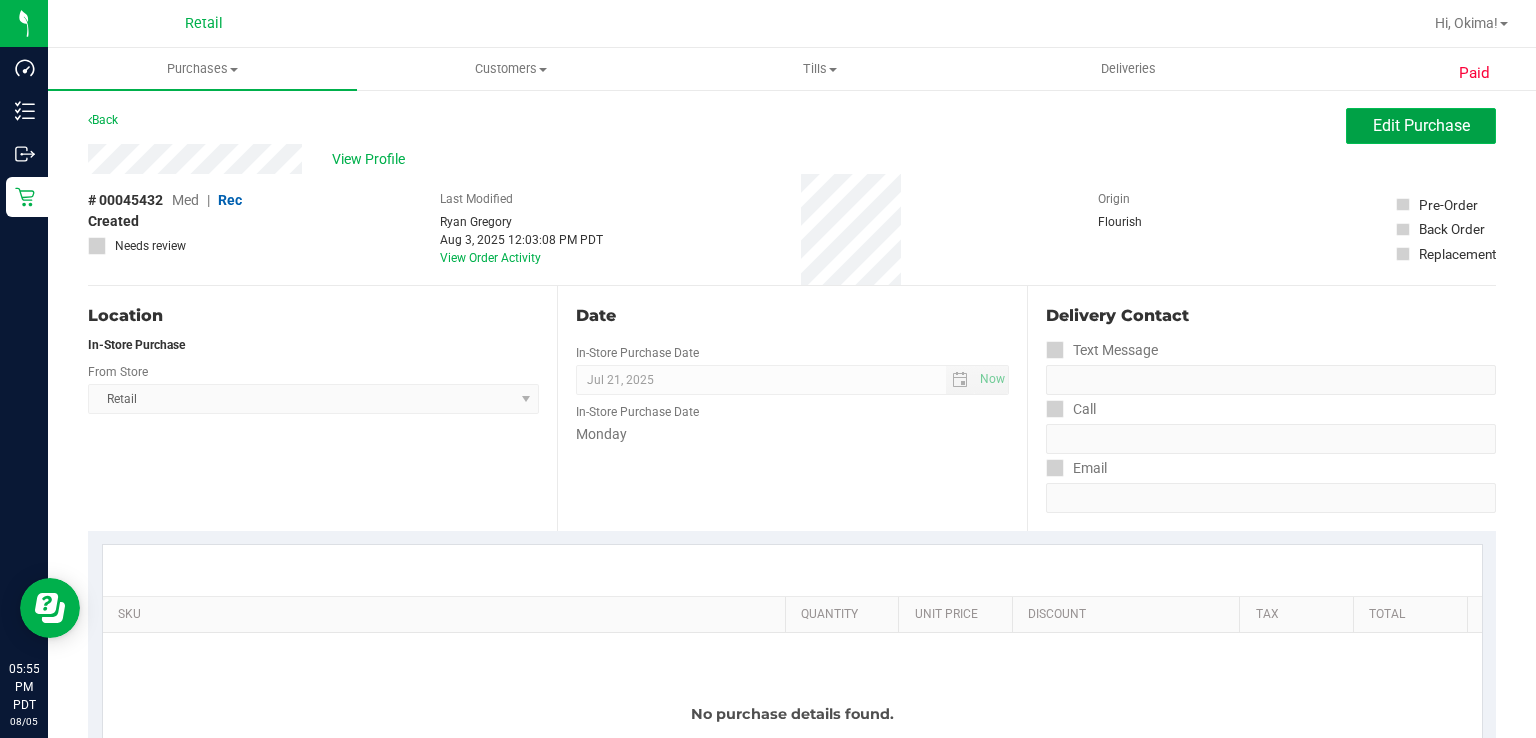 click on "Edit Purchase" at bounding box center [1421, 125] 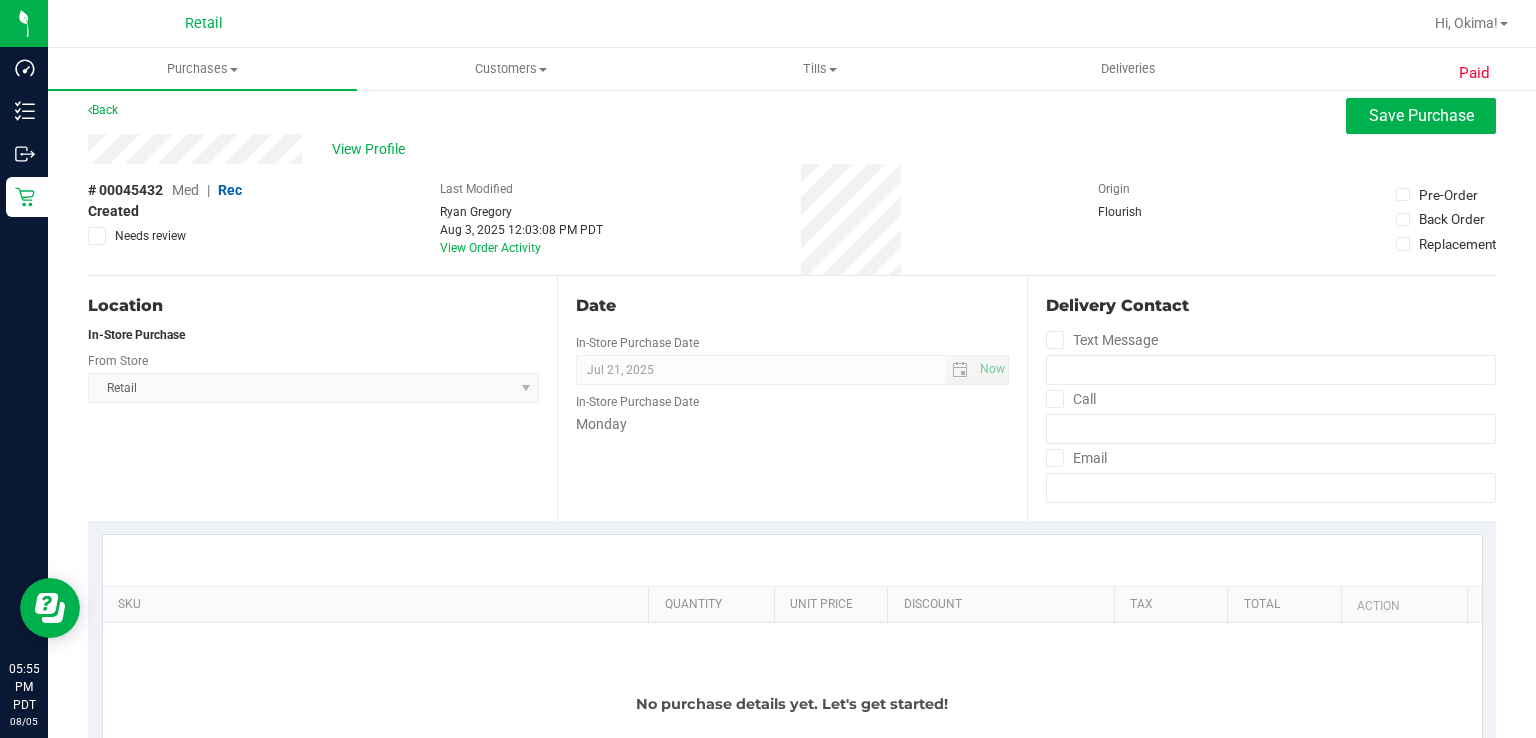 scroll, scrollTop: 0, scrollLeft: 0, axis: both 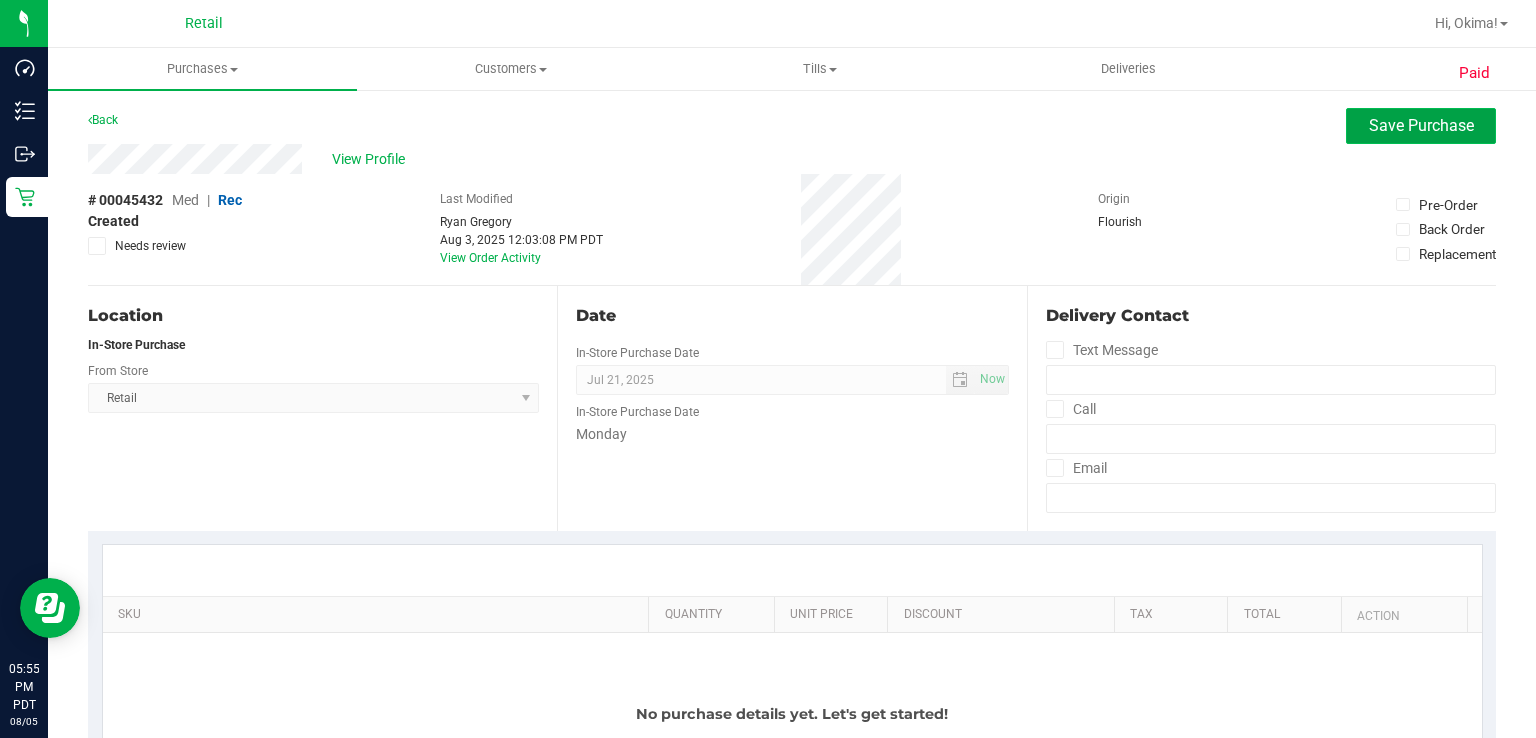 click on "Save Purchase" at bounding box center [1421, 125] 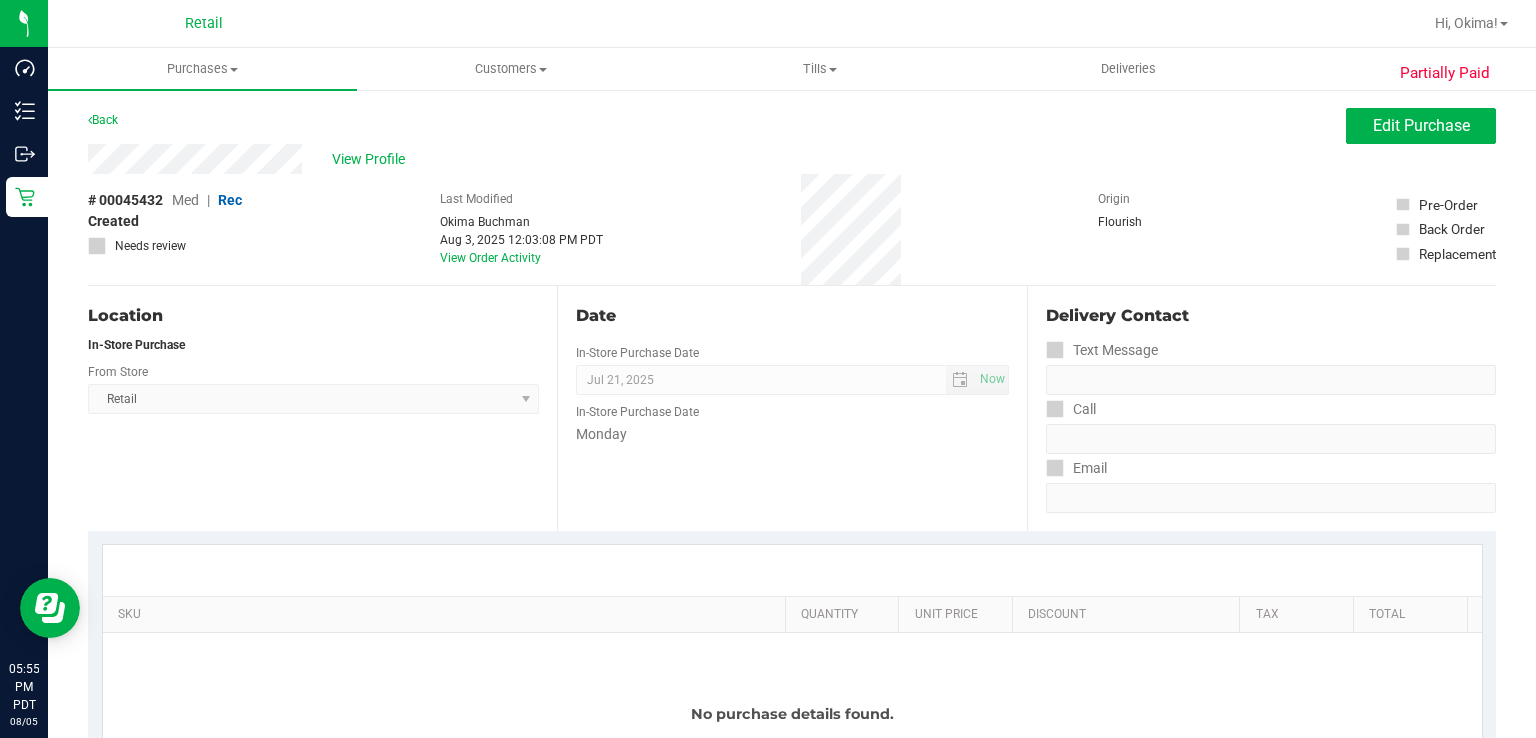 scroll, scrollTop: 1, scrollLeft: 0, axis: vertical 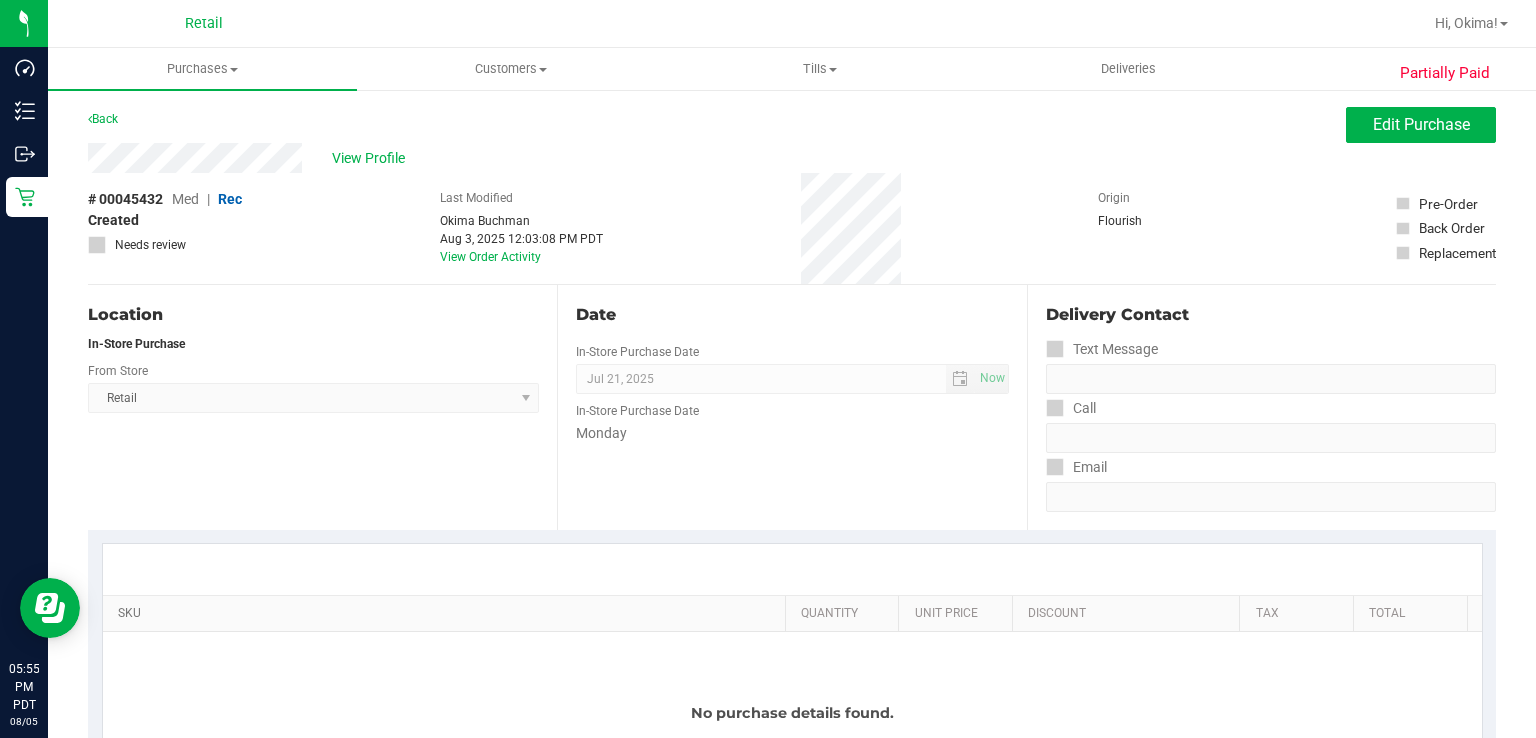 click on "SKU" at bounding box center [447, 614] 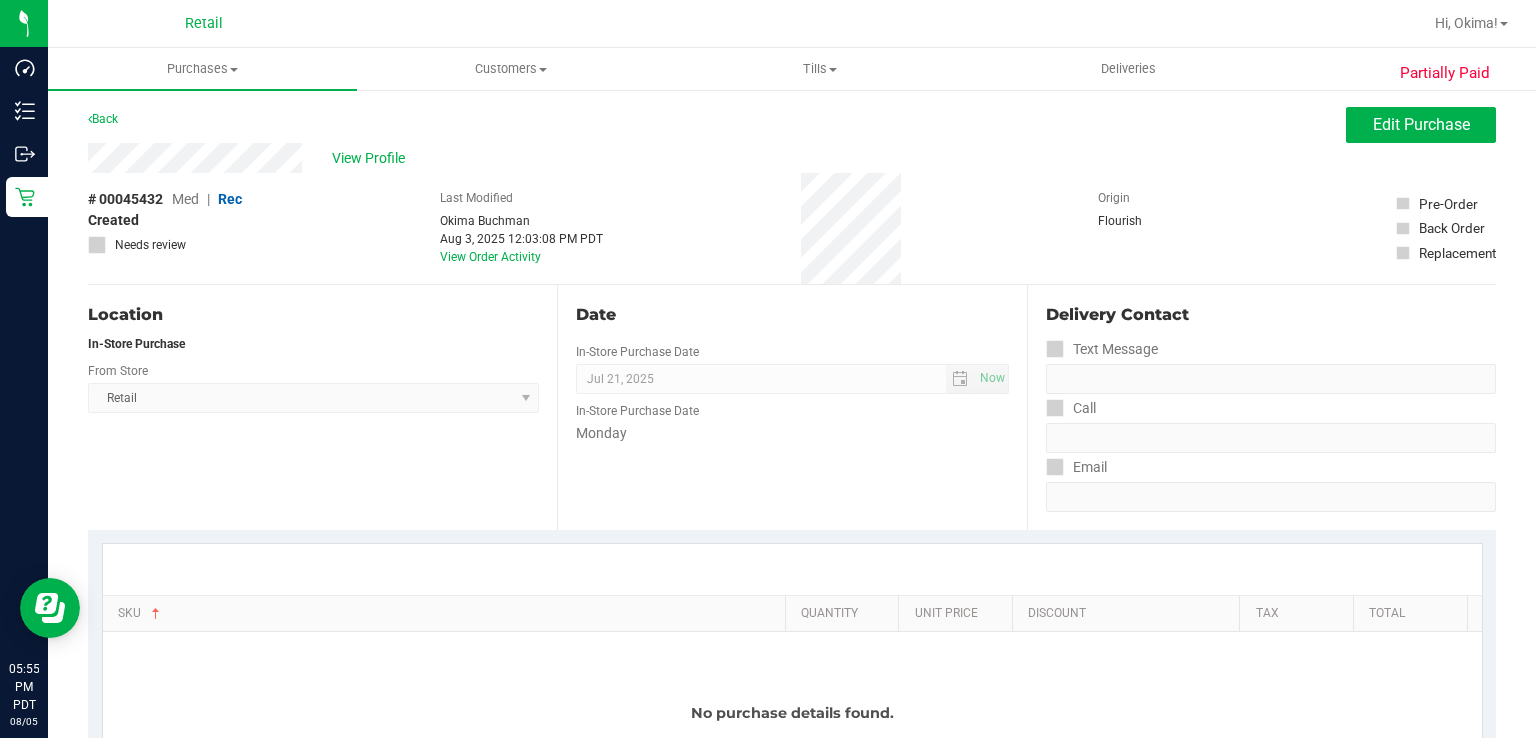 click at bounding box center [97, 245] 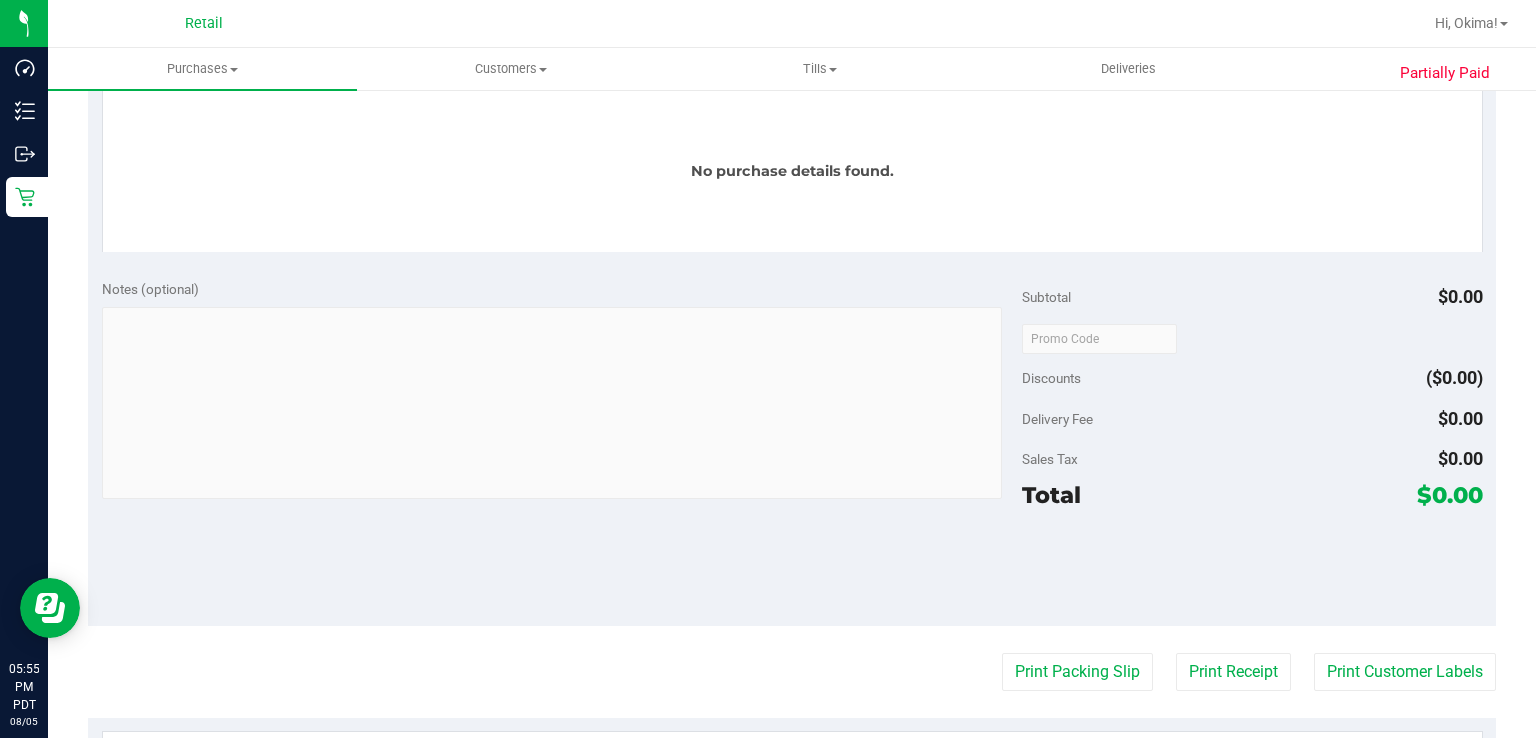 scroll, scrollTop: 535, scrollLeft: 0, axis: vertical 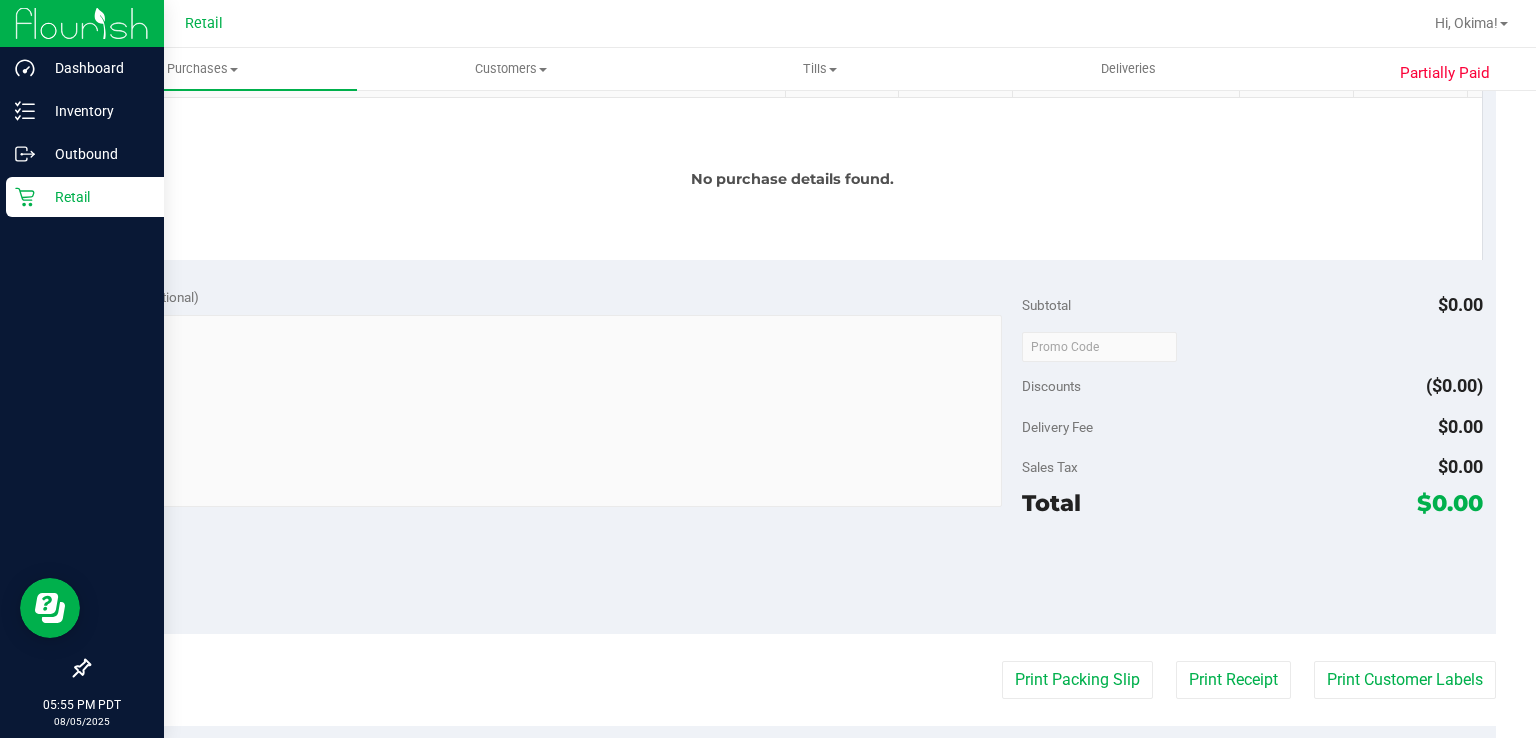 click on "Retail" at bounding box center [95, 197] 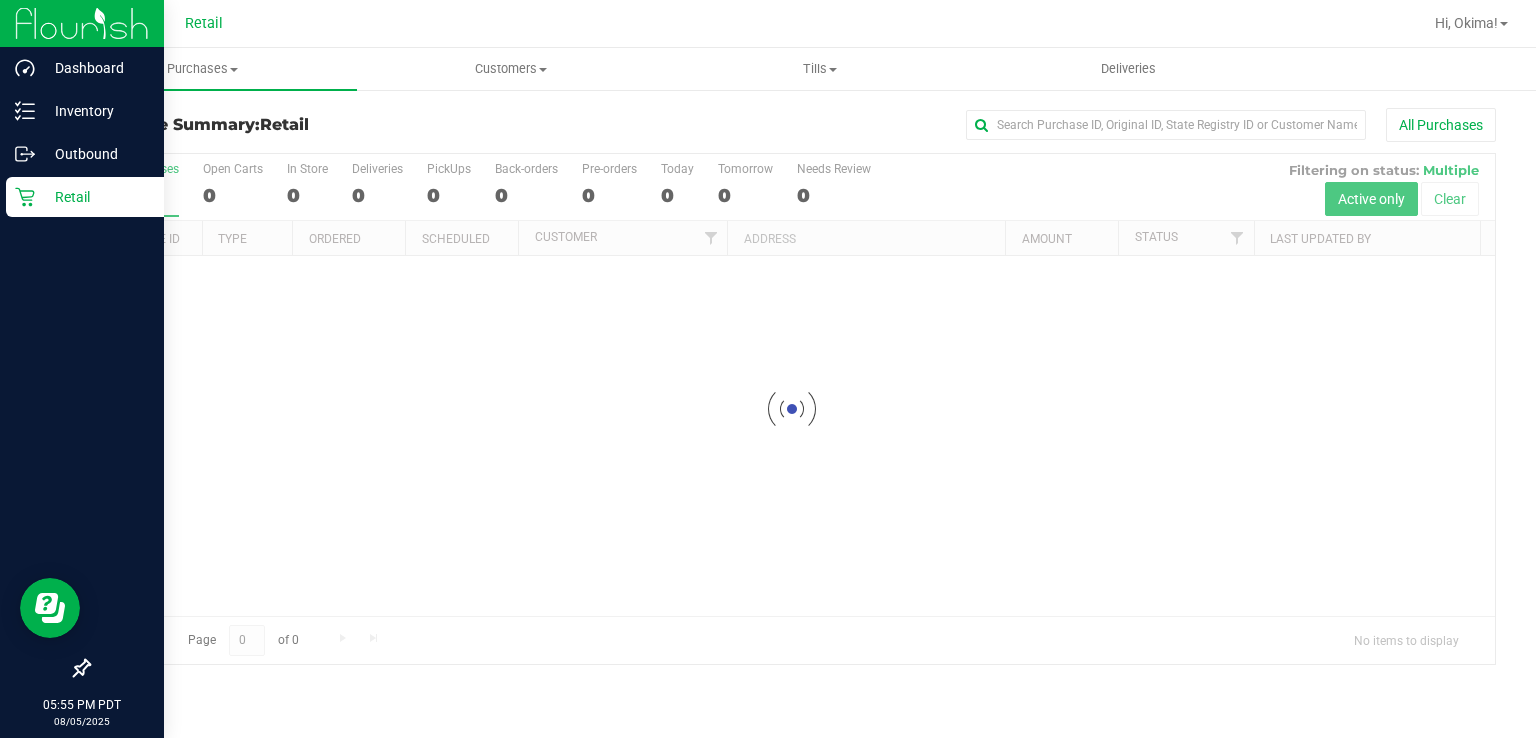 scroll, scrollTop: 0, scrollLeft: 0, axis: both 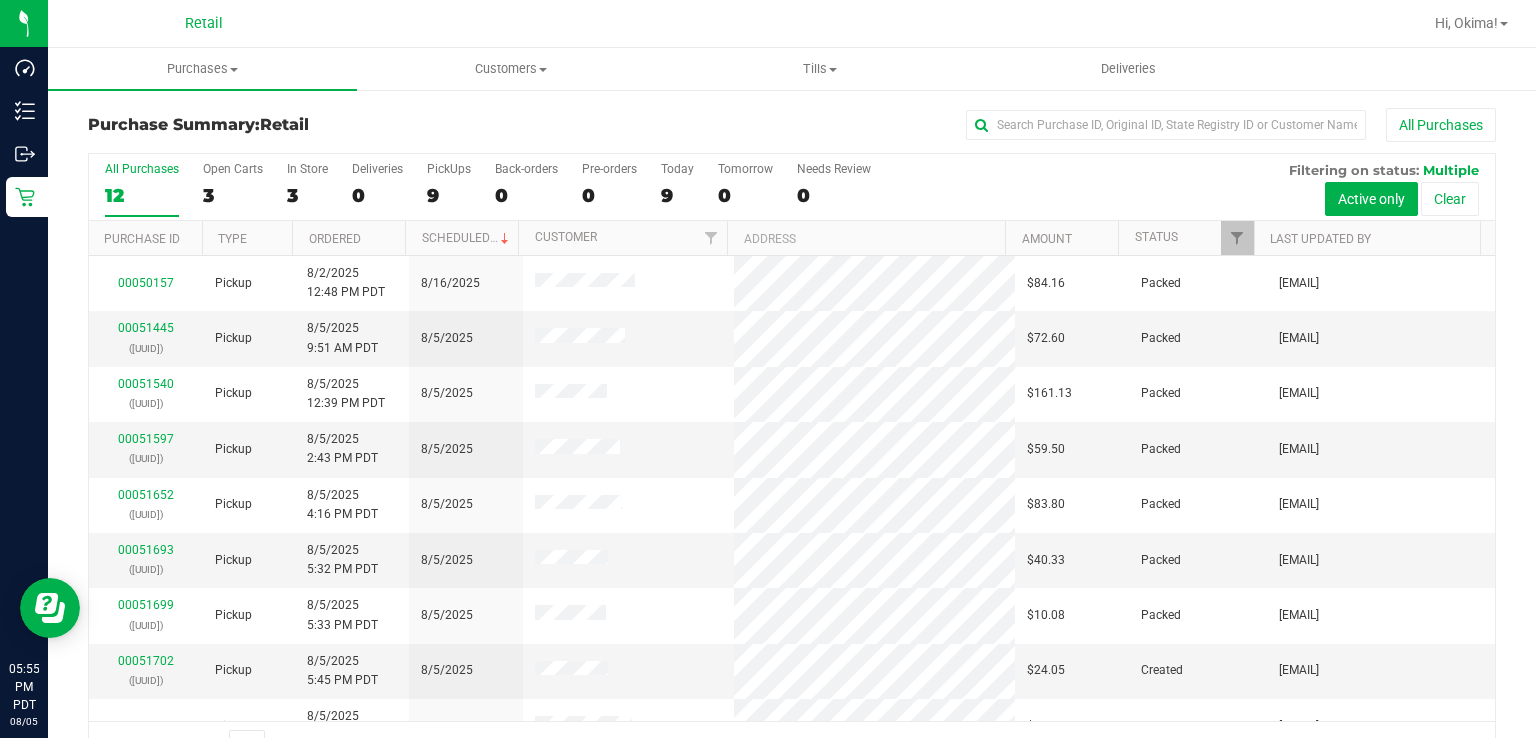 click on "All Purchases
12
Open Carts
3
In Store
3
Deliveries
0
PickUps
9
Back-orders
0
Pre-orders
0
Today
9
Tomorrow
0" at bounding box center (792, 187) 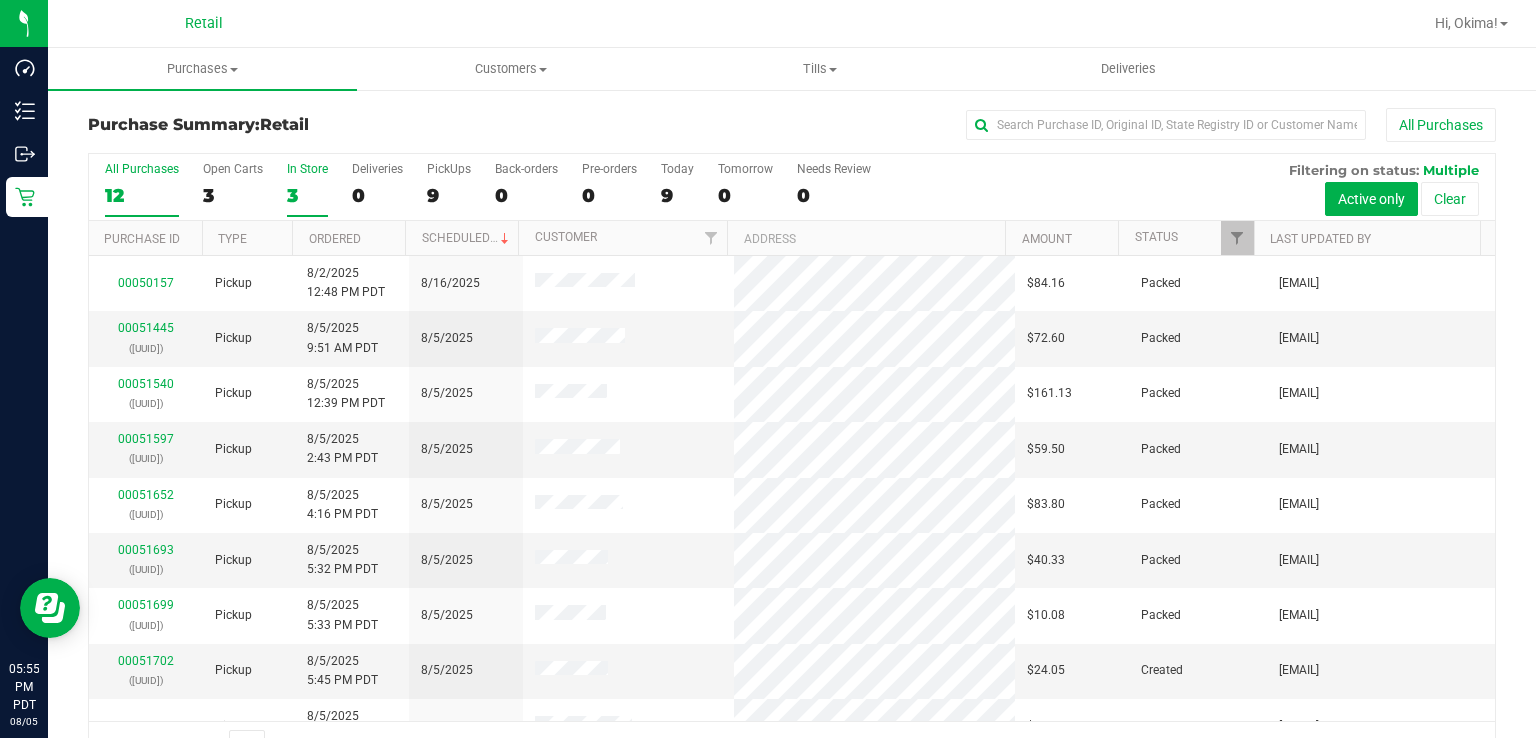 click on "3" at bounding box center (307, 195) 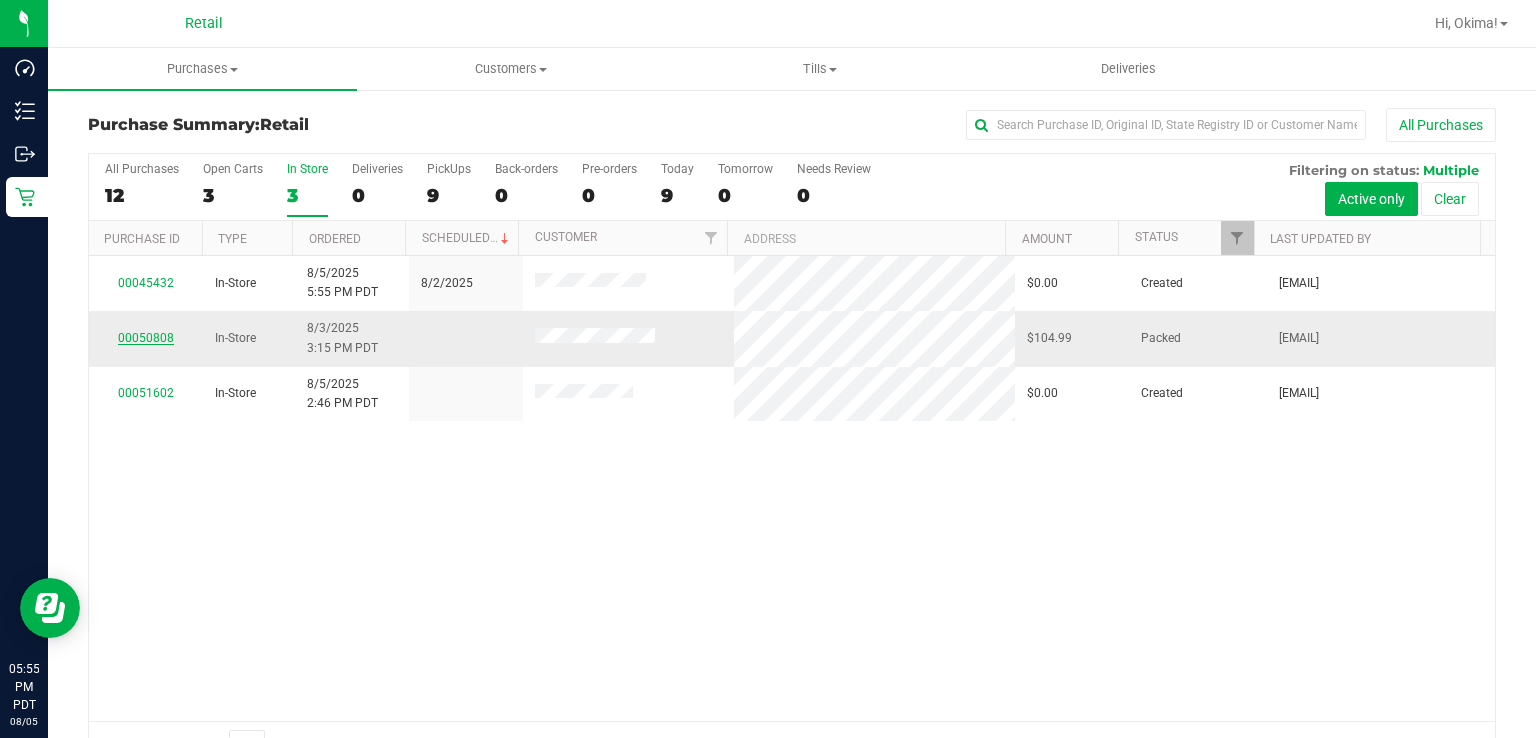 click on "00050808" at bounding box center (146, 338) 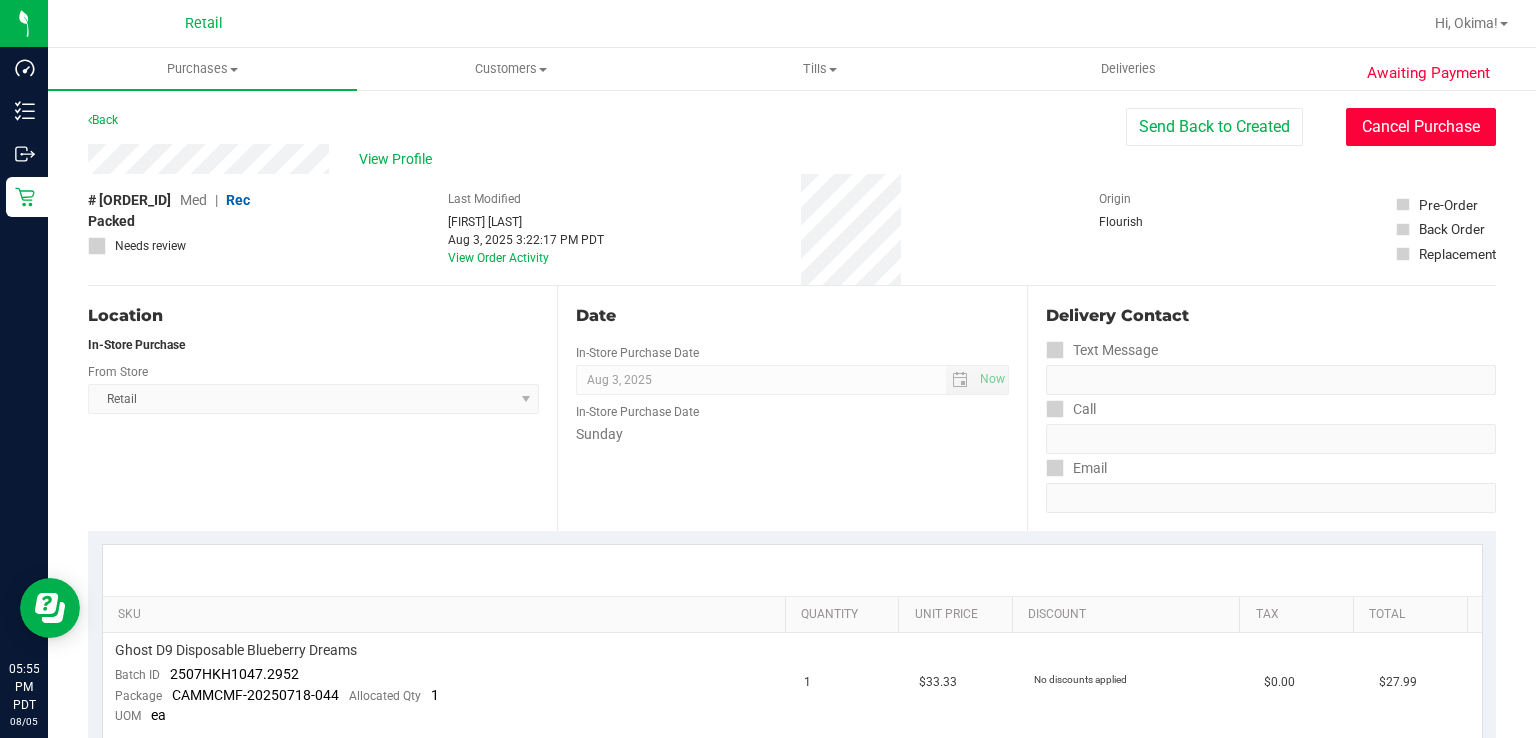 click on "Cancel Purchase" at bounding box center [1421, 127] 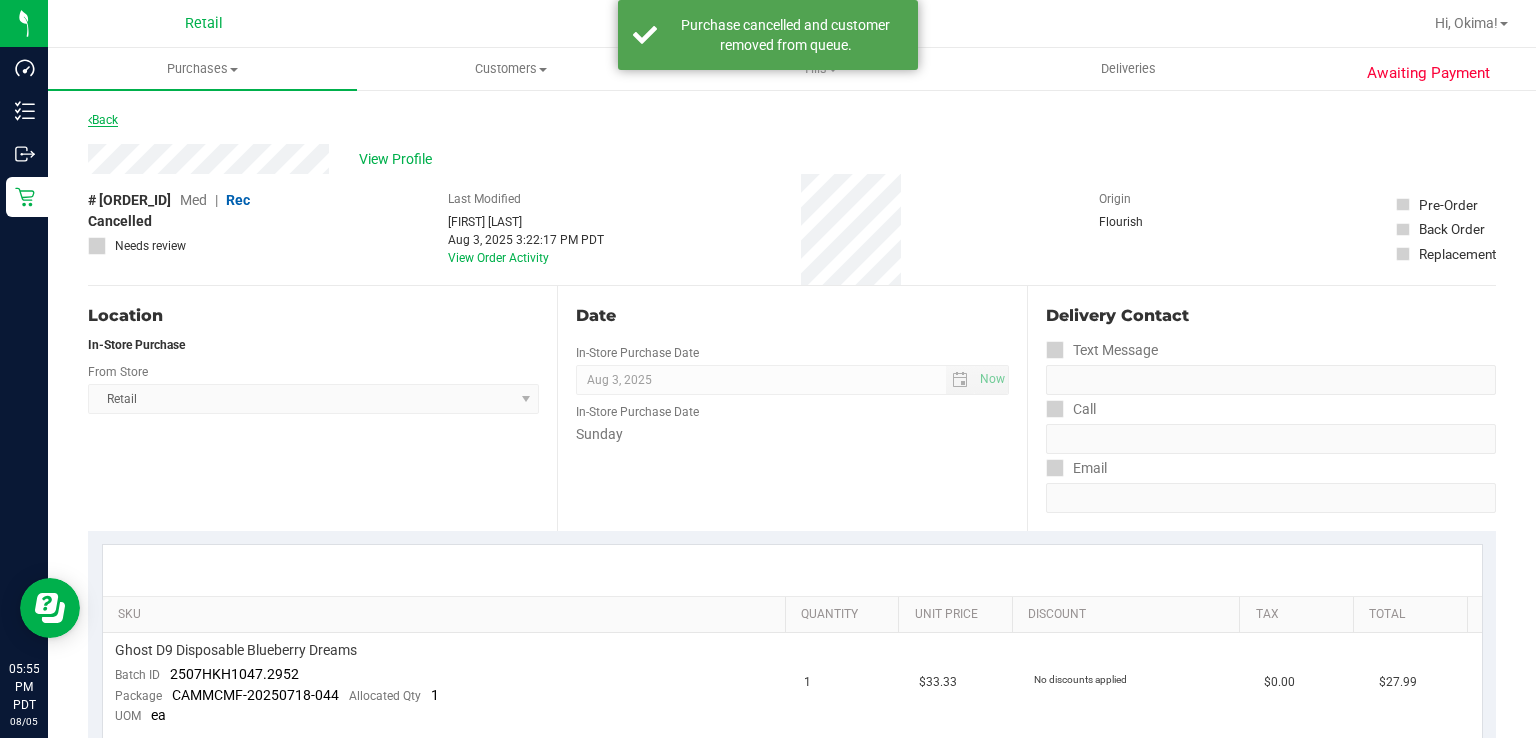 click on "Back" at bounding box center (103, 120) 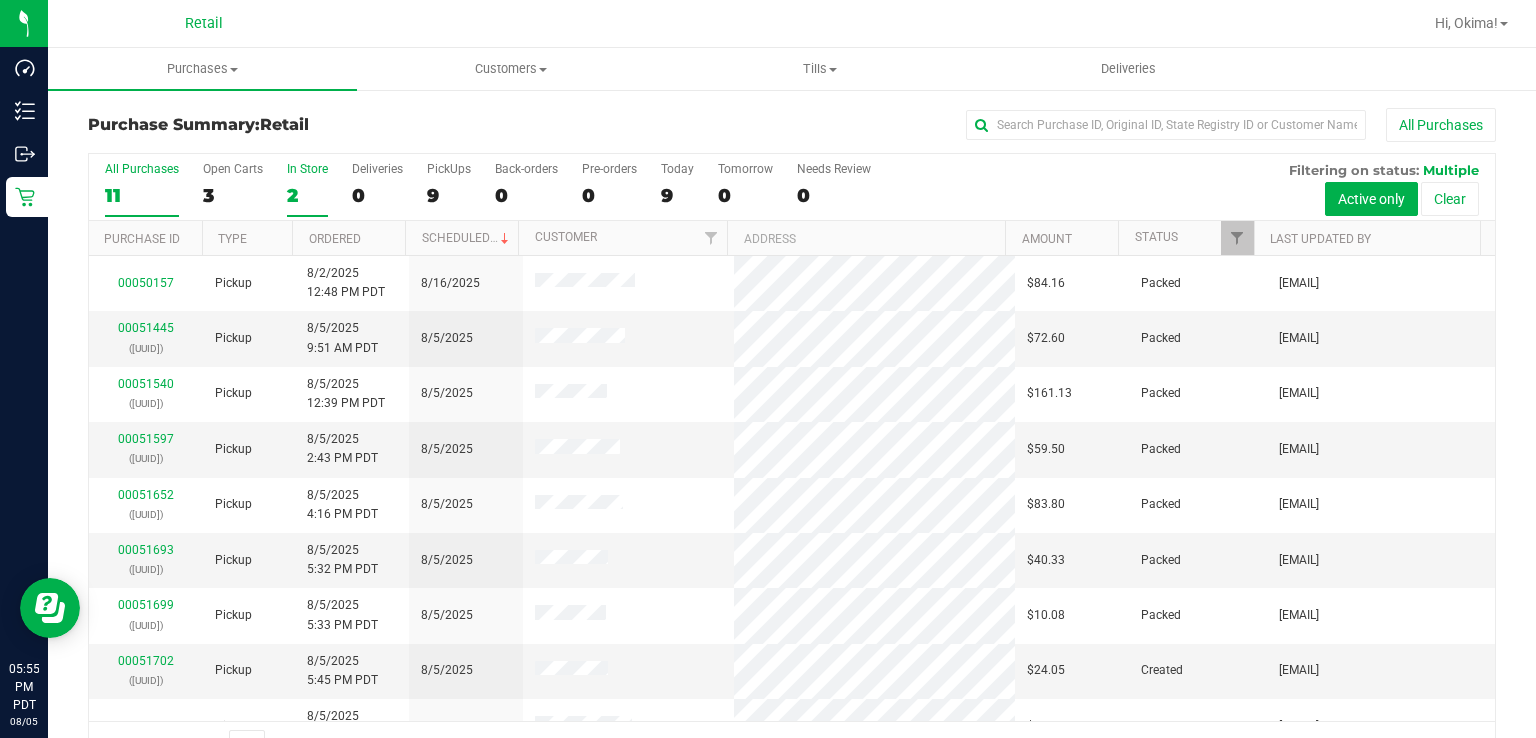 click on "2" at bounding box center (307, 195) 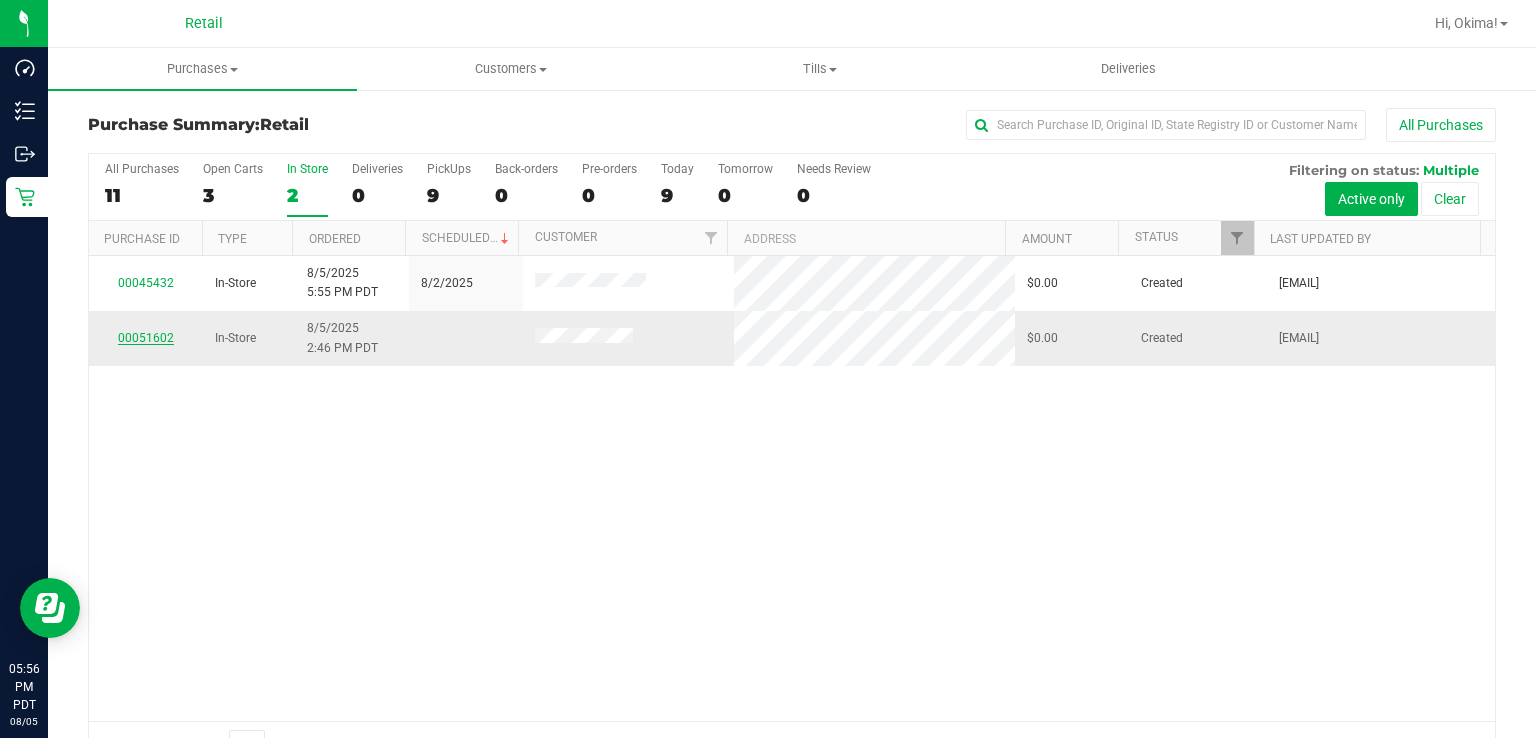 click on "00051602" at bounding box center [146, 338] 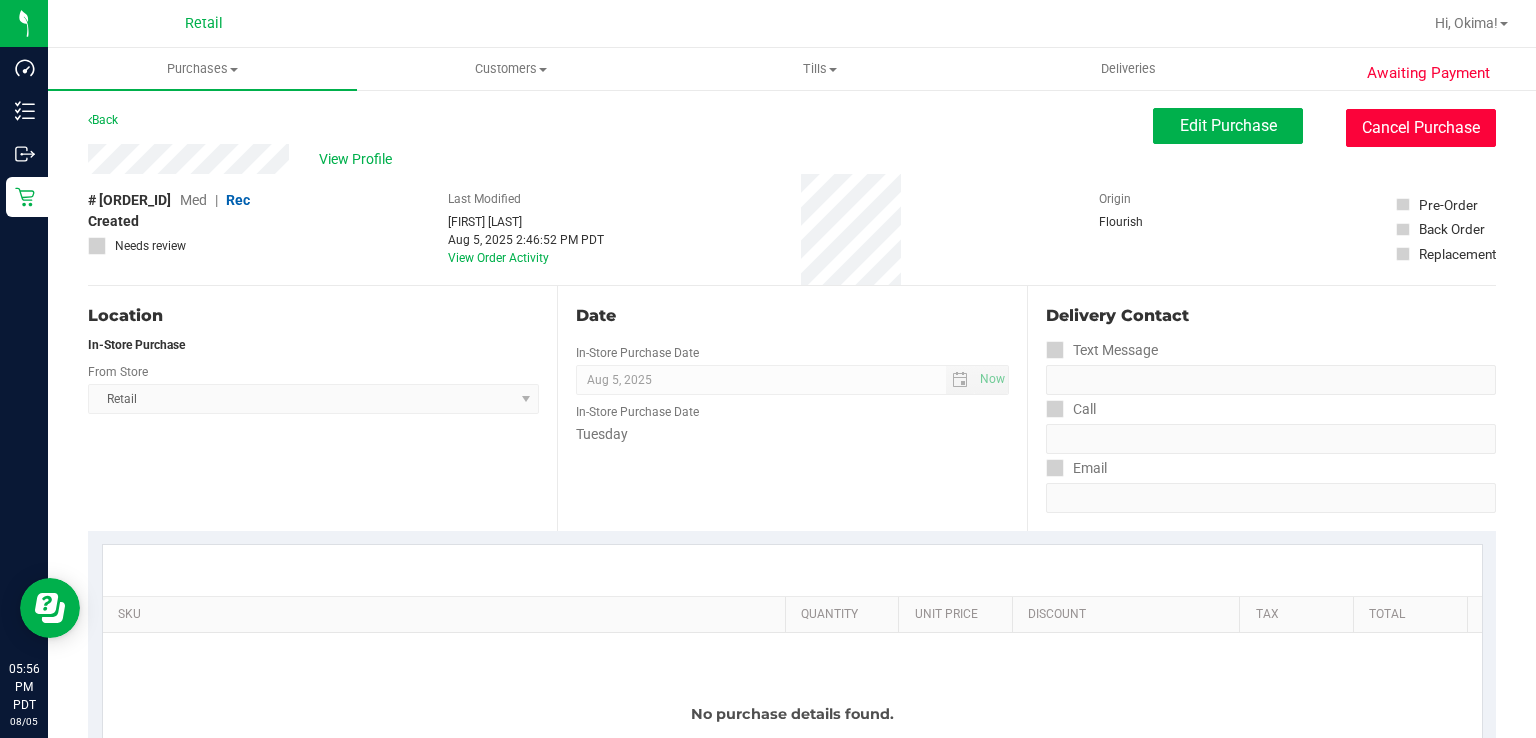 click on "Cancel Purchase" at bounding box center (1421, 128) 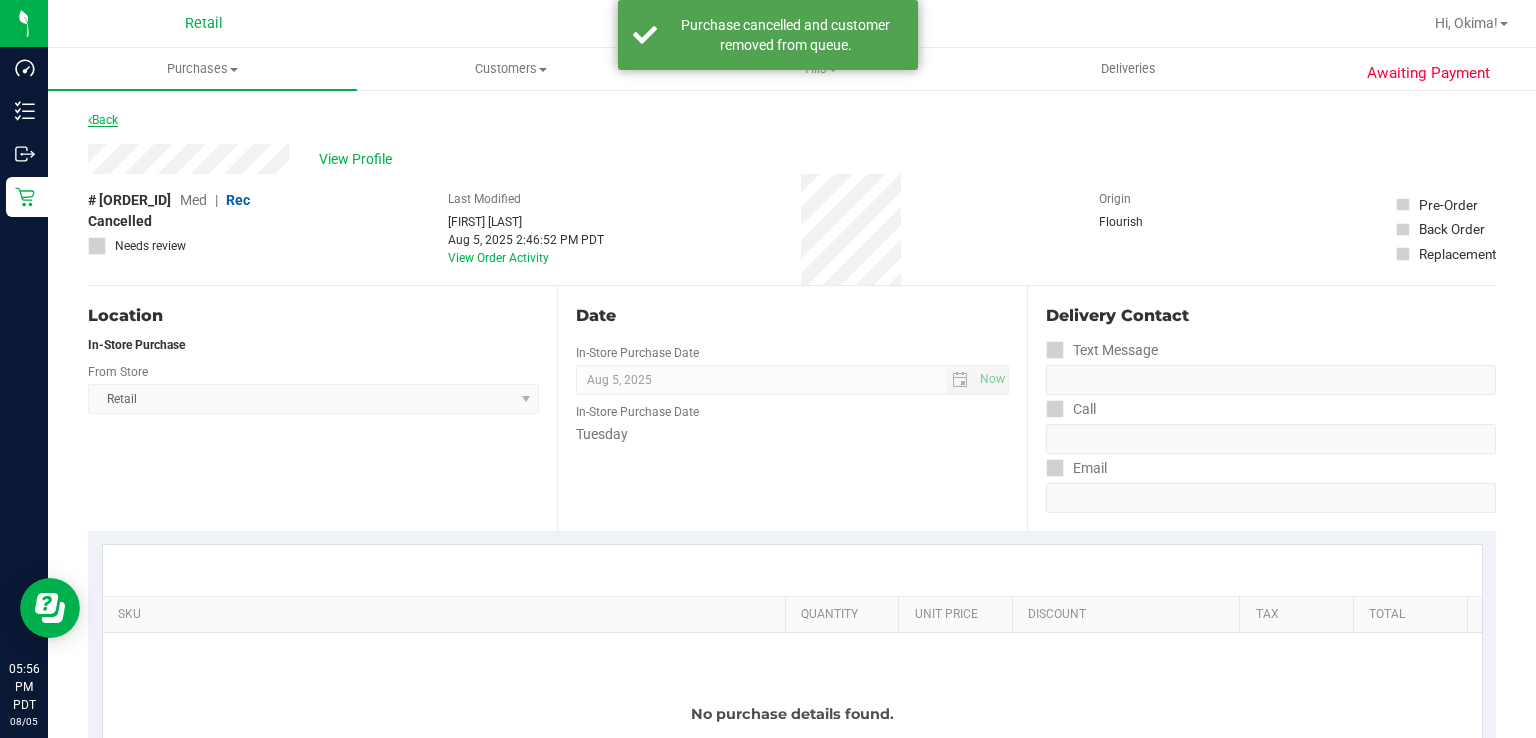 click on "Back" at bounding box center [103, 120] 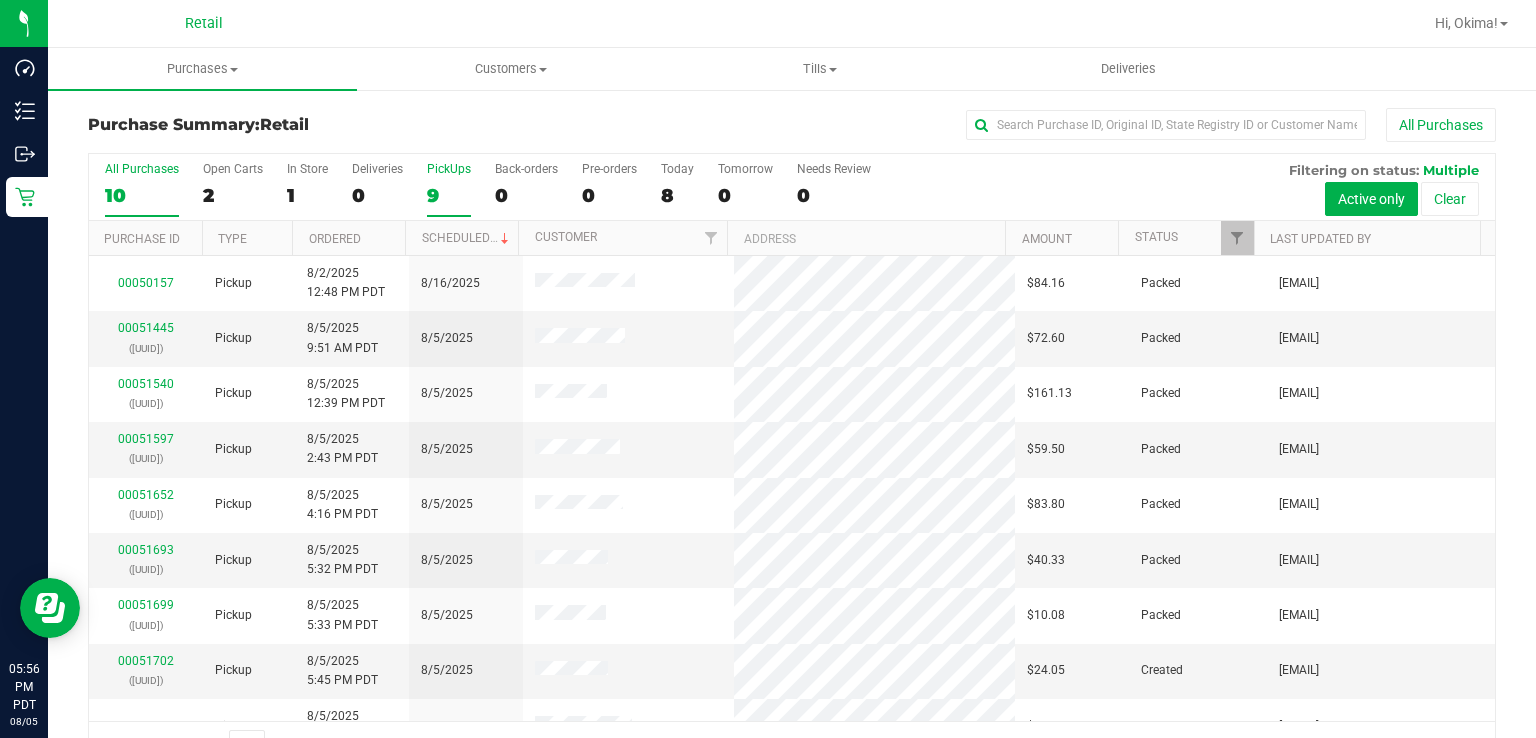 click on "9" at bounding box center [449, 195] 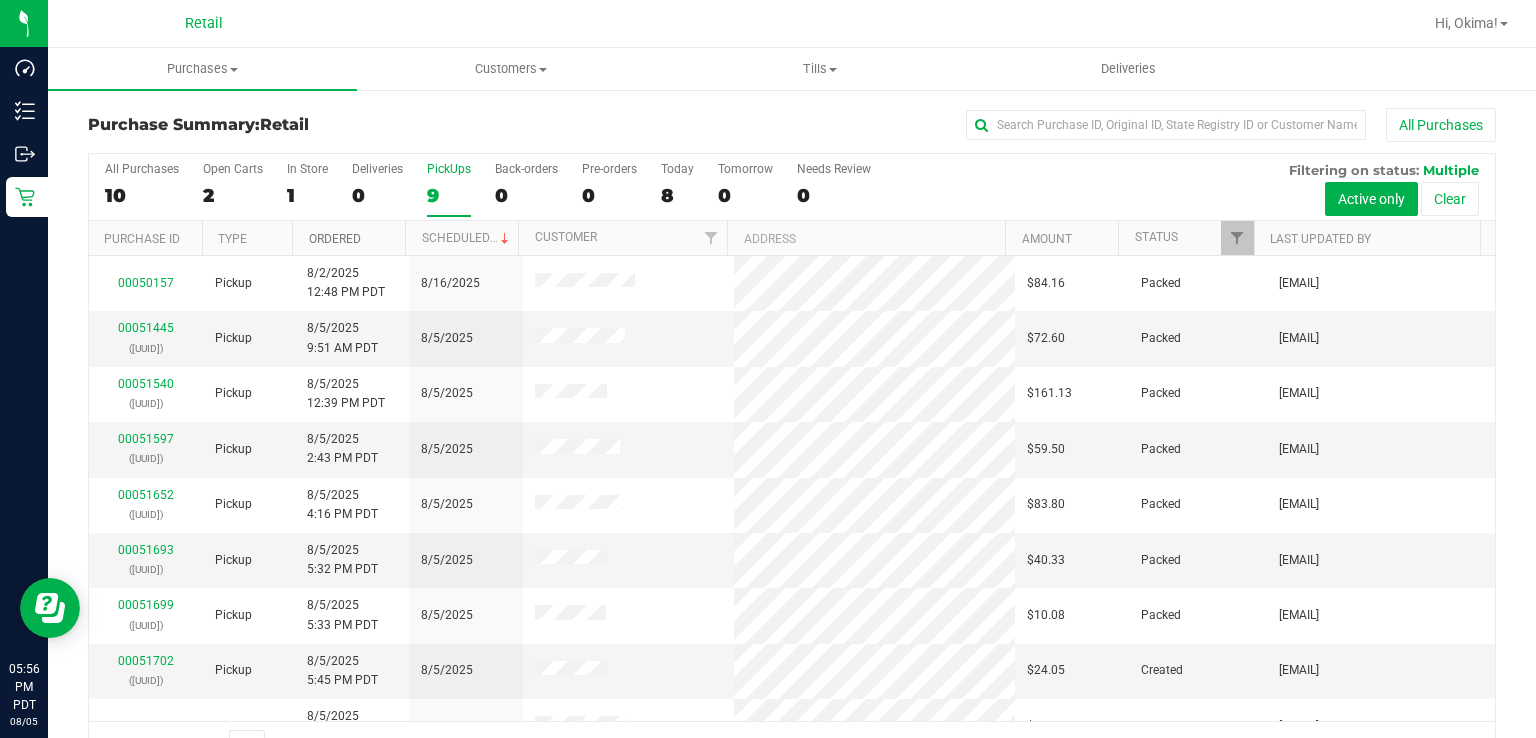 click on "Ordered" at bounding box center (335, 239) 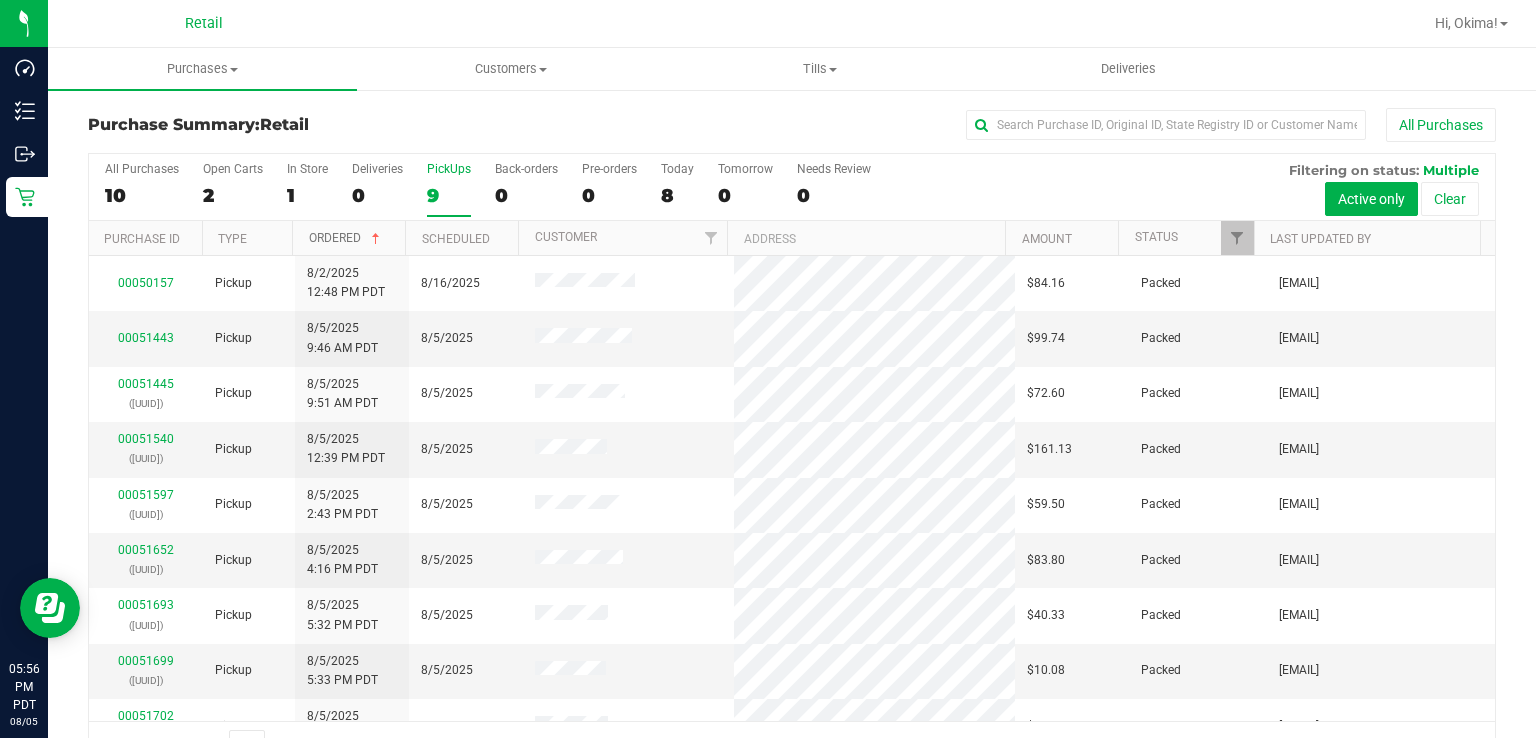 scroll, scrollTop: 31, scrollLeft: 0, axis: vertical 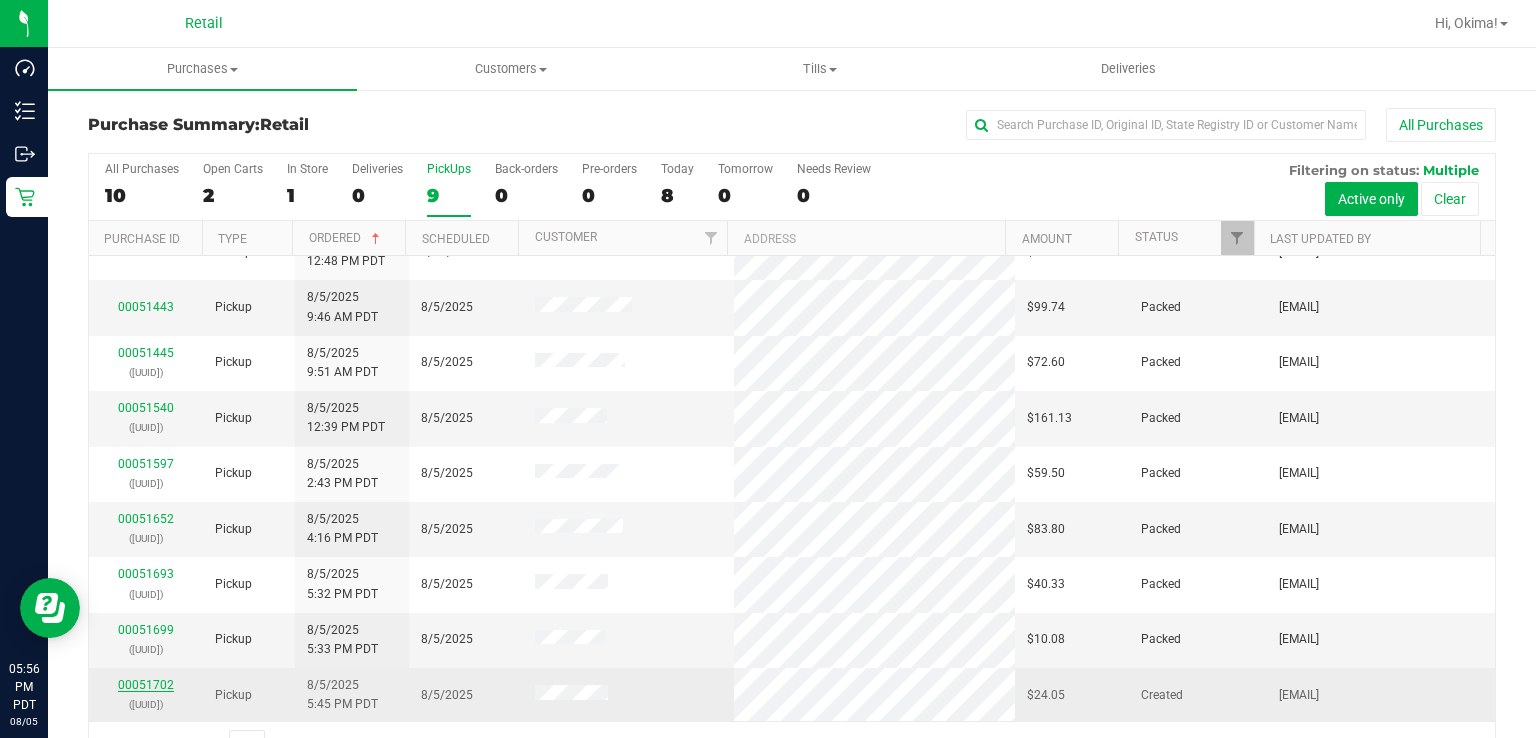 click on "00051702" at bounding box center (146, 685) 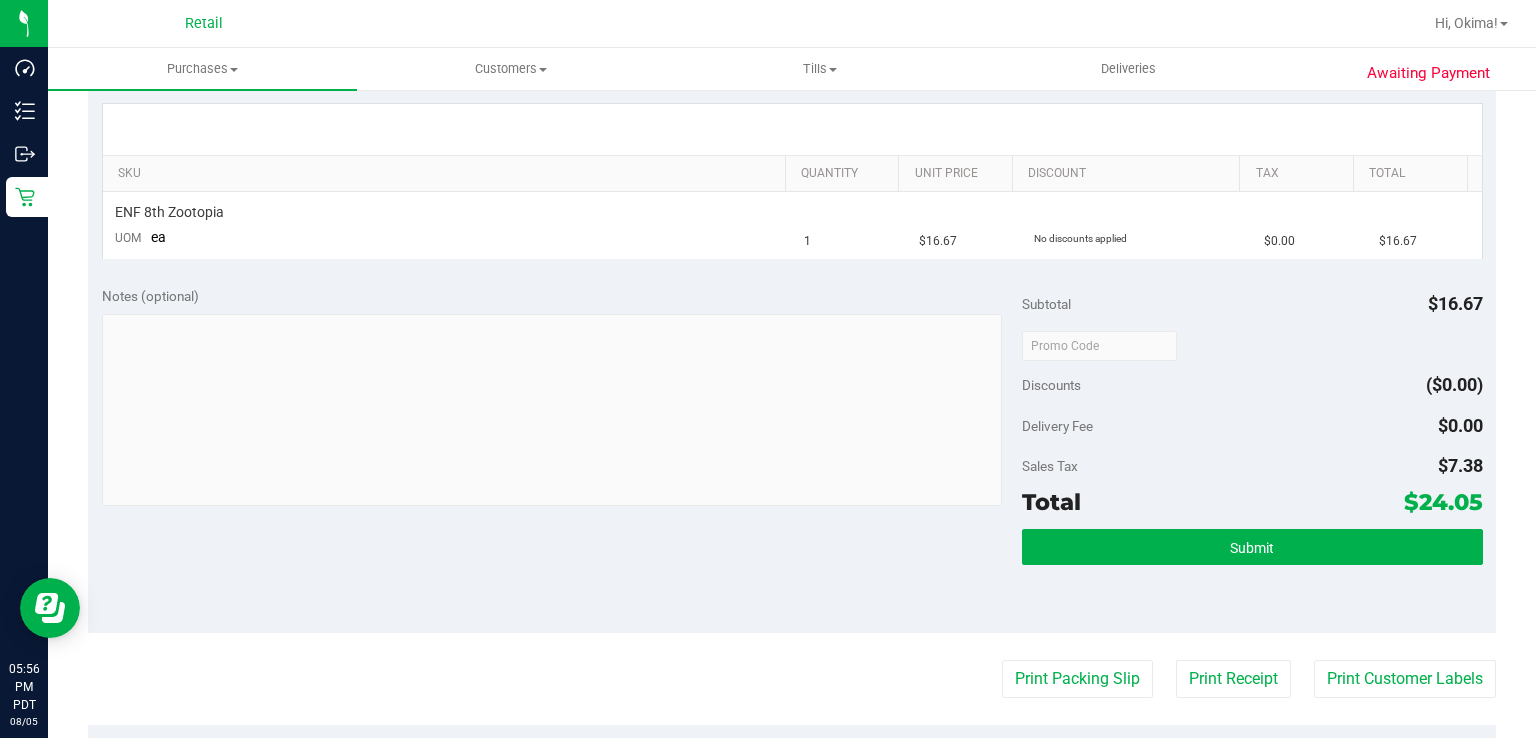 scroll, scrollTop: 500, scrollLeft: 0, axis: vertical 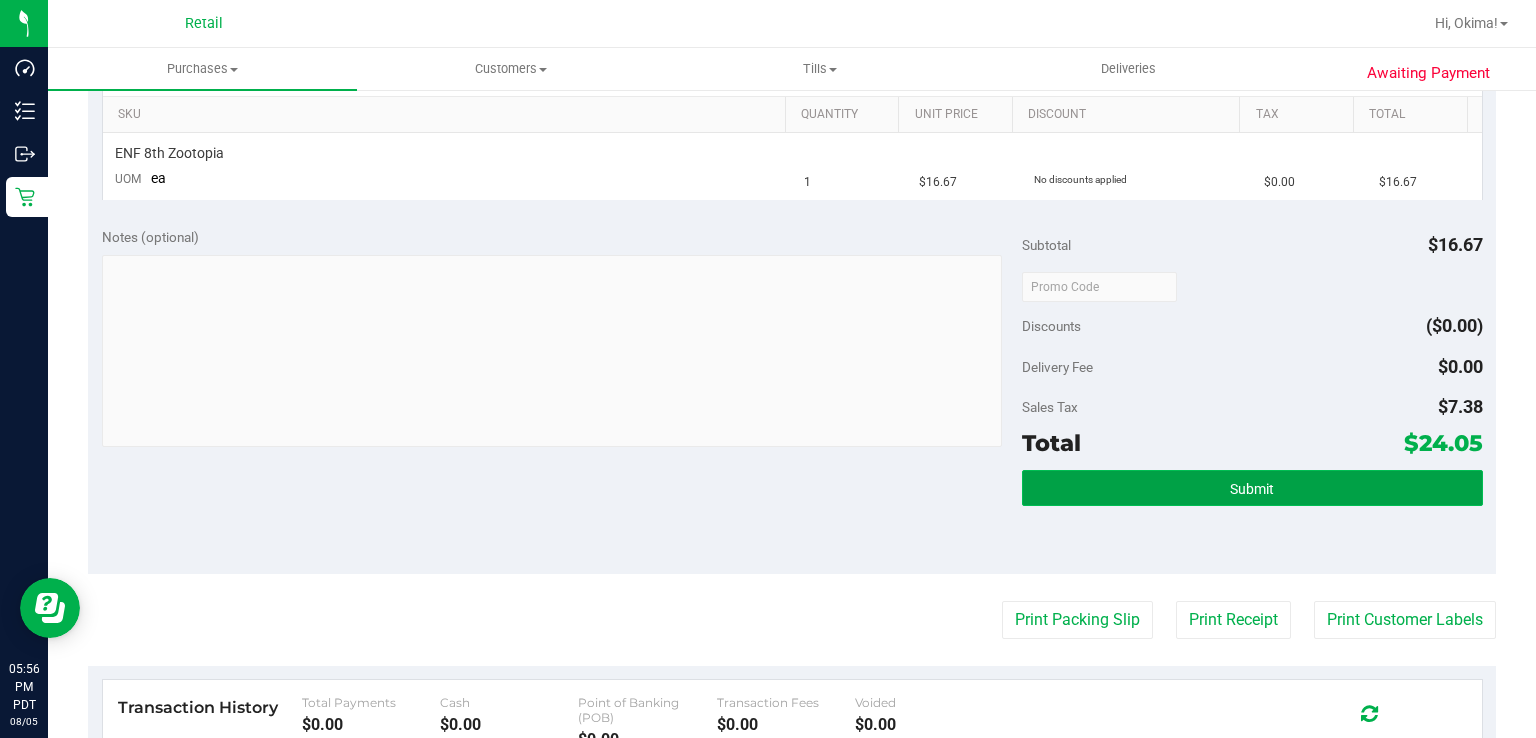 click on "Submit" at bounding box center [1252, 489] 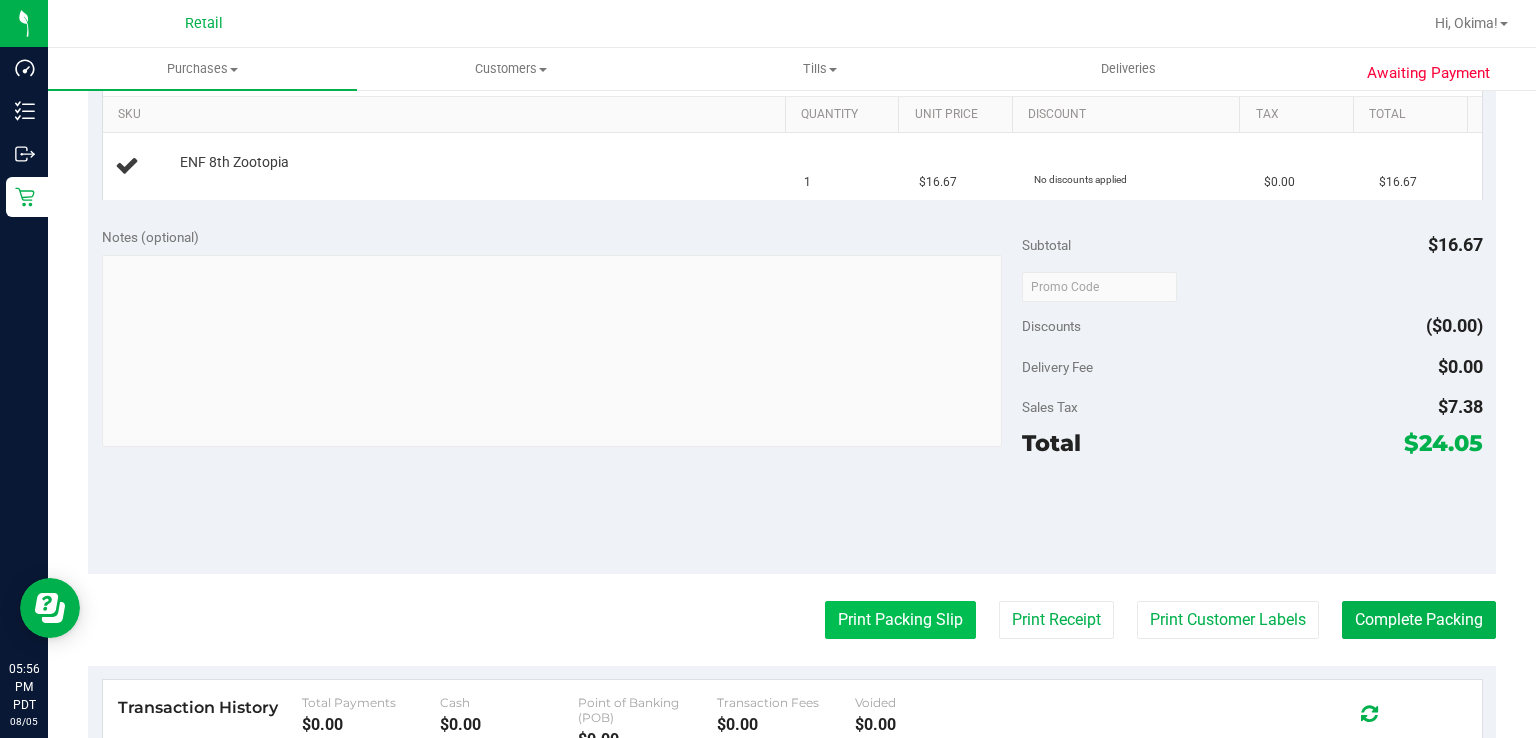 click on "Print Packing Slip" at bounding box center [900, 620] 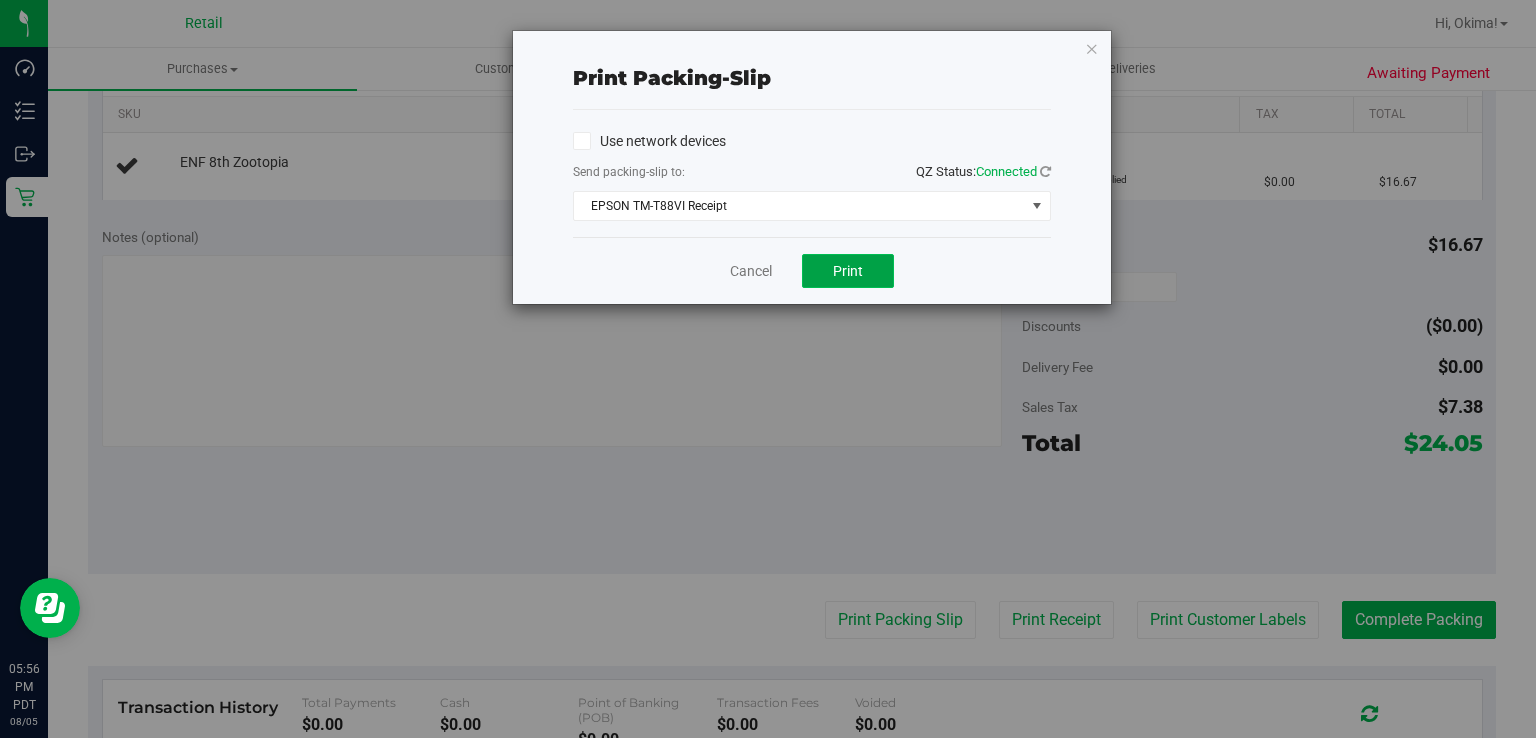 click on "Print" at bounding box center (848, 271) 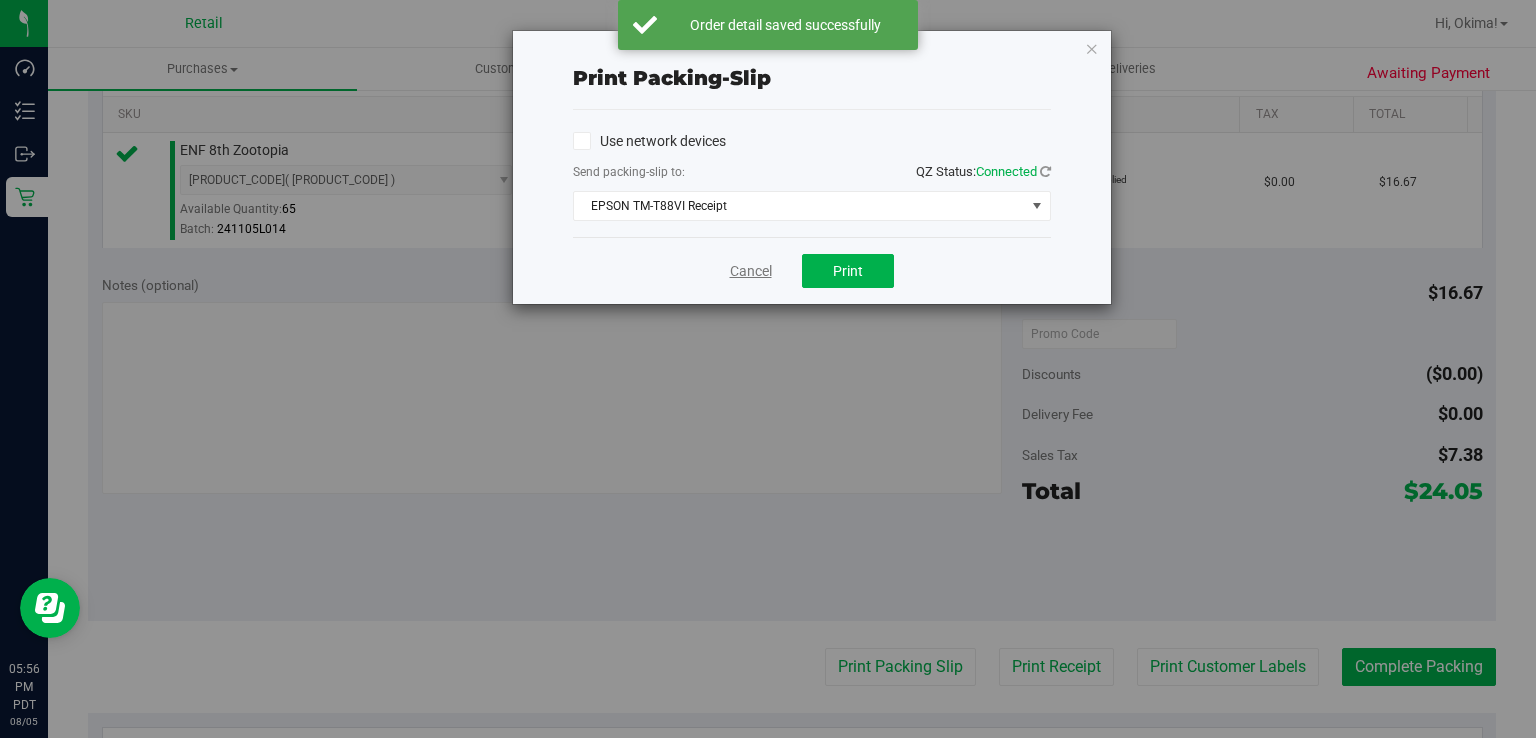 click on "Cancel" at bounding box center [751, 271] 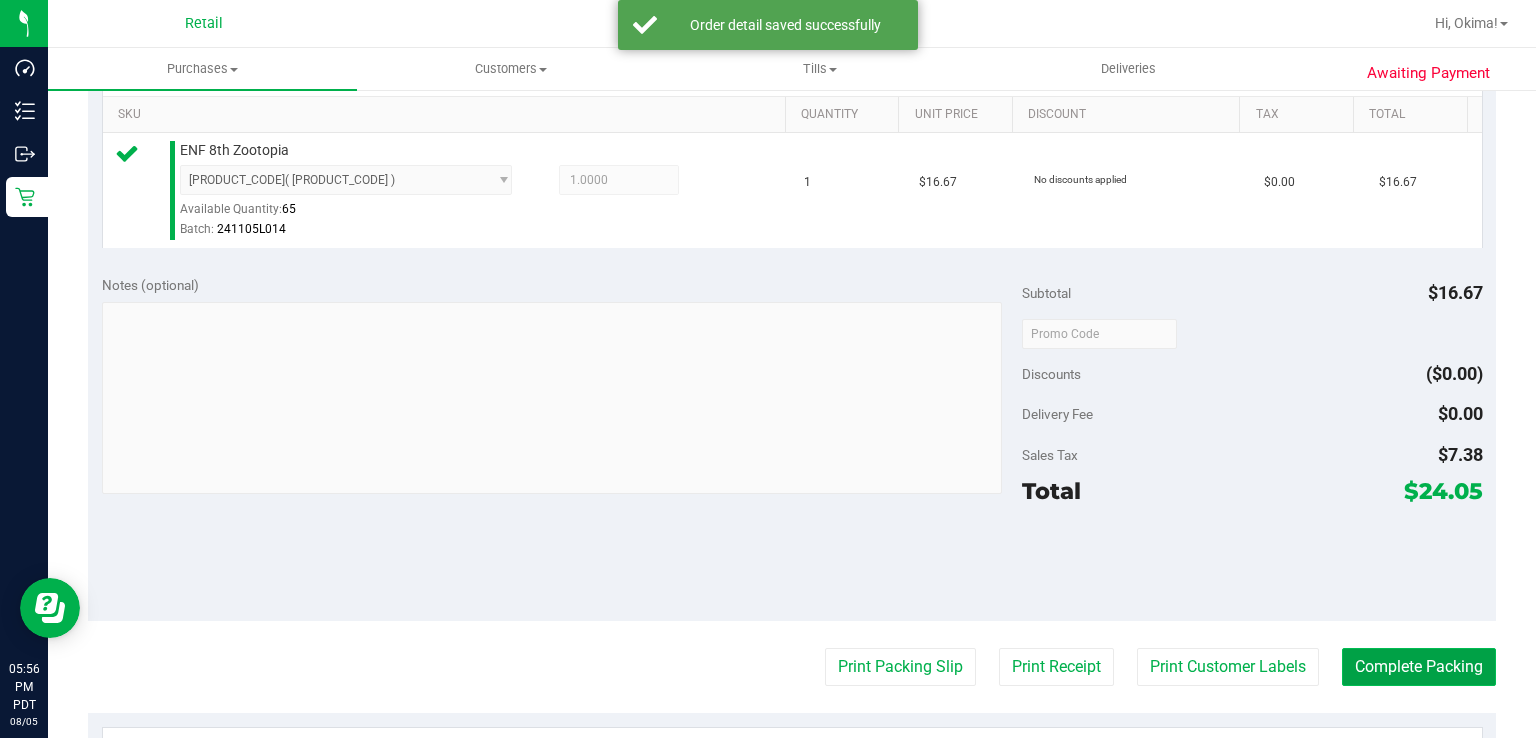 click on "Complete Packing" at bounding box center (1419, 667) 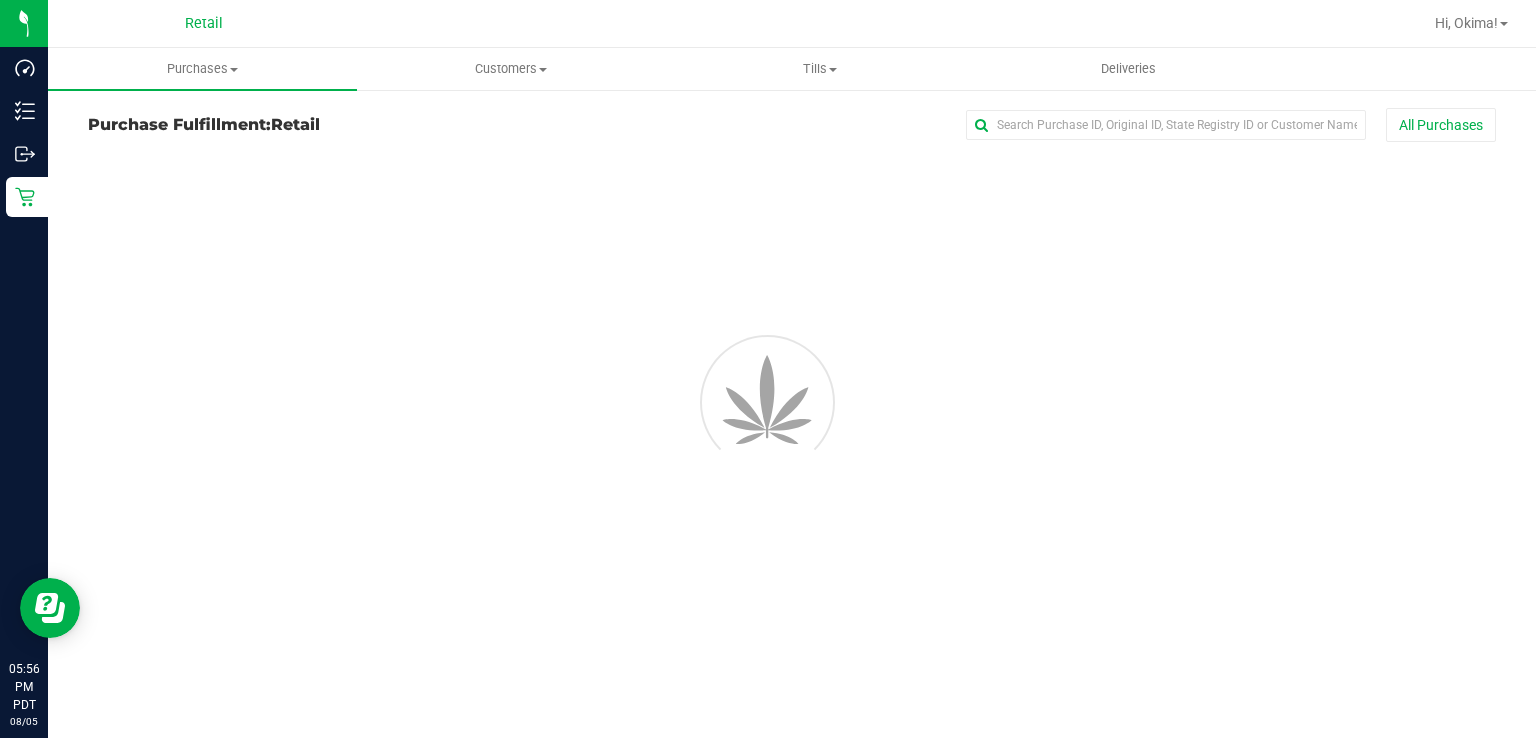 scroll, scrollTop: 0, scrollLeft: 0, axis: both 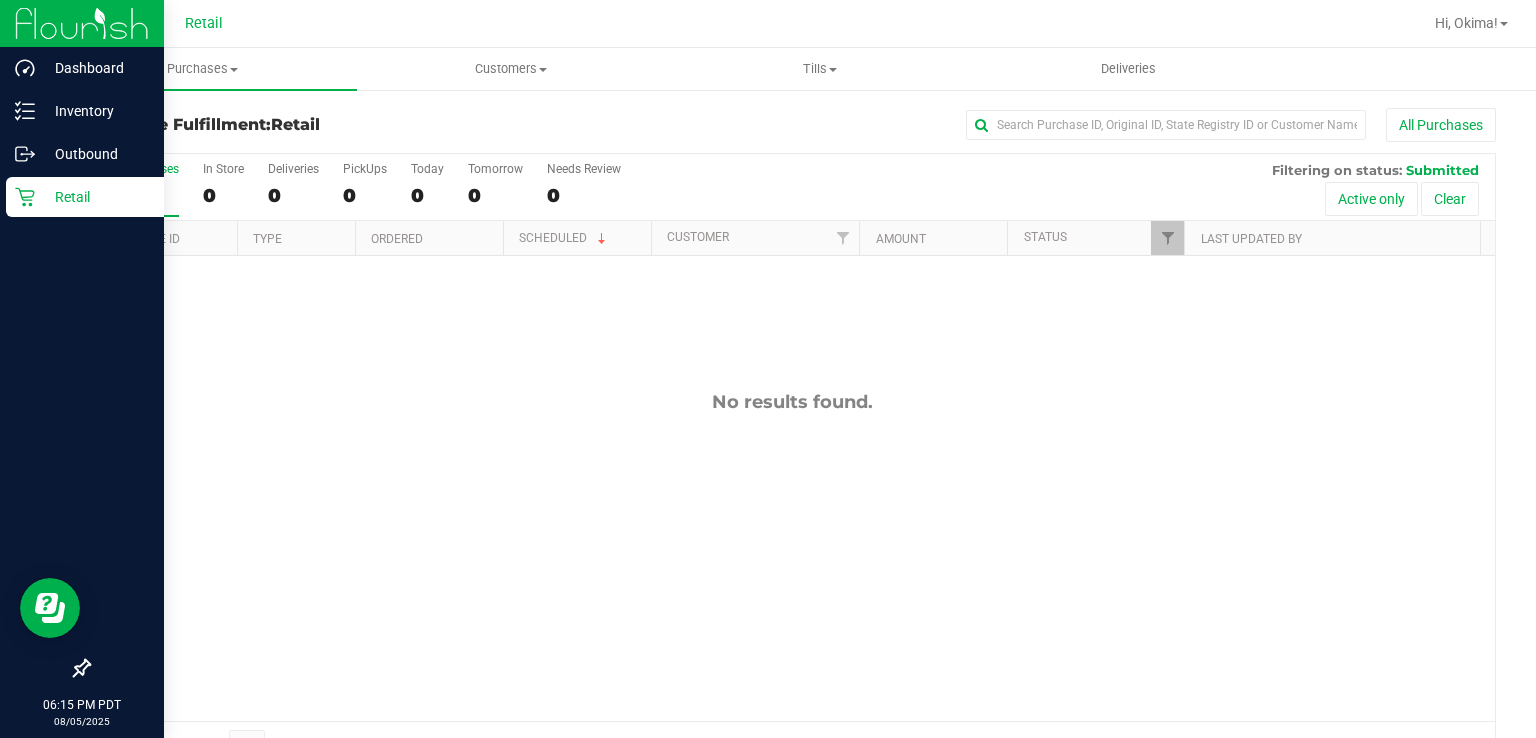 click on "Retail" at bounding box center [82, 198] 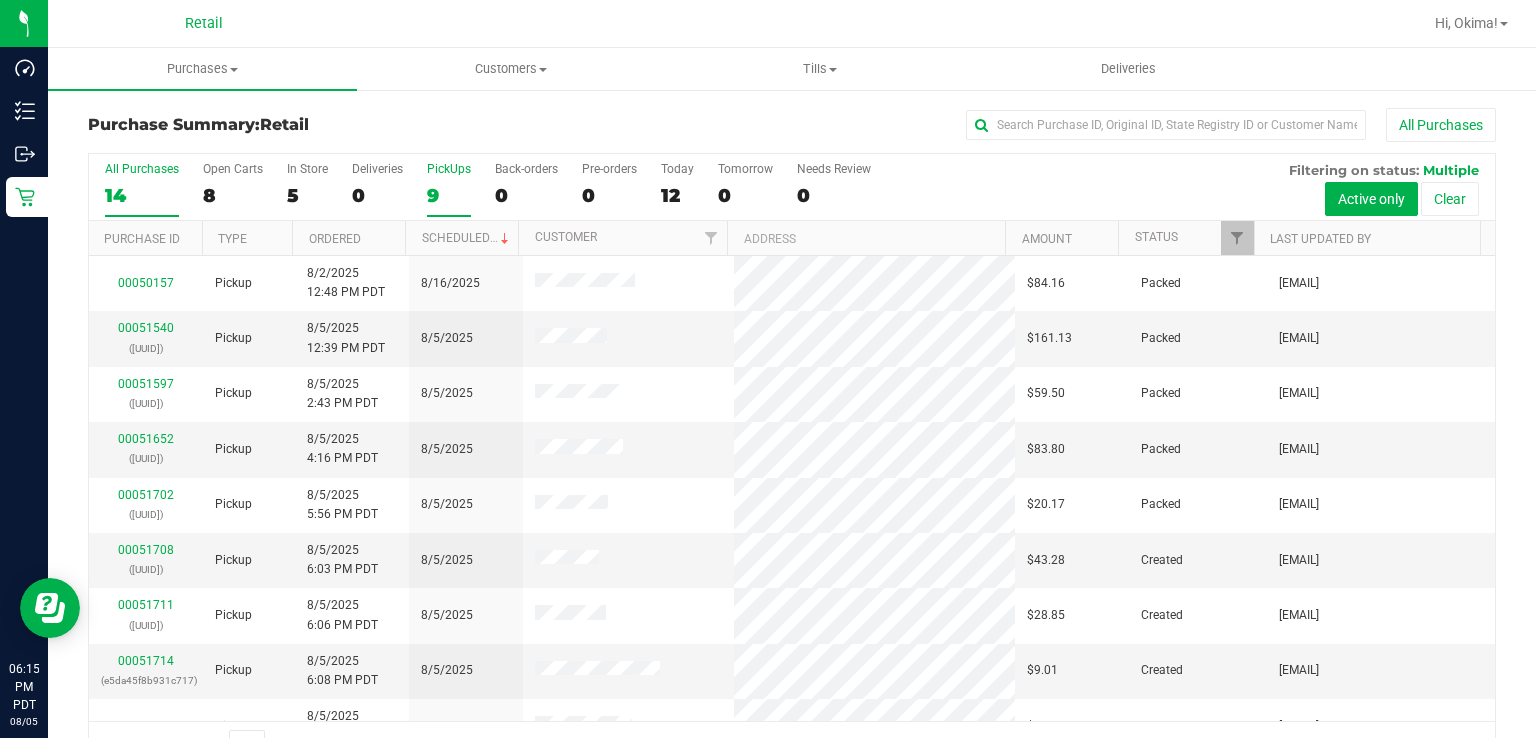 click on "9" at bounding box center (449, 195) 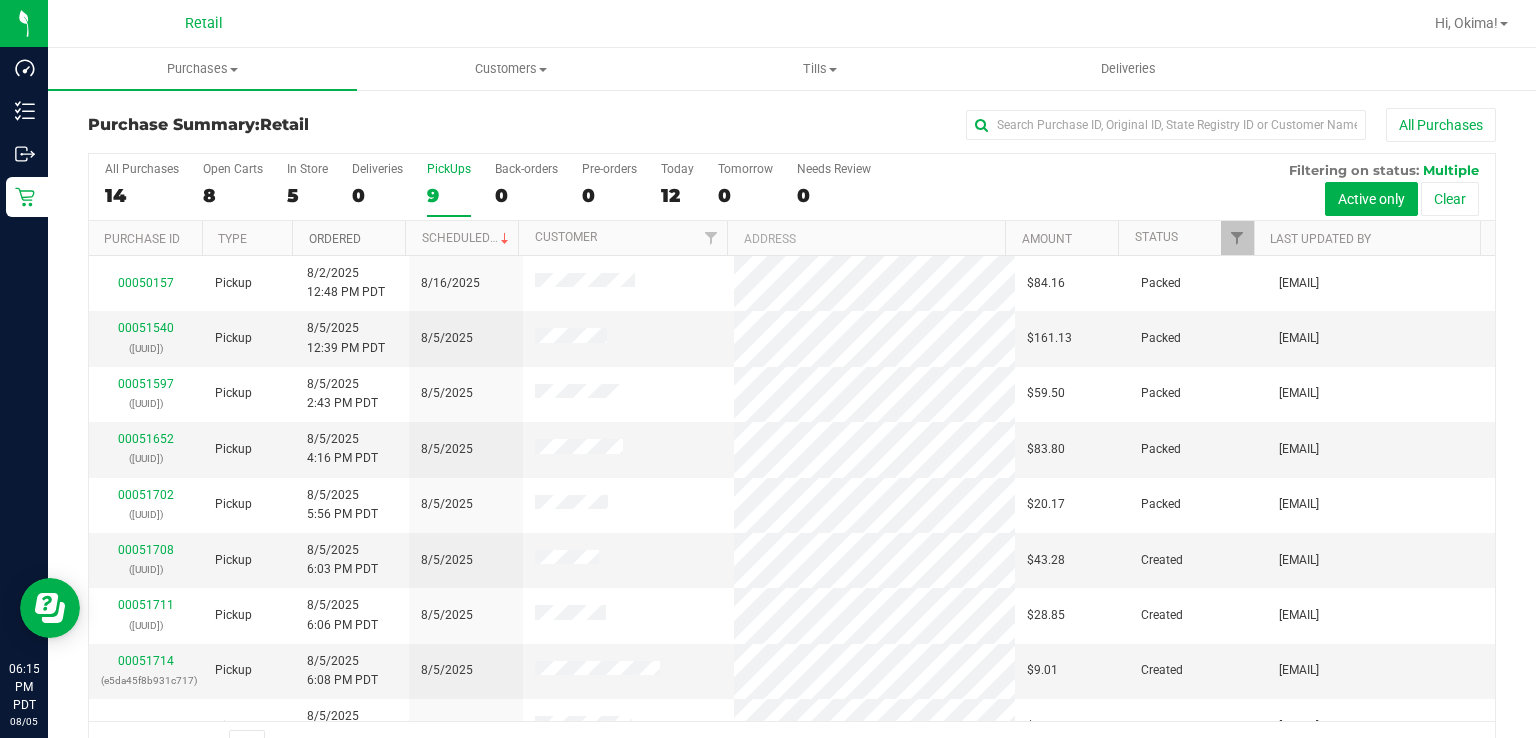 click on "Ordered" at bounding box center (335, 239) 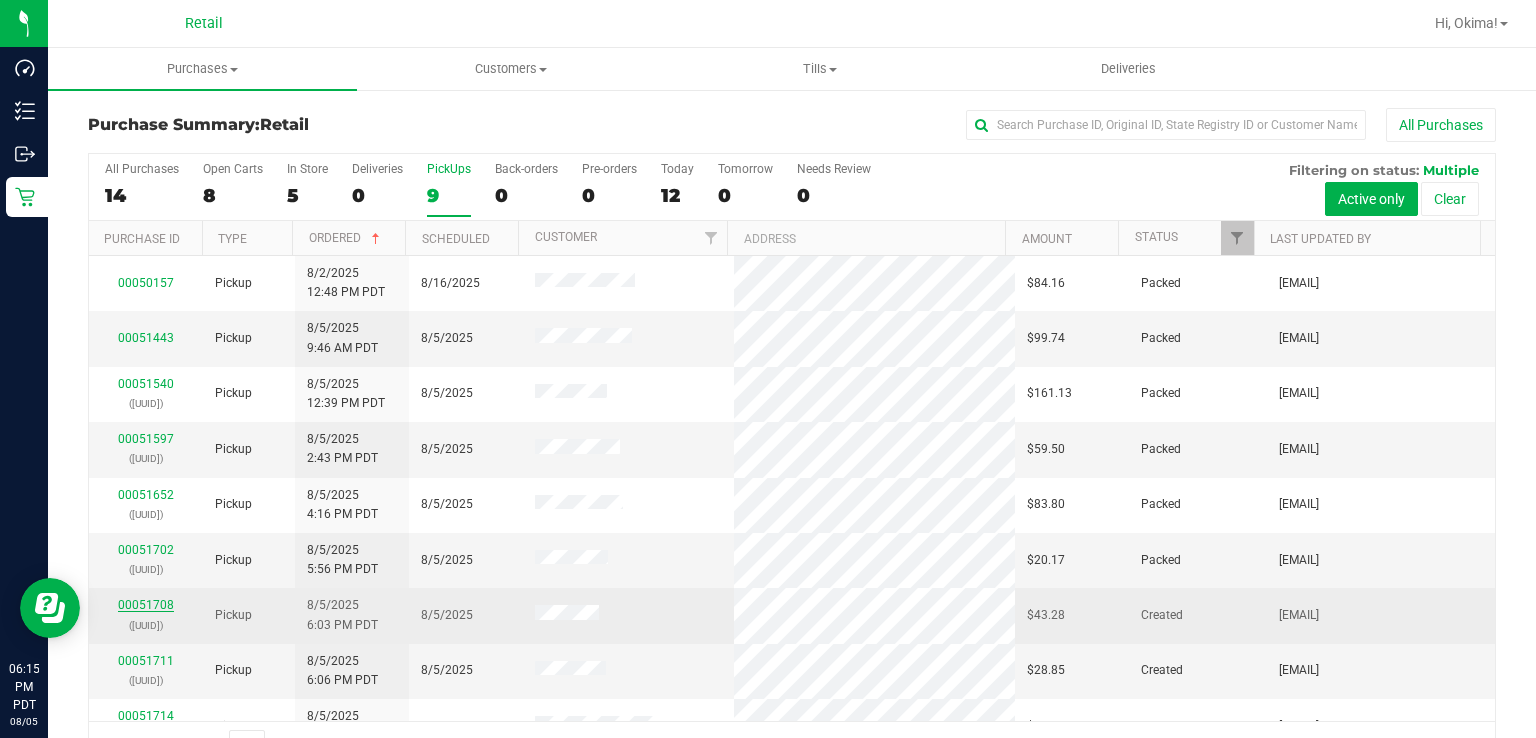 click on "00051708" at bounding box center (146, 605) 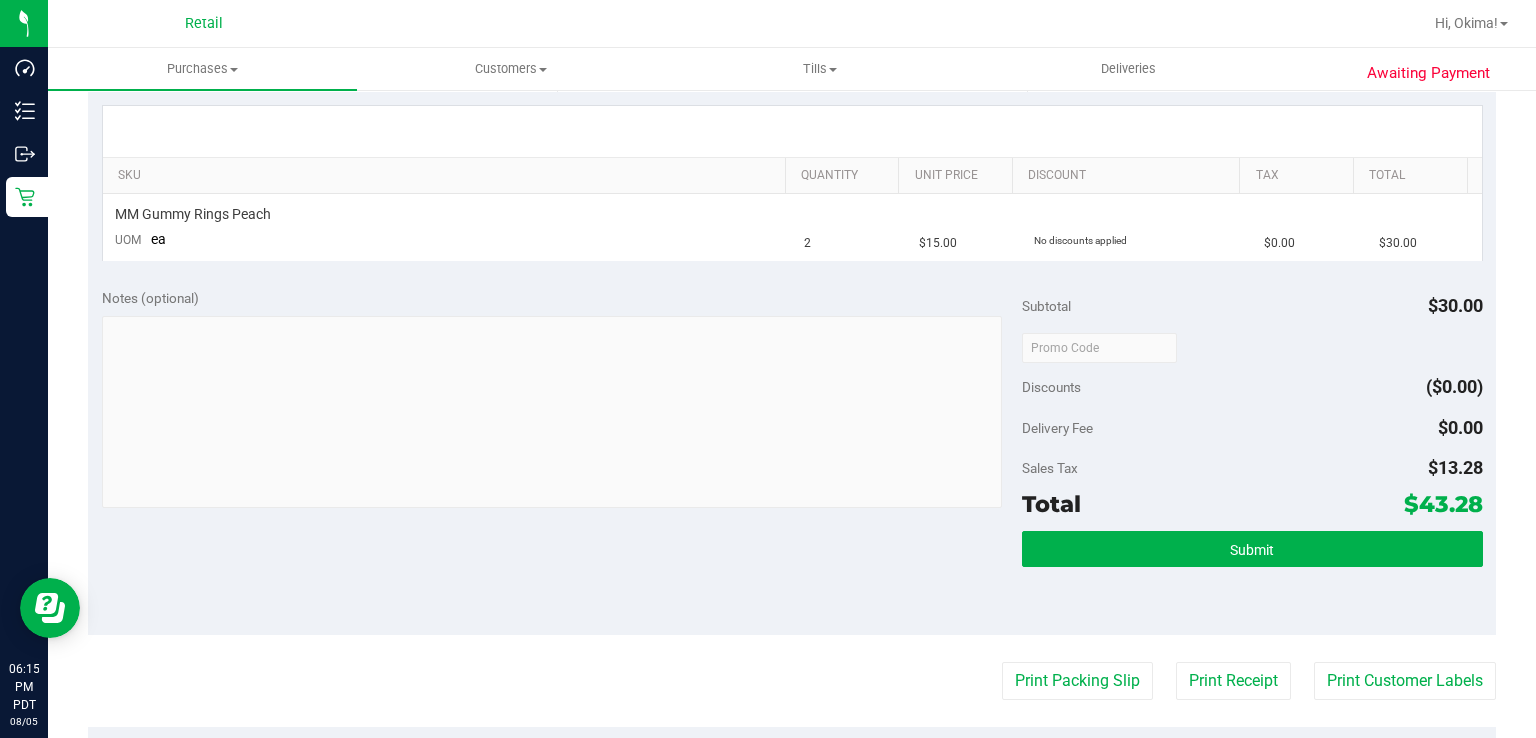 scroll, scrollTop: 488, scrollLeft: 0, axis: vertical 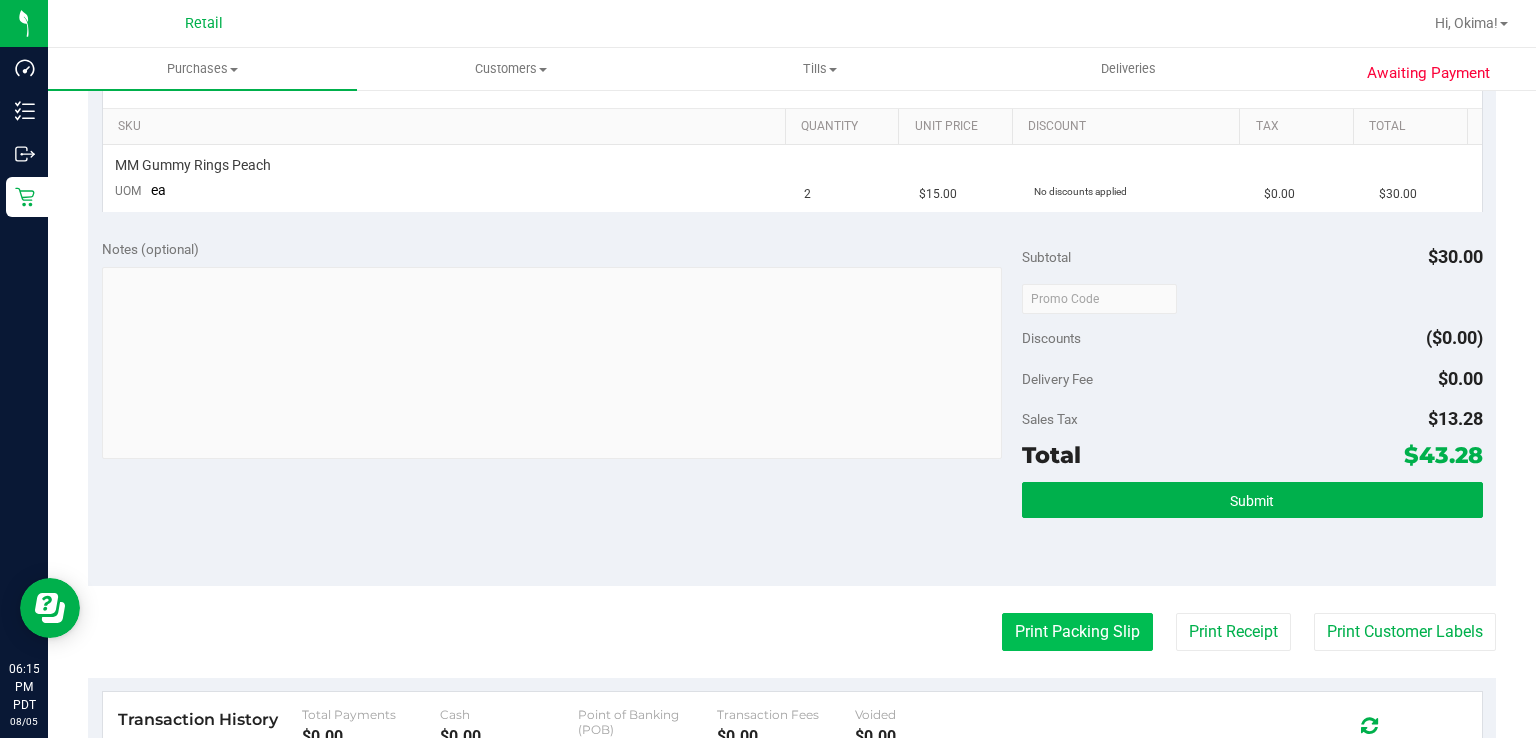 click on "Print Packing Slip" at bounding box center [1077, 632] 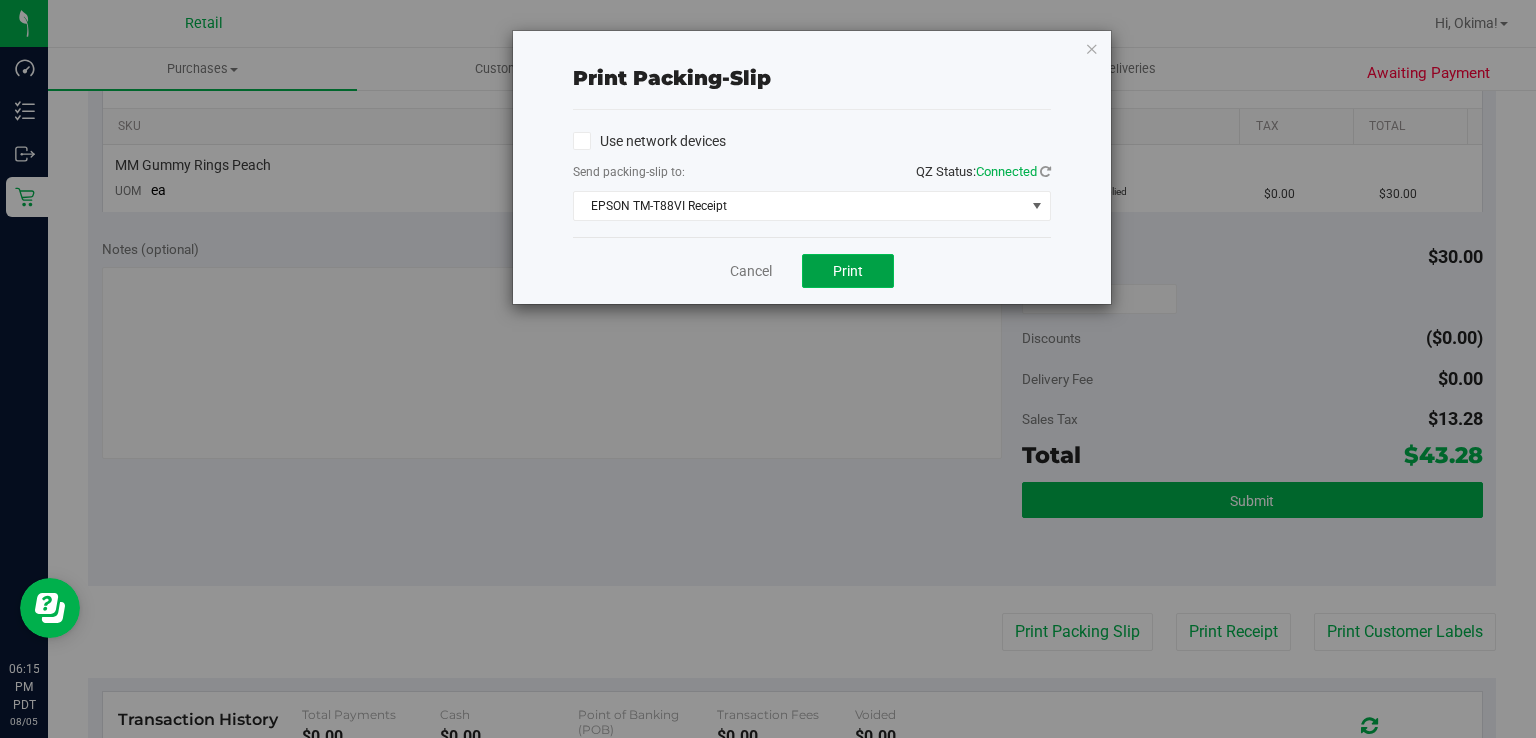 click on "Print" at bounding box center (848, 271) 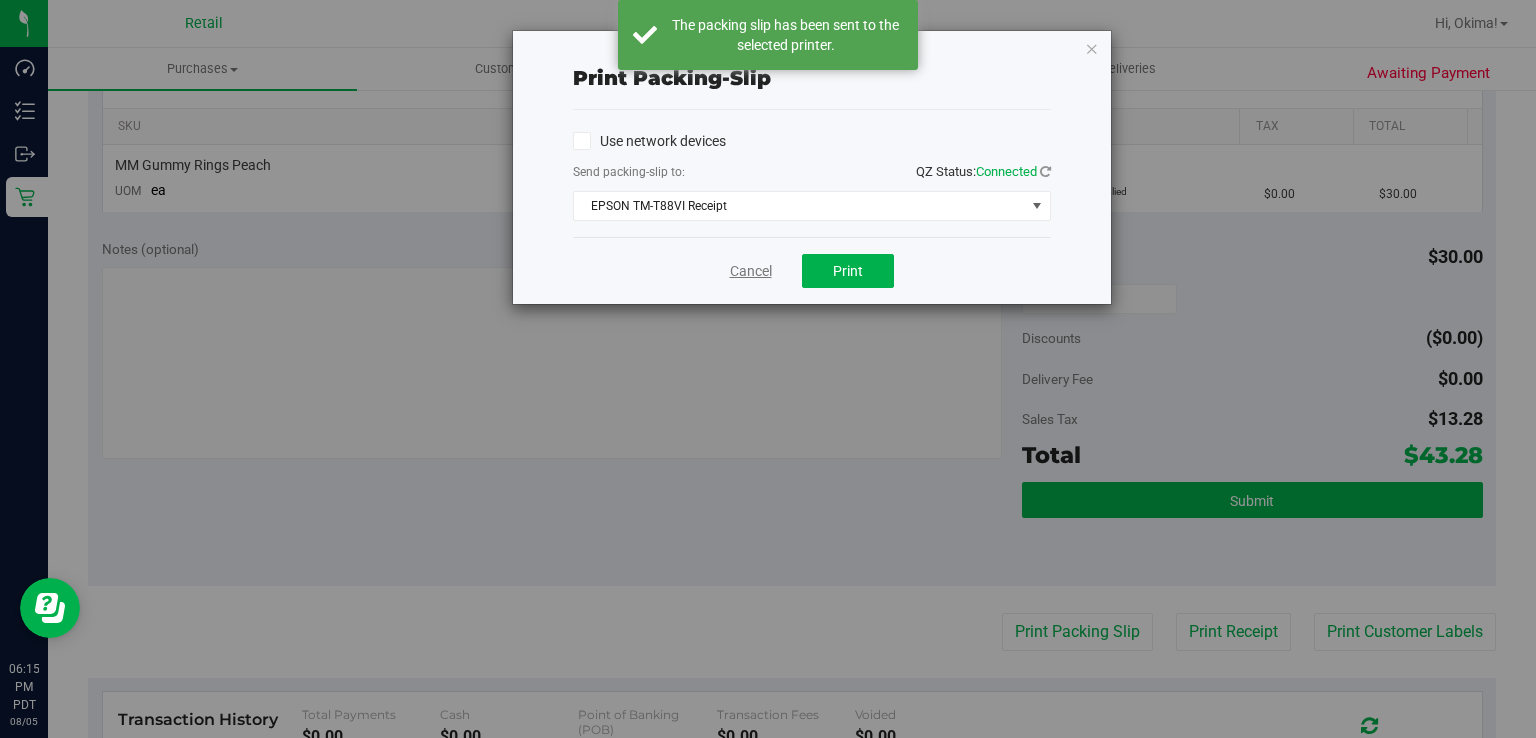 click on "Cancel" at bounding box center (751, 271) 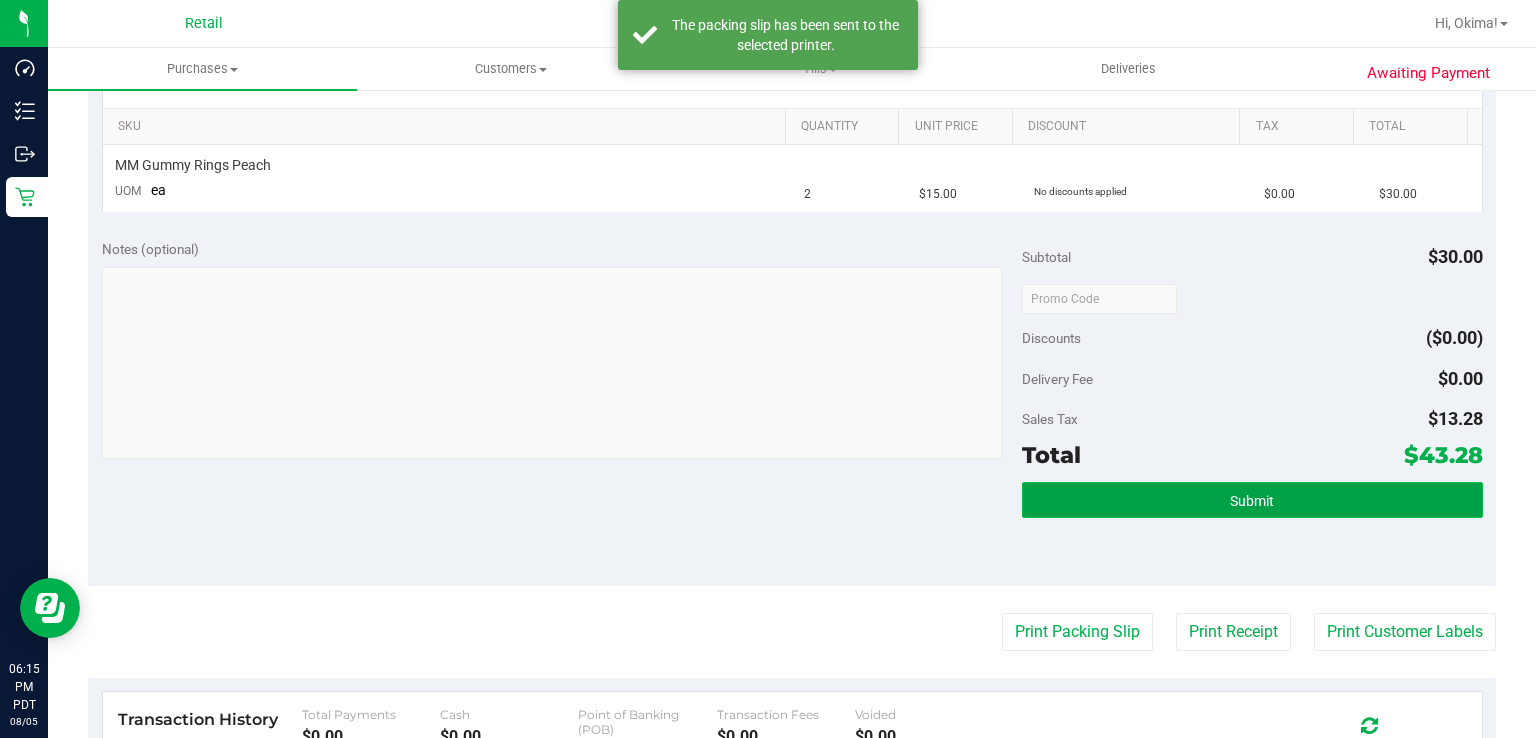 click on "Submit" at bounding box center [1252, 500] 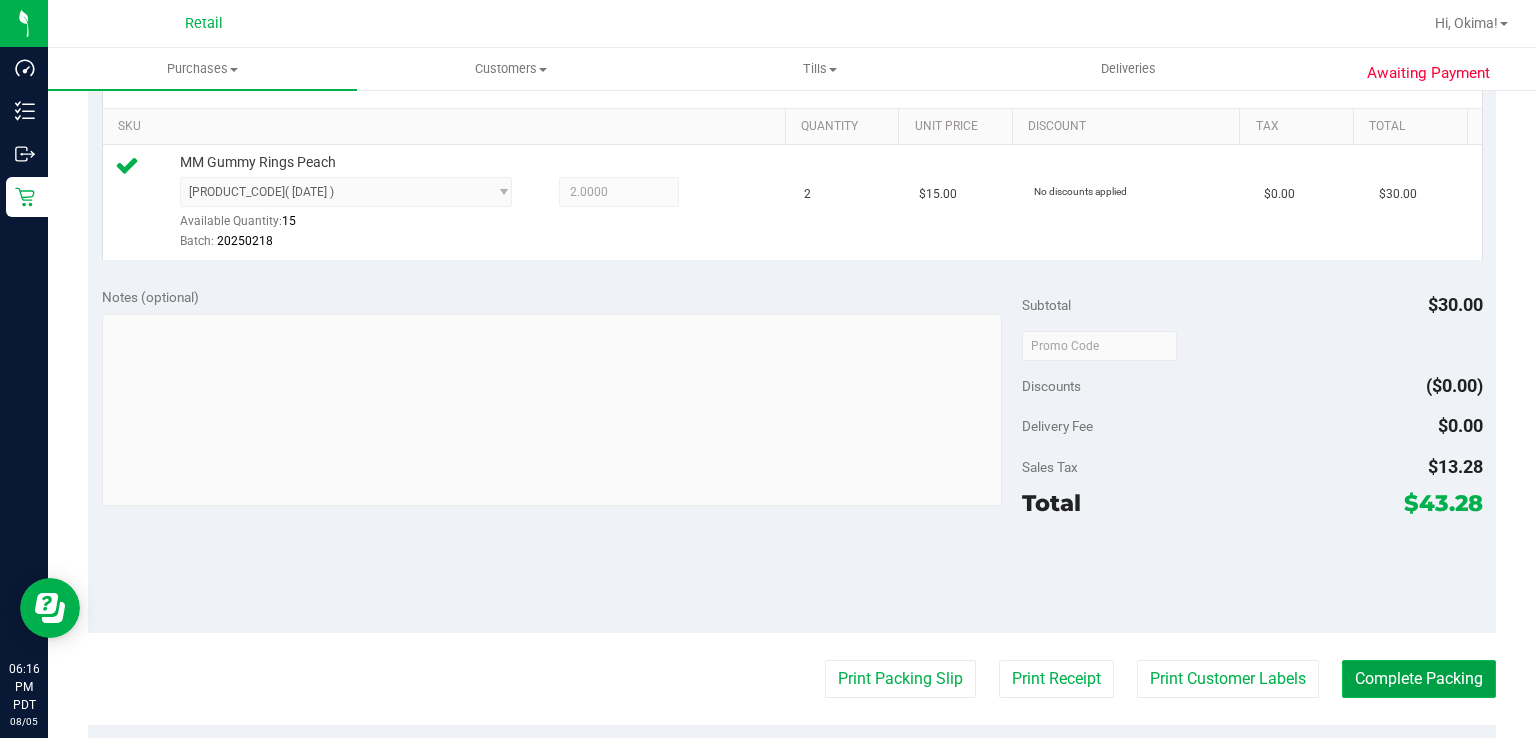 click on "Complete Packing" at bounding box center (1419, 679) 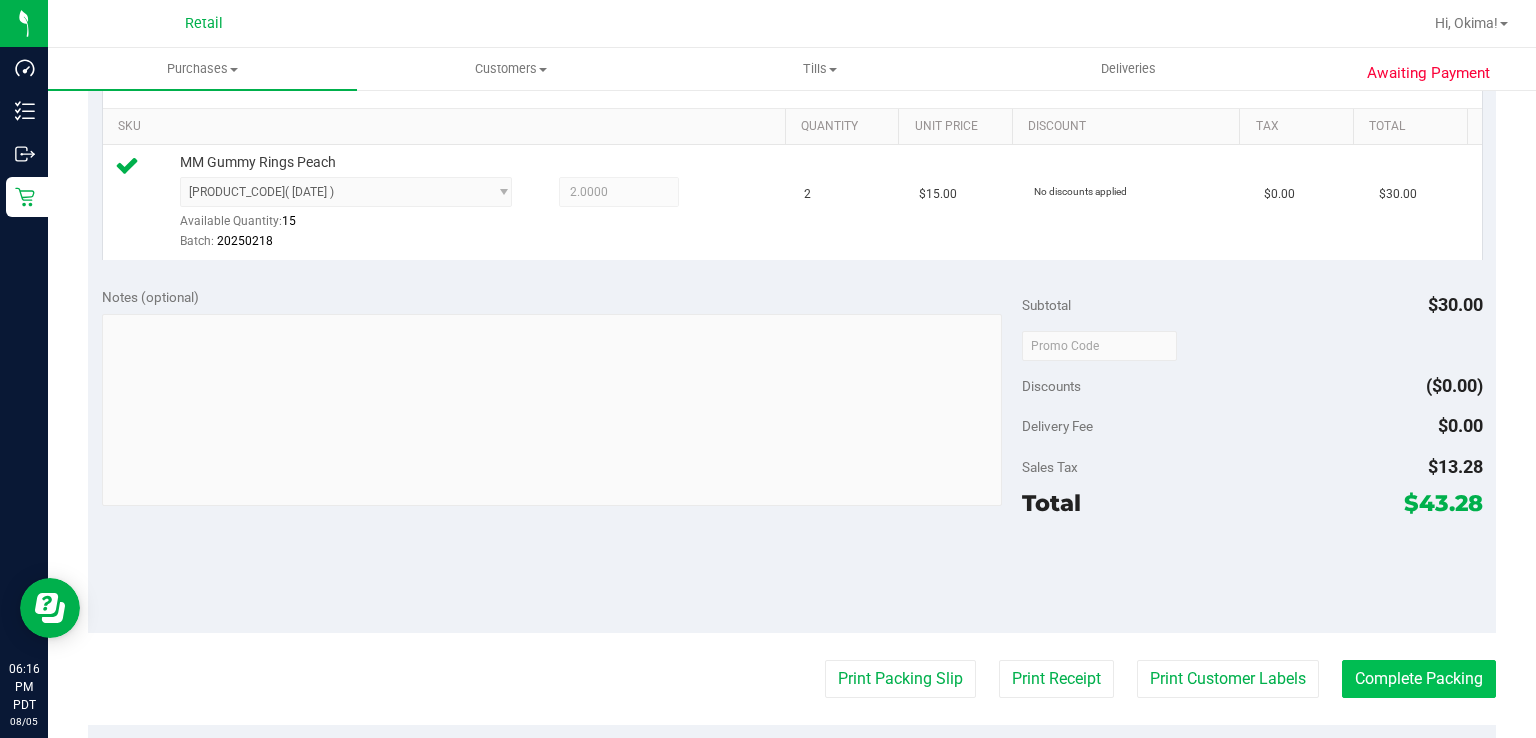 scroll, scrollTop: 0, scrollLeft: 0, axis: both 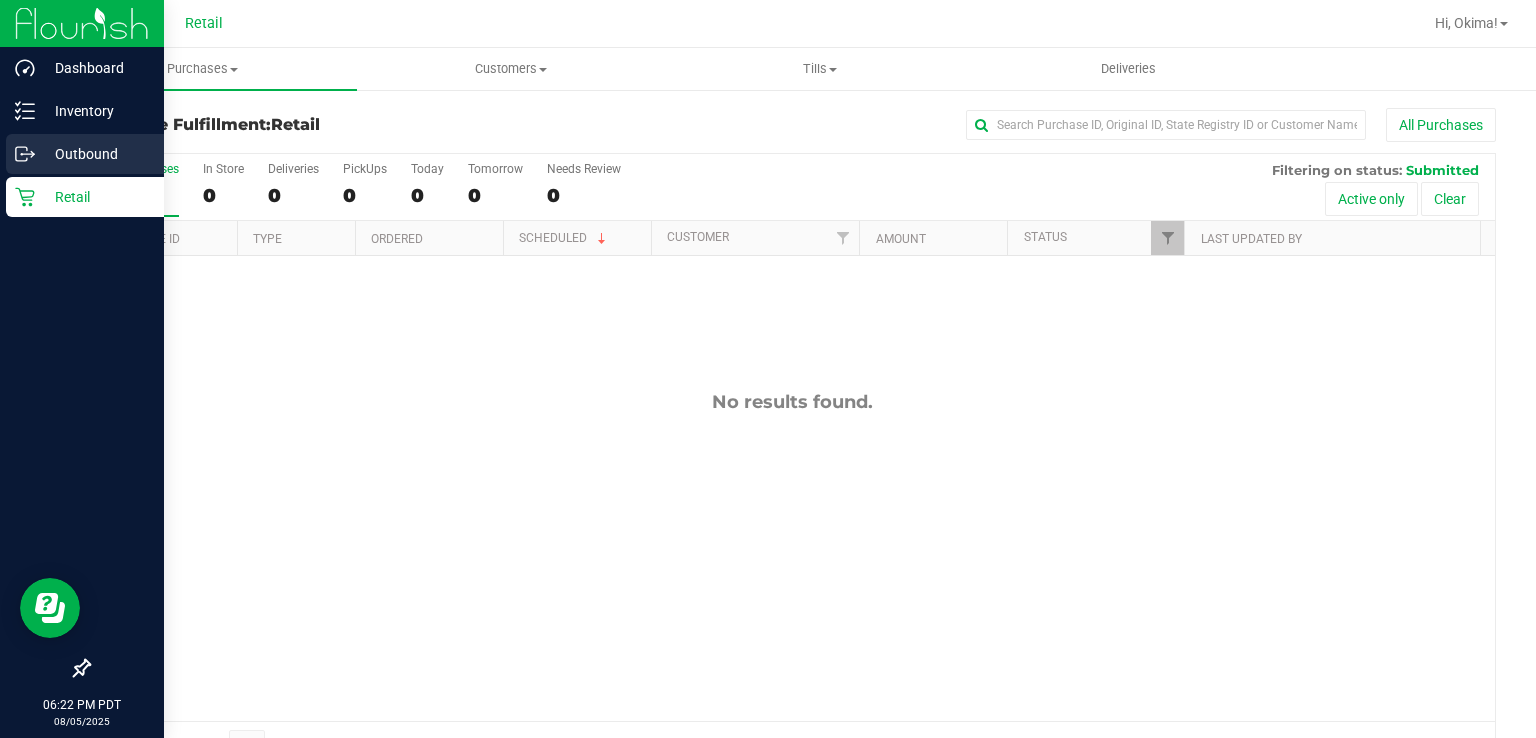 click on "Outbound" at bounding box center (82, 155) 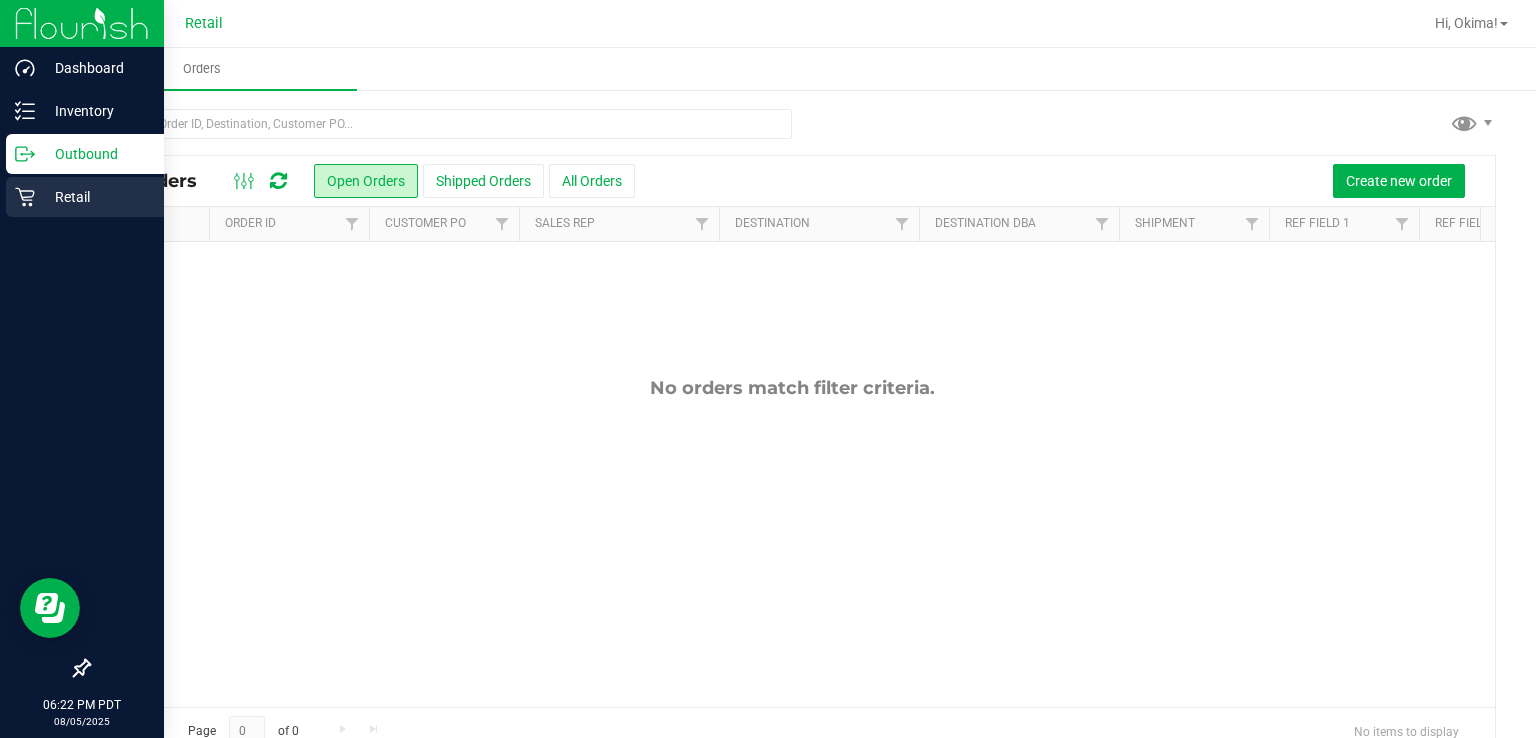 click on "Retail" at bounding box center [95, 197] 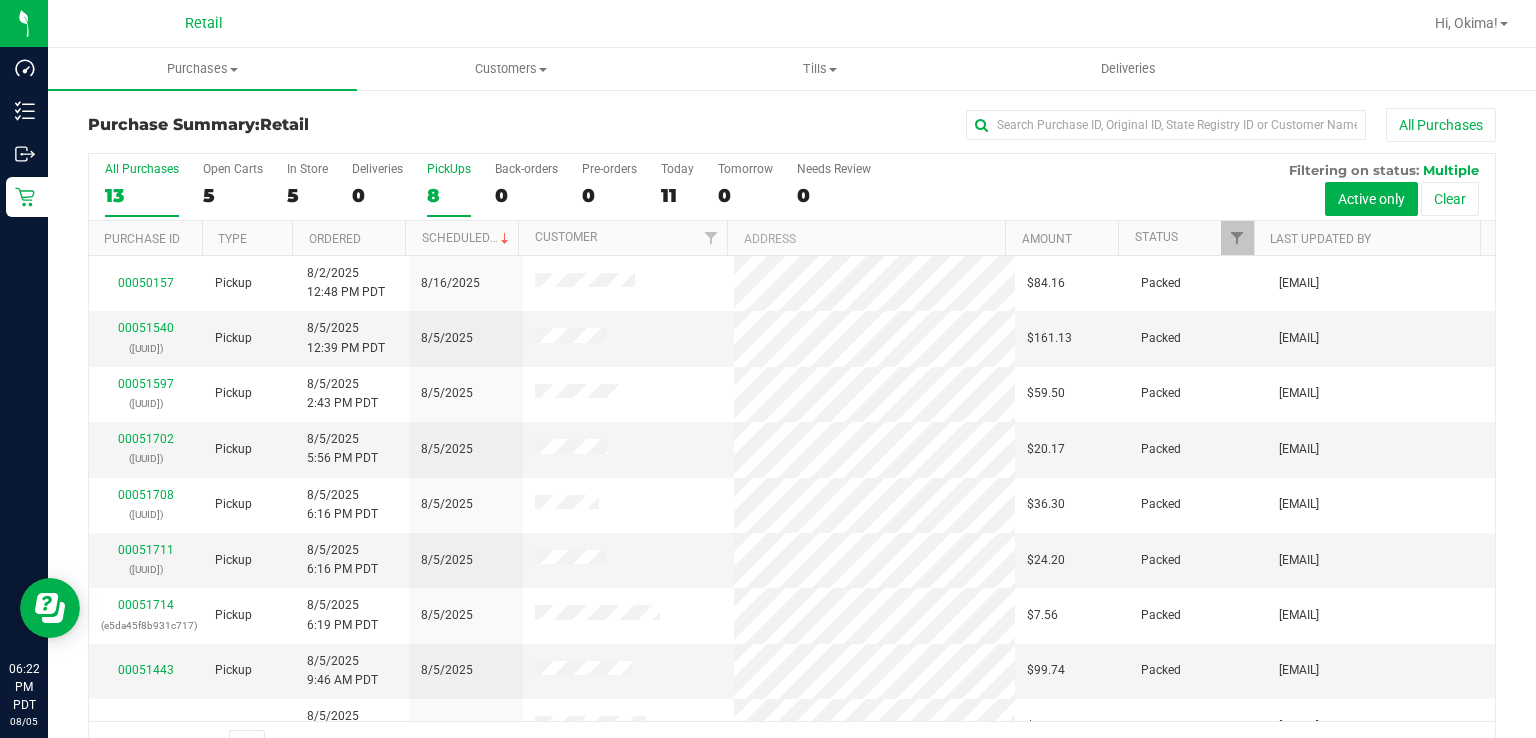 click on "8" at bounding box center (449, 195) 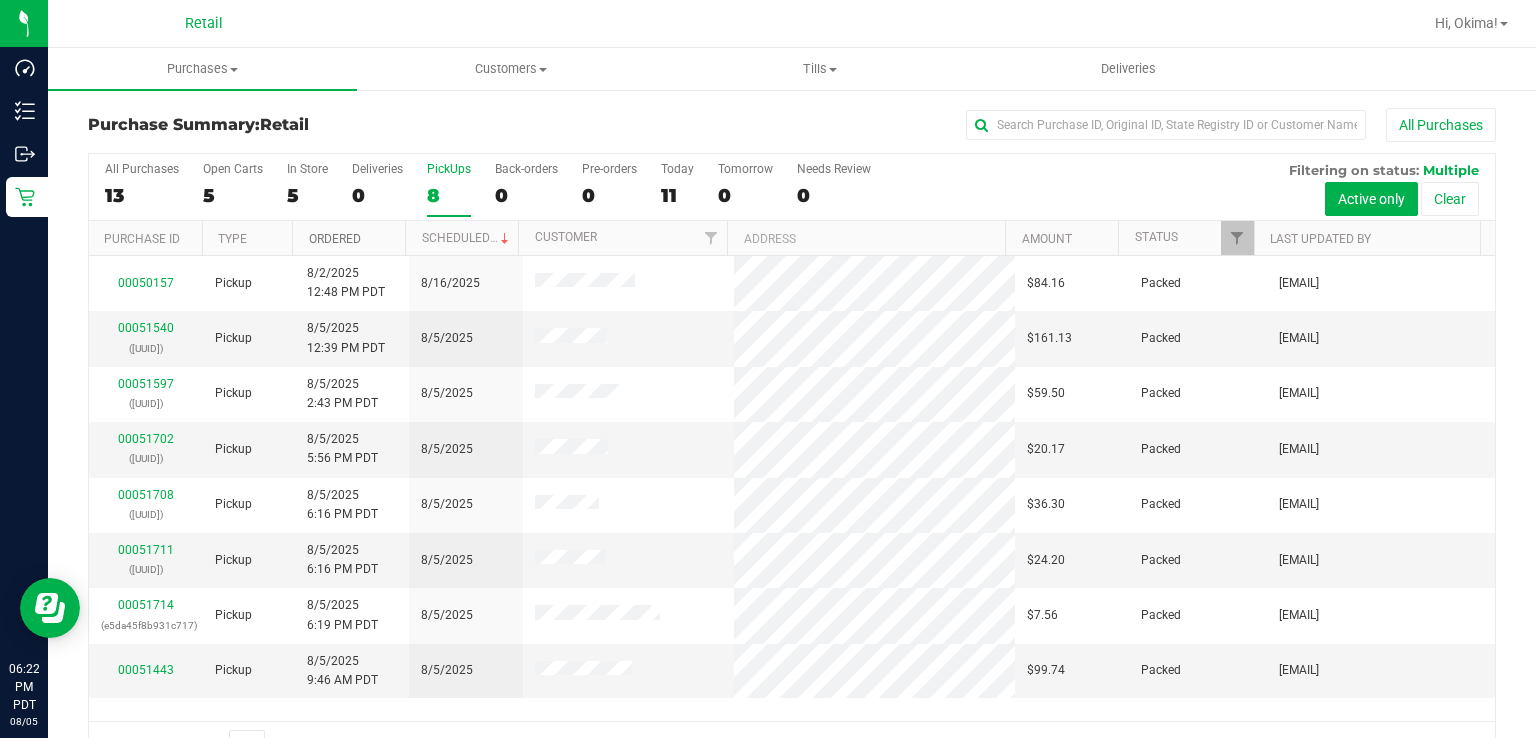 click on "Ordered" at bounding box center [335, 239] 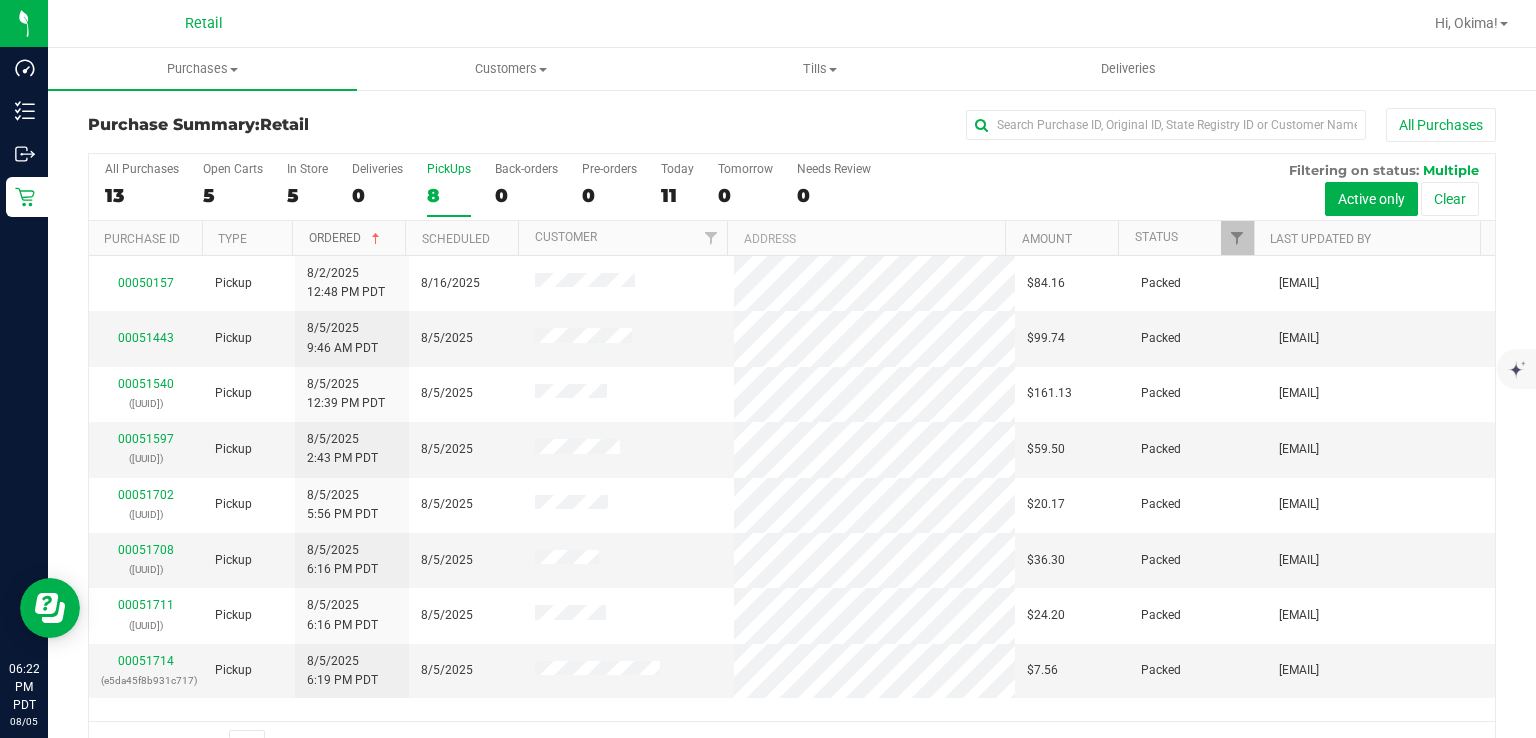 scroll, scrollTop: 49, scrollLeft: 0, axis: vertical 